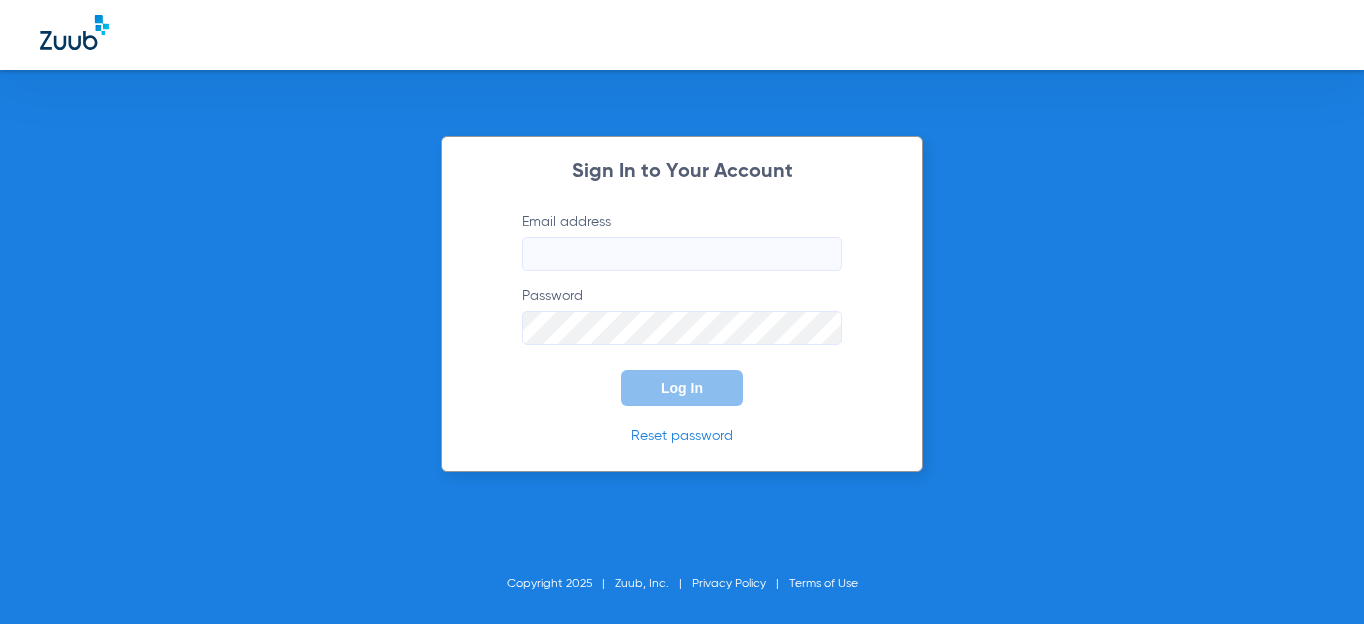 scroll, scrollTop: 0, scrollLeft: 0, axis: both 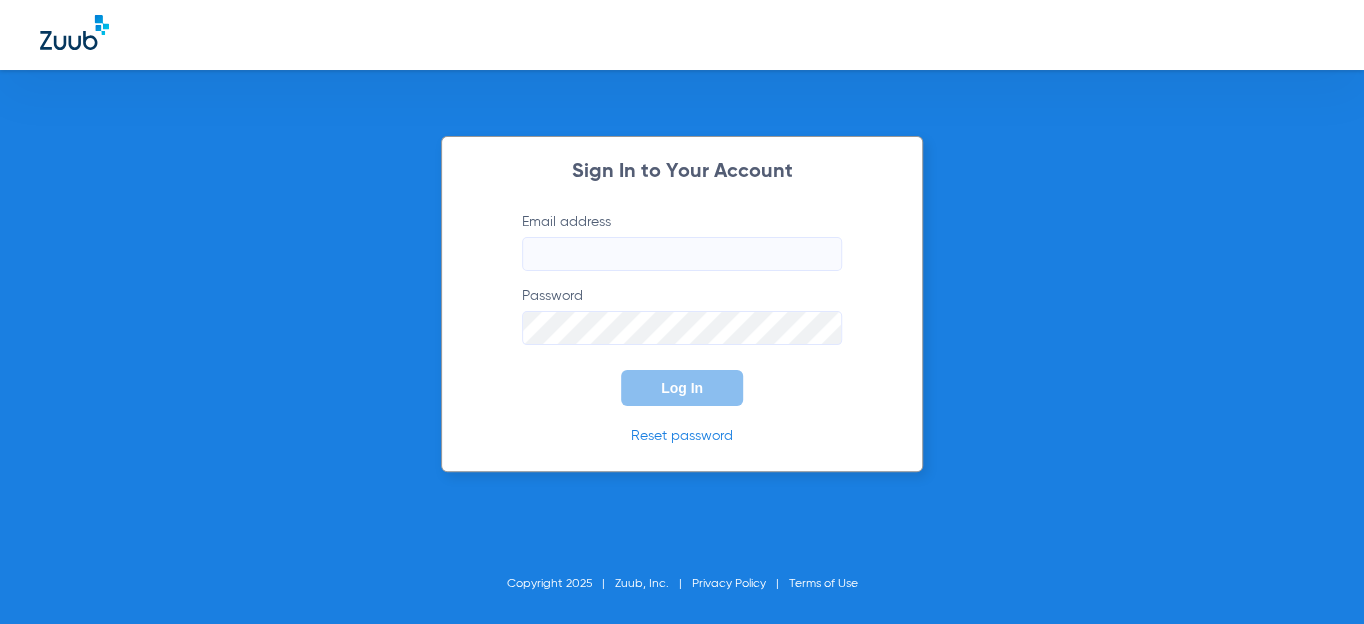 type on "[EMAIL_ADDRESS][DOMAIN_NAME]" 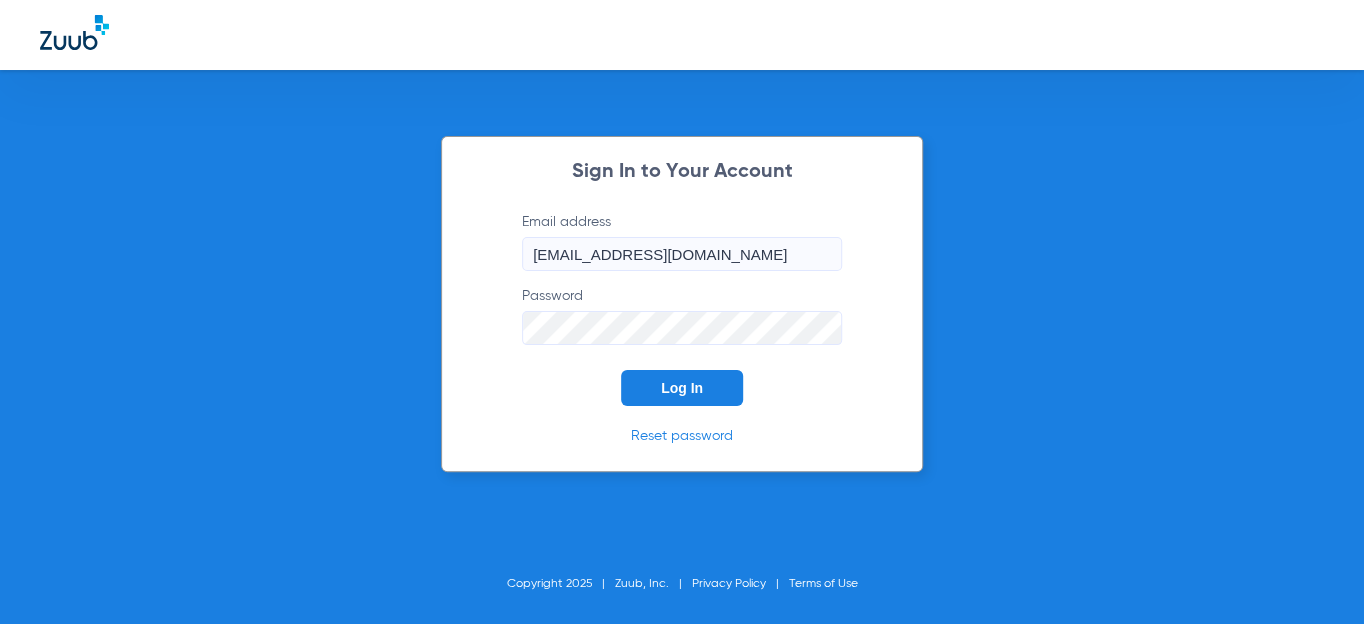 click on "Log In" 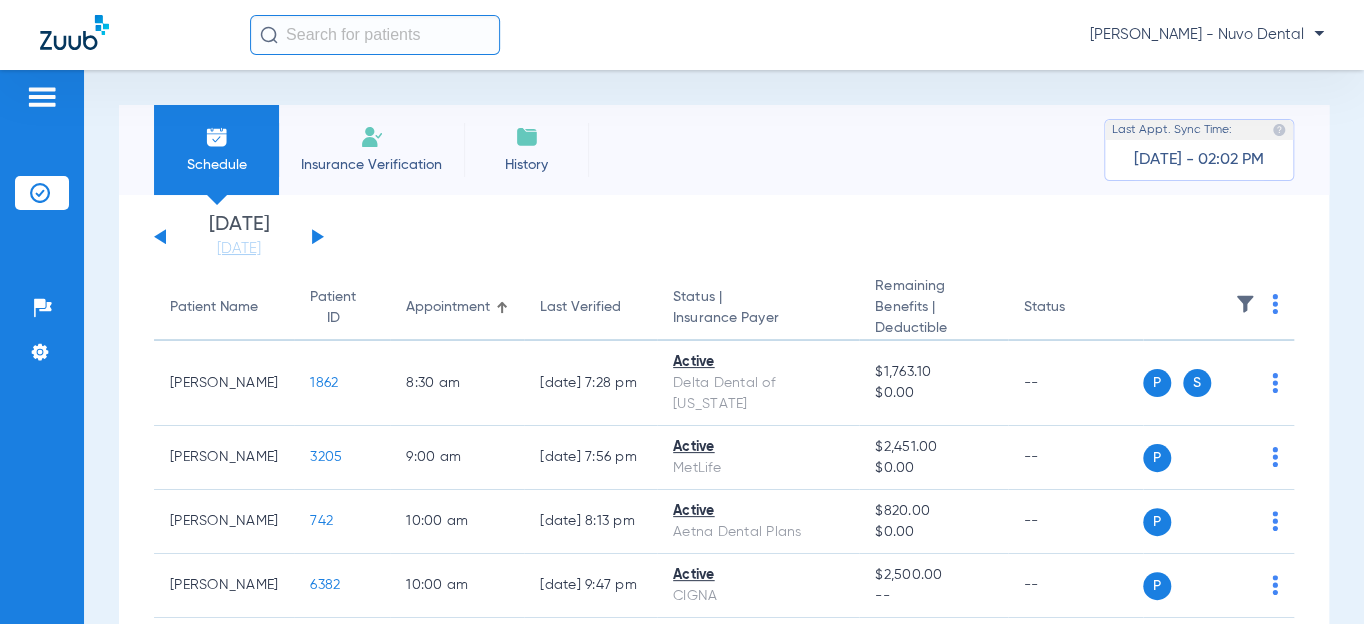 click 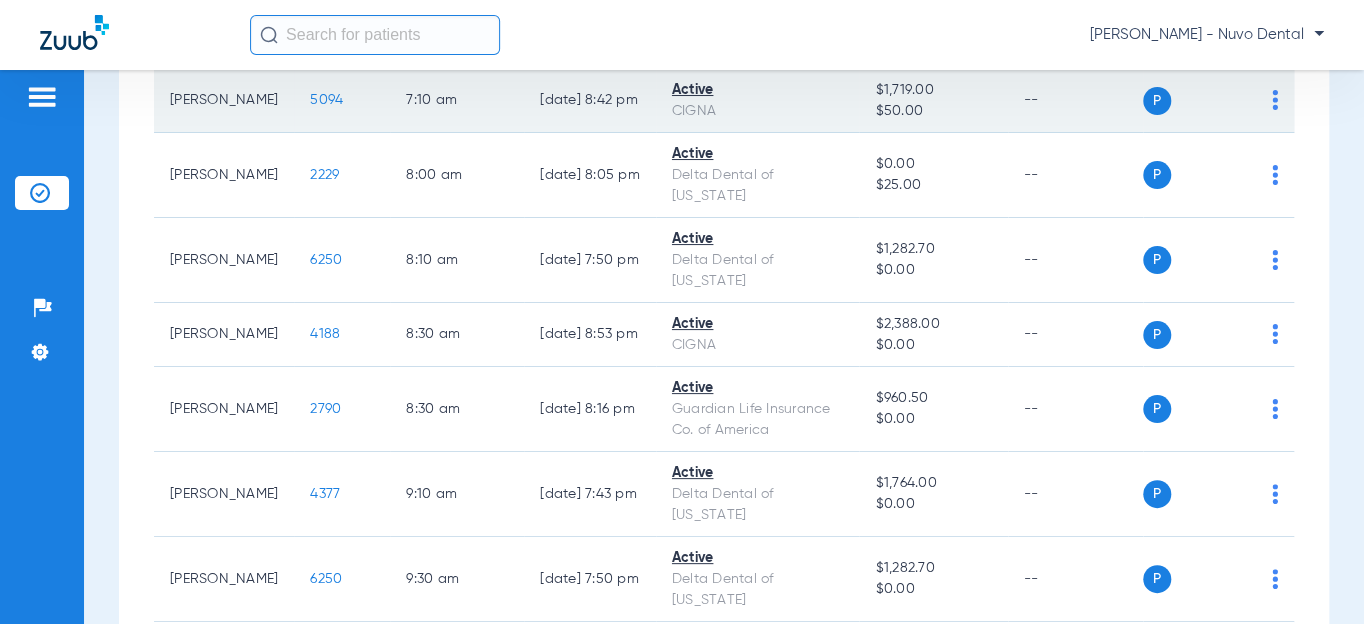scroll, scrollTop: 90, scrollLeft: 0, axis: vertical 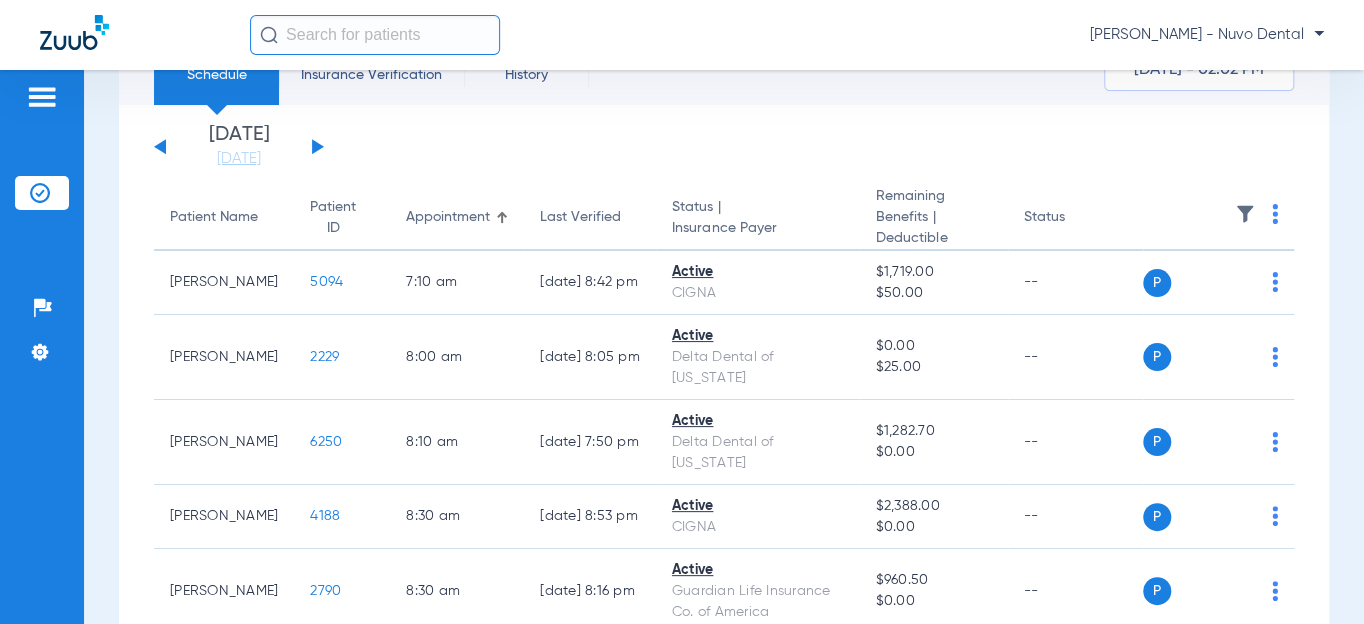 click on "Patient Name" 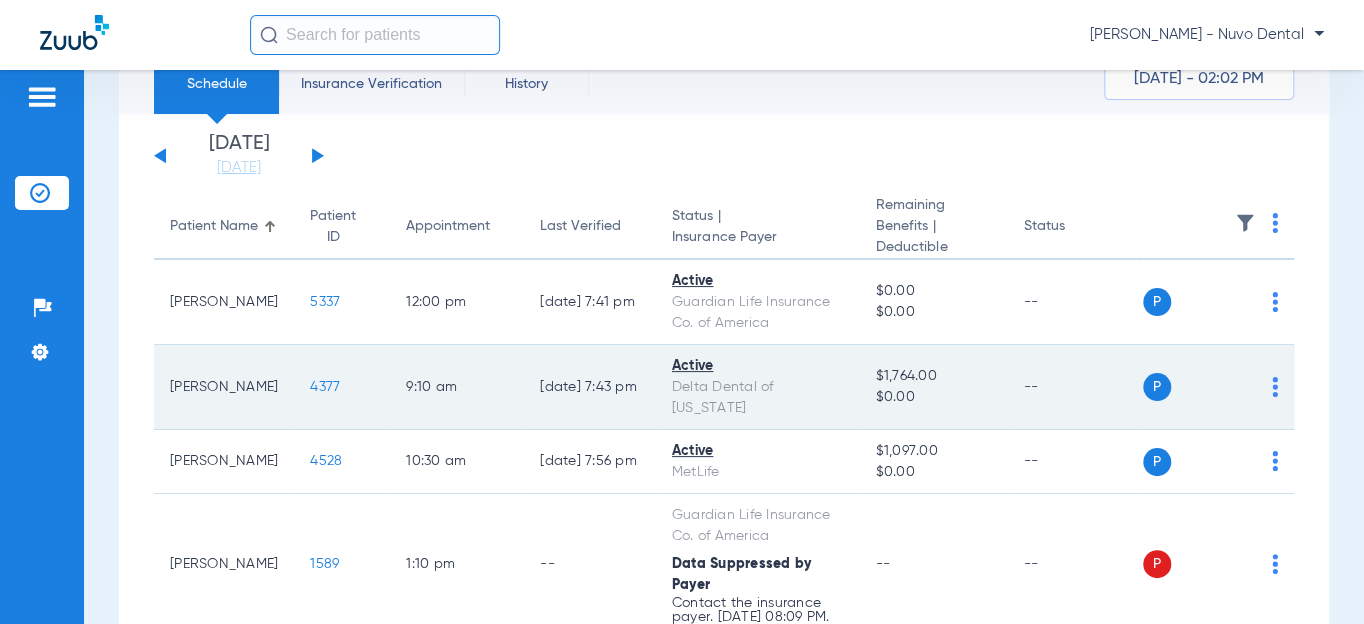 scroll, scrollTop: 181, scrollLeft: 0, axis: vertical 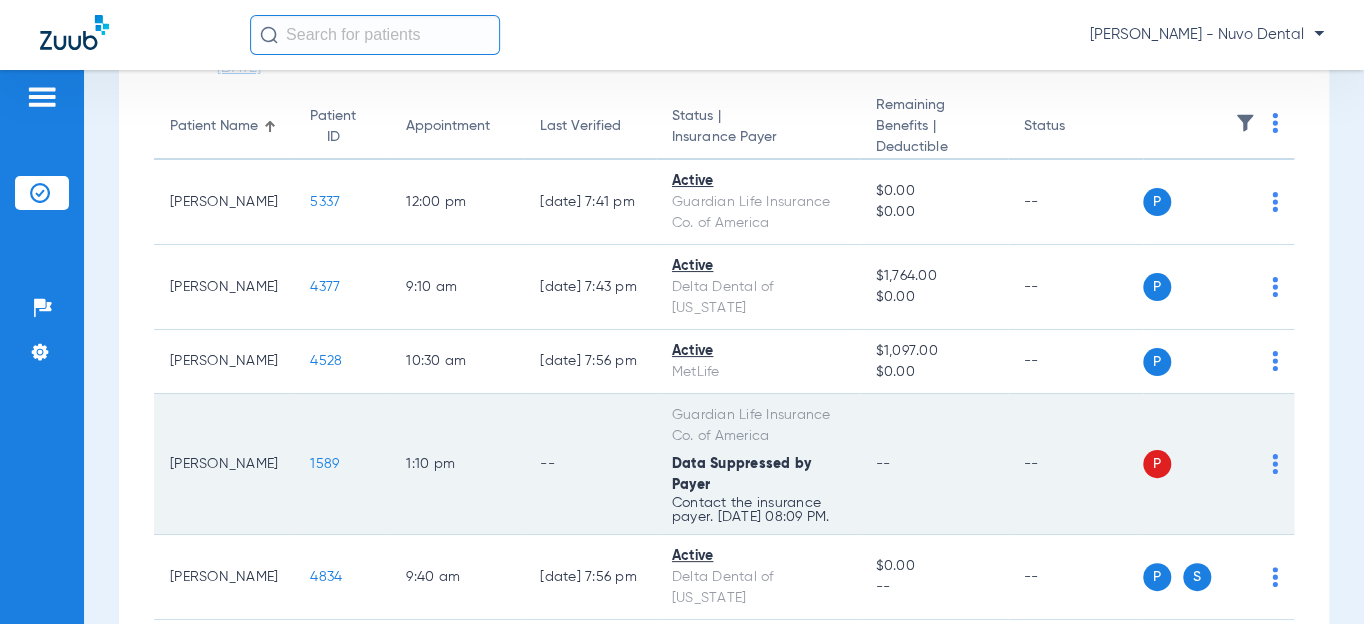 click on "1589" 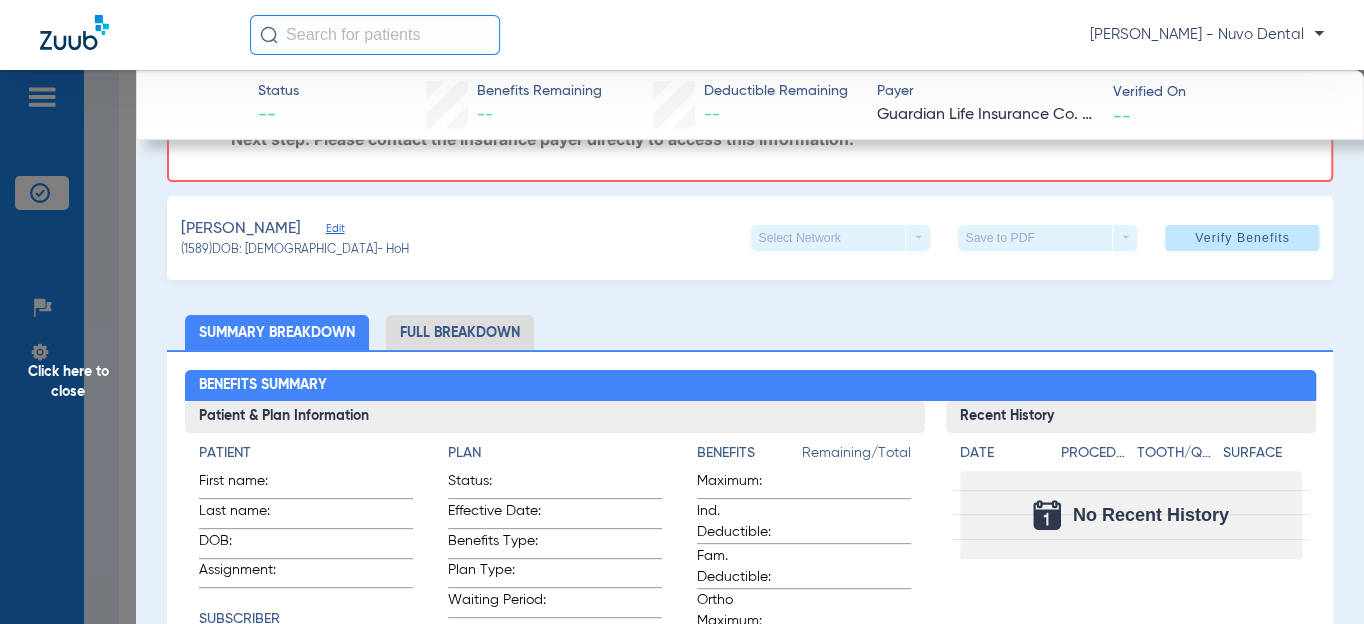 scroll, scrollTop: 0, scrollLeft: 0, axis: both 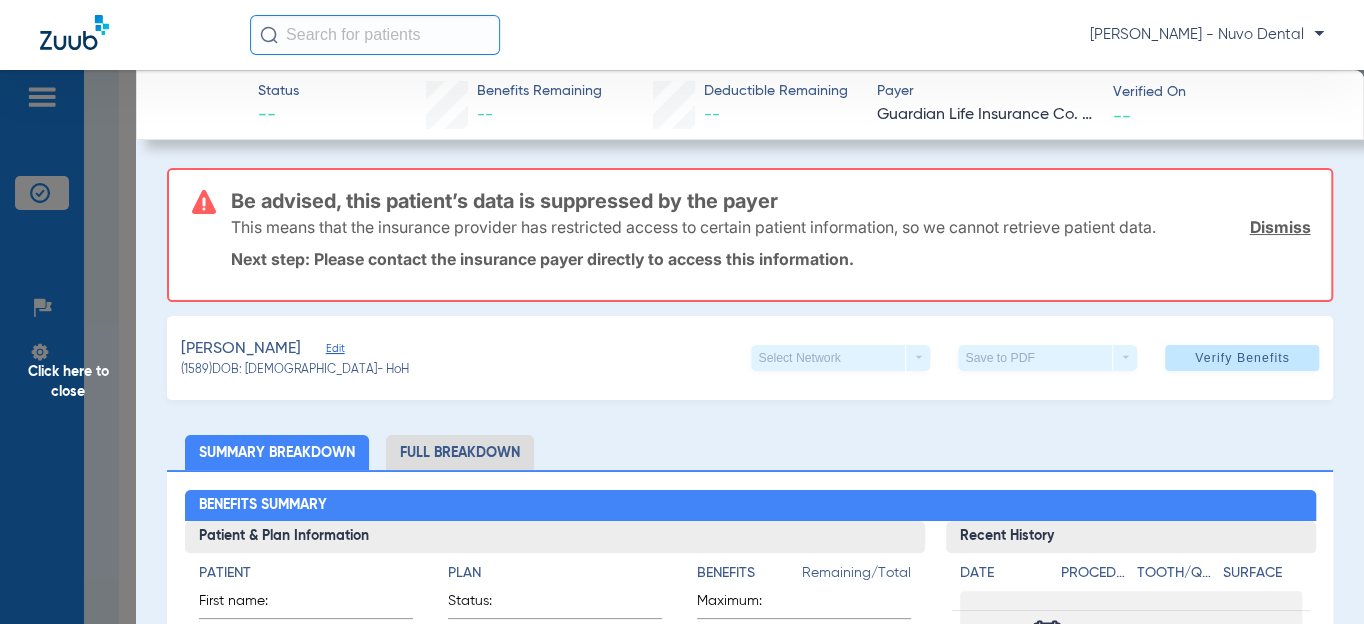 click on "Dismiss" 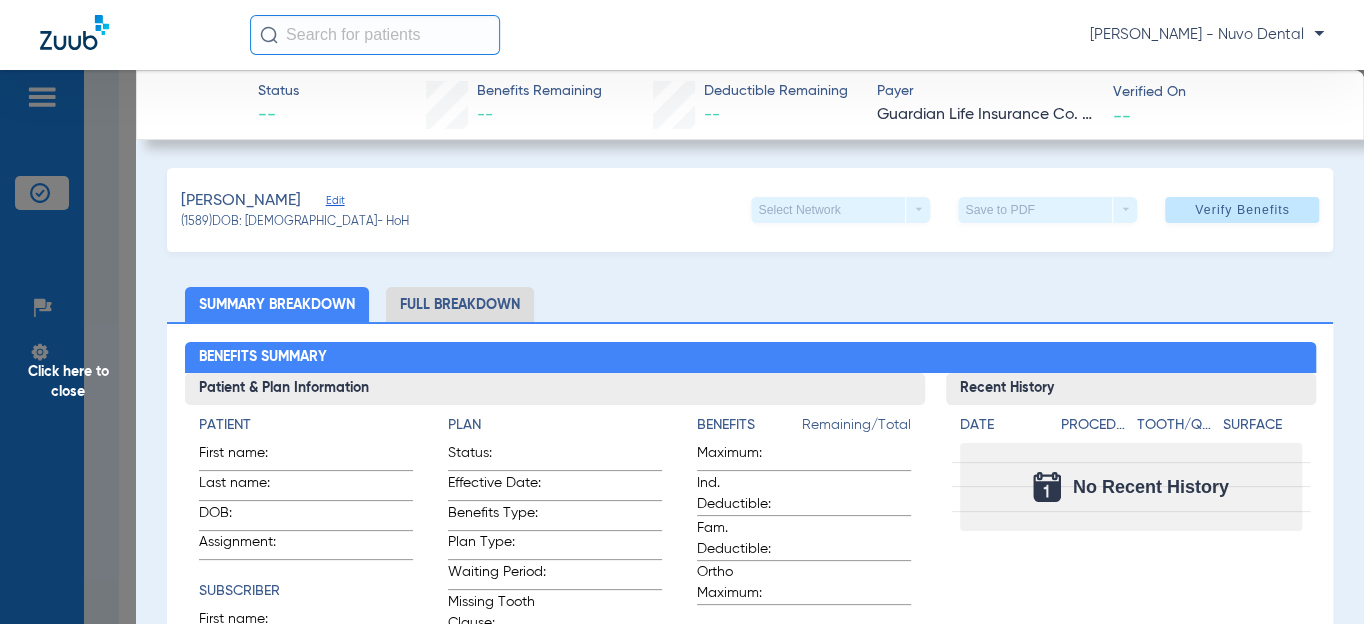 click on "Edit" 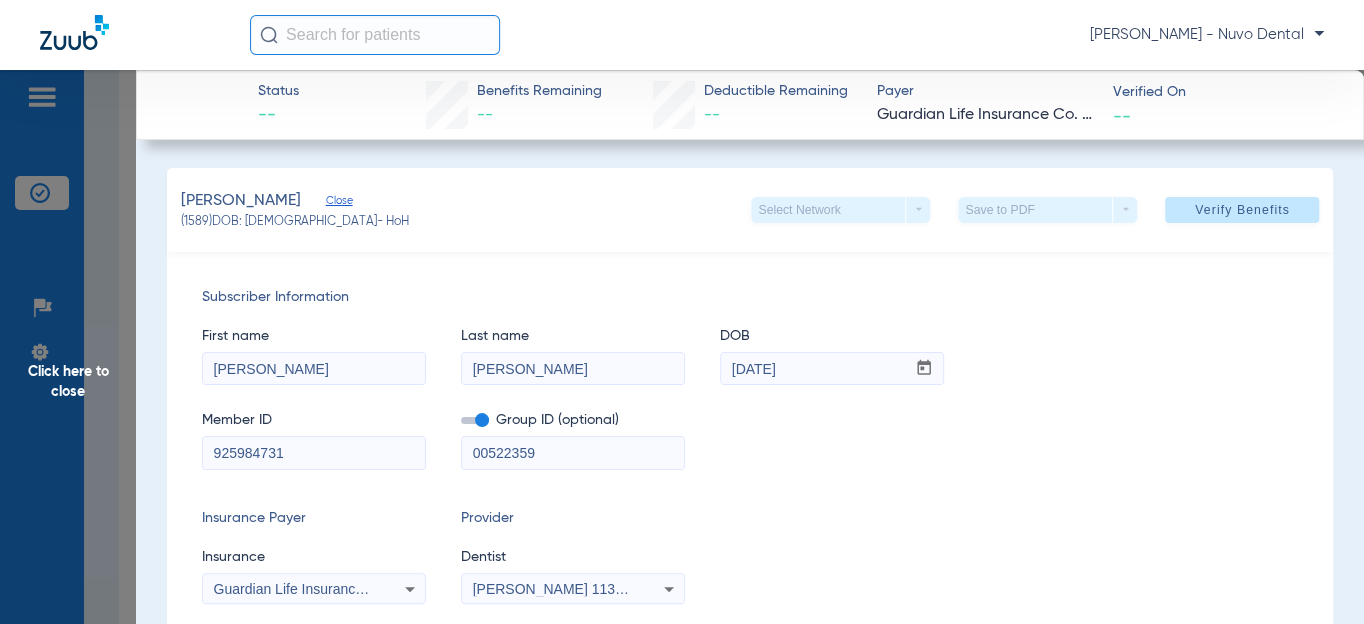 click on "925984731" at bounding box center (314, 453) 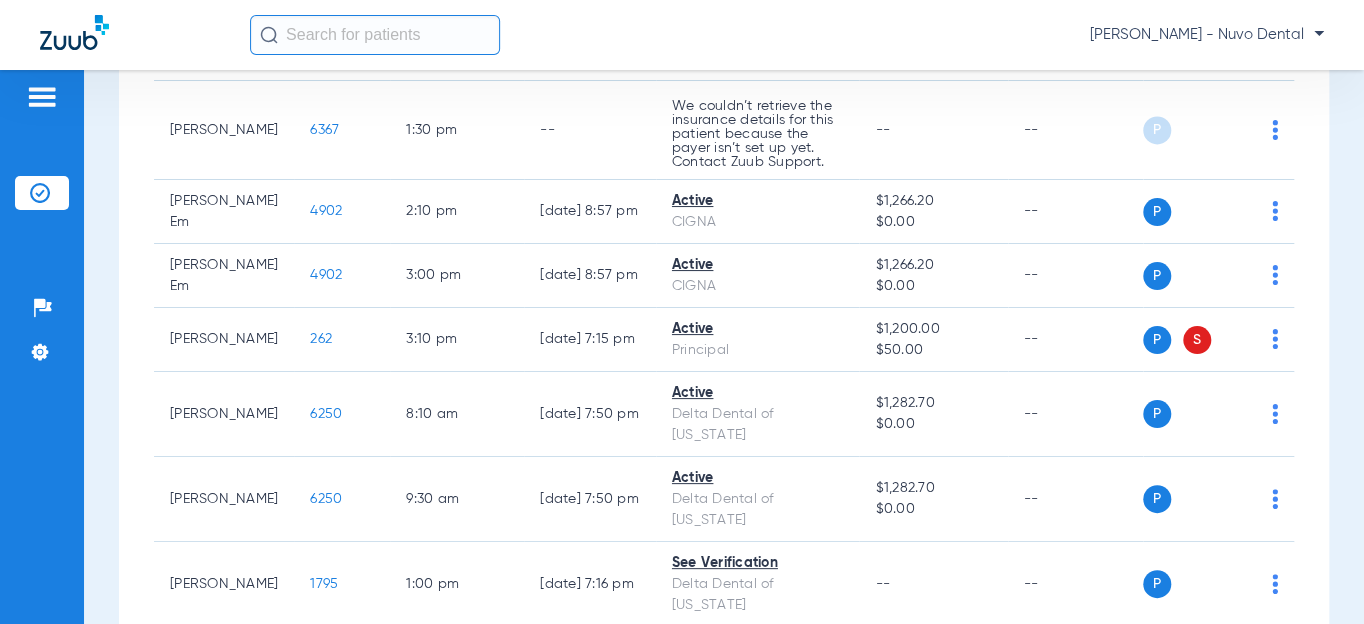 scroll, scrollTop: 1545, scrollLeft: 0, axis: vertical 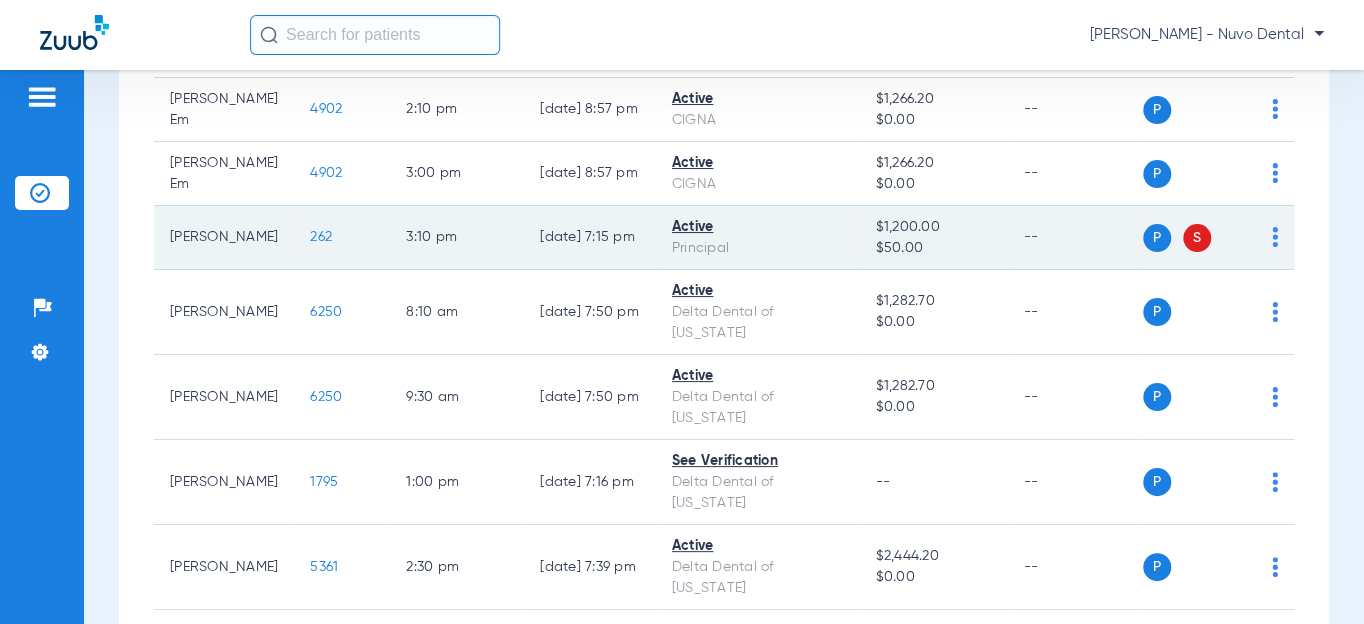 click on "262" 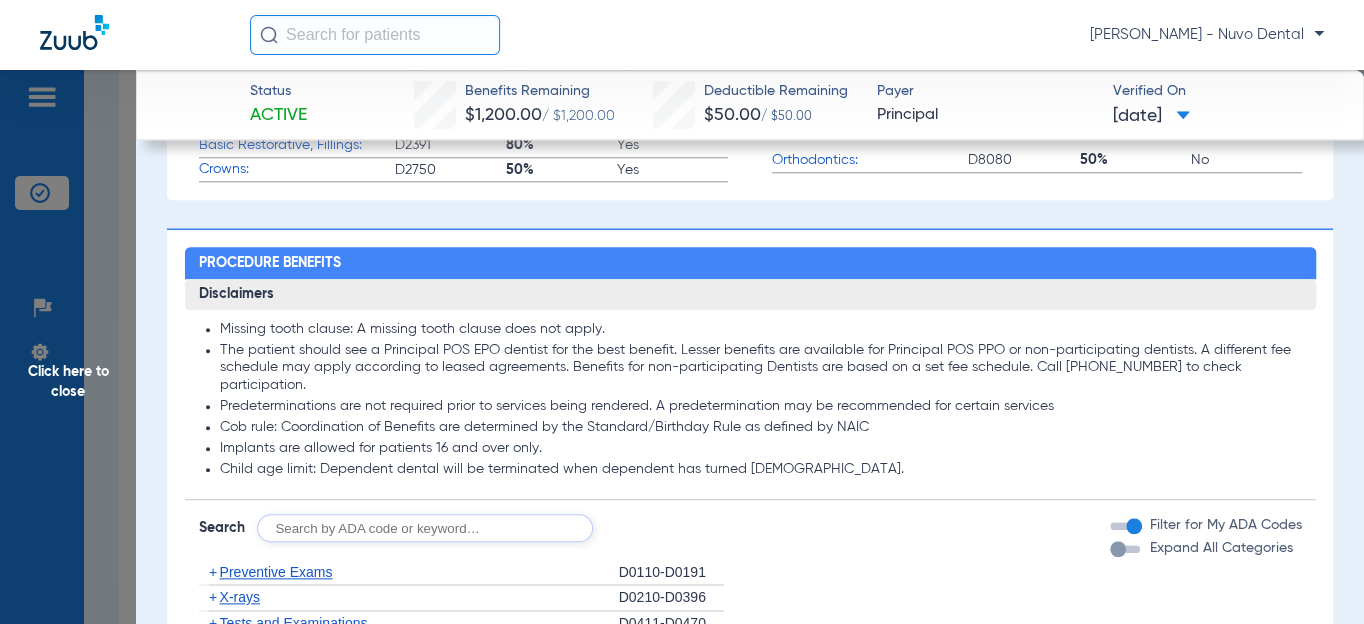 scroll, scrollTop: 1000, scrollLeft: 0, axis: vertical 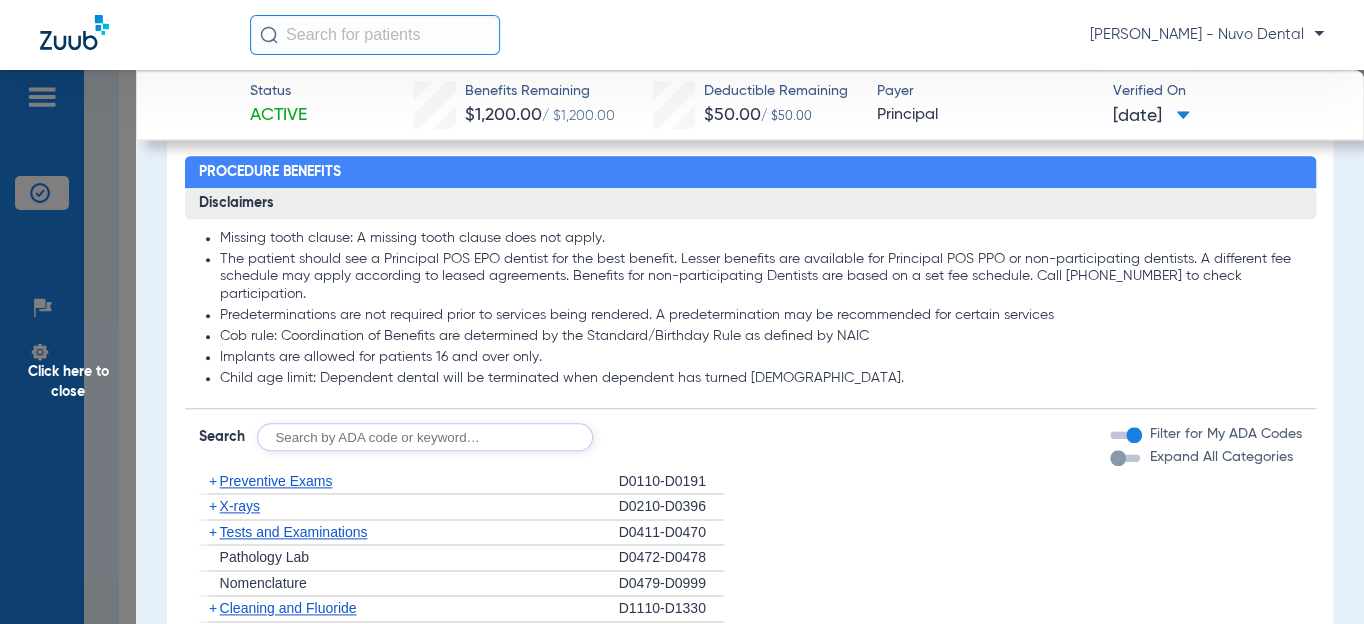 click 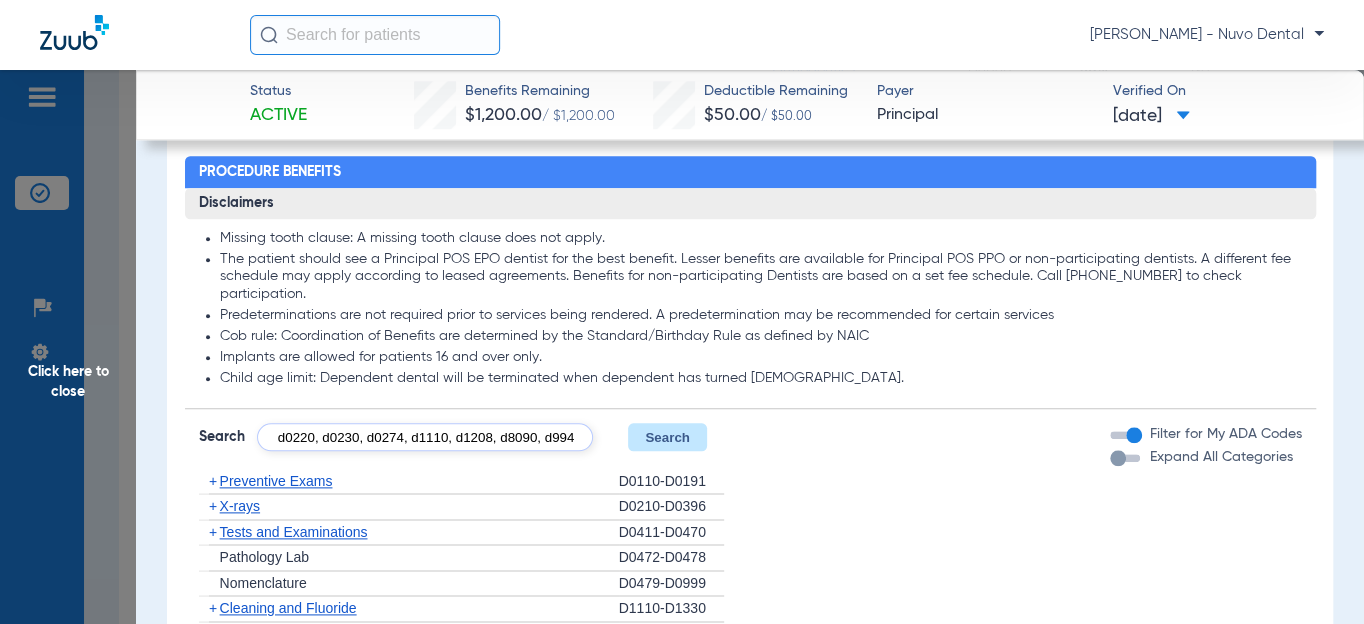 scroll, scrollTop: 0, scrollLeft: 150, axis: horizontal 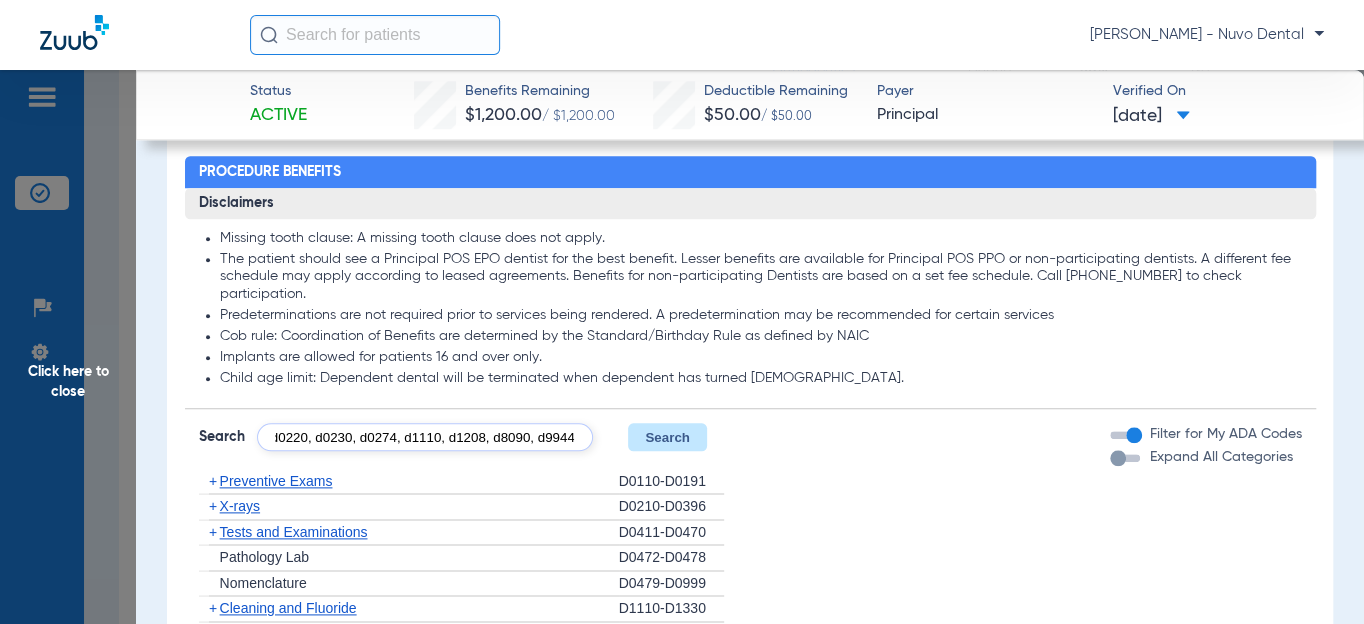 type on "d0120, d0220, d0230, d0274, d1110, d1208, d8090, d9944" 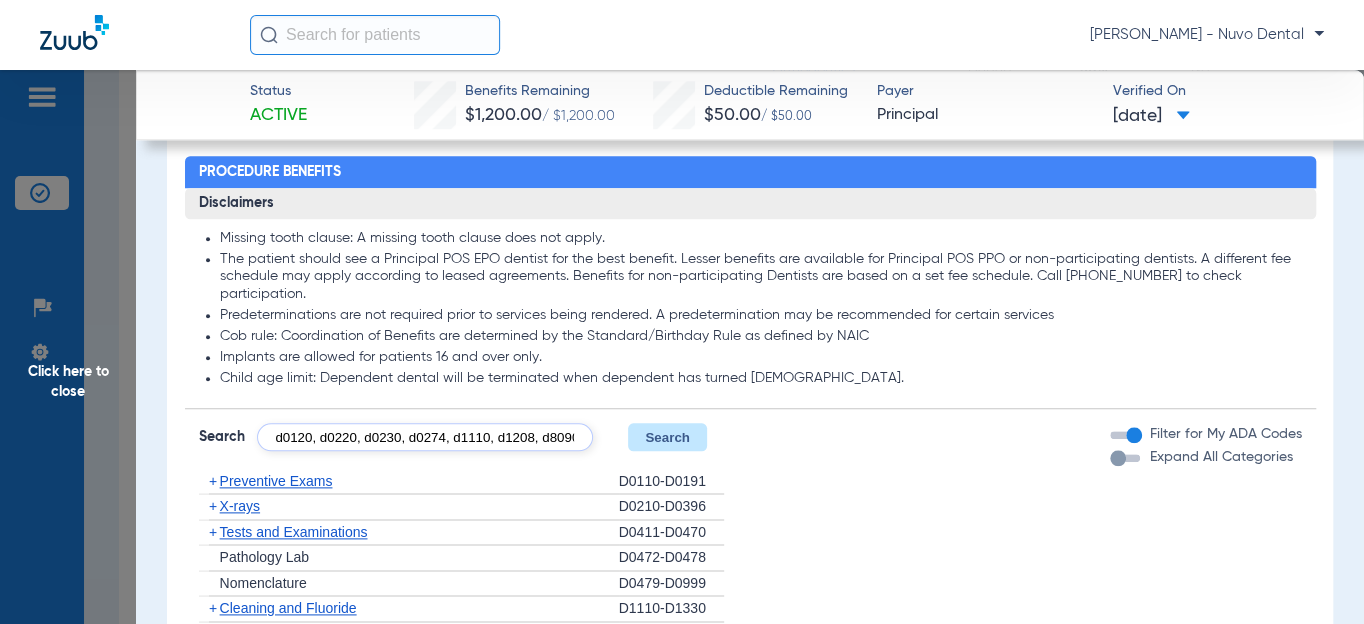 click on "d0120, d0220, d0230, d0274, d1110, d1208, d8090, d9944" 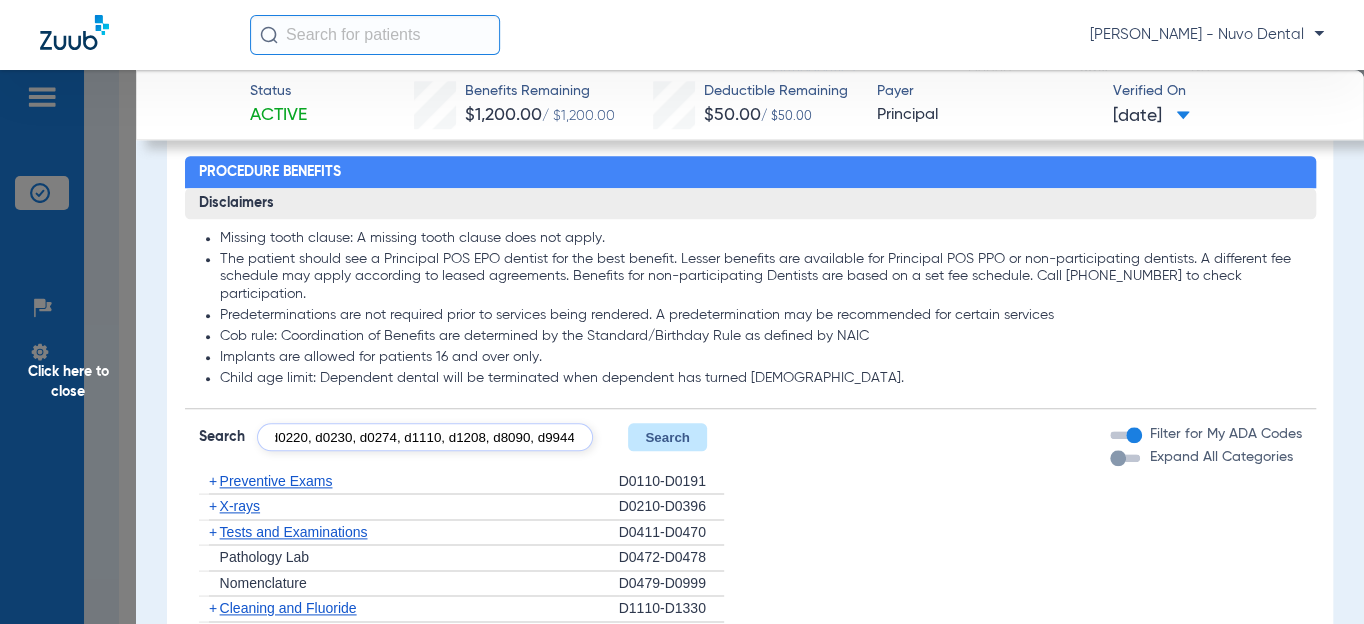drag, startPoint x: 273, startPoint y: 441, endPoint x: 799, endPoint y: 480, distance: 527.44385 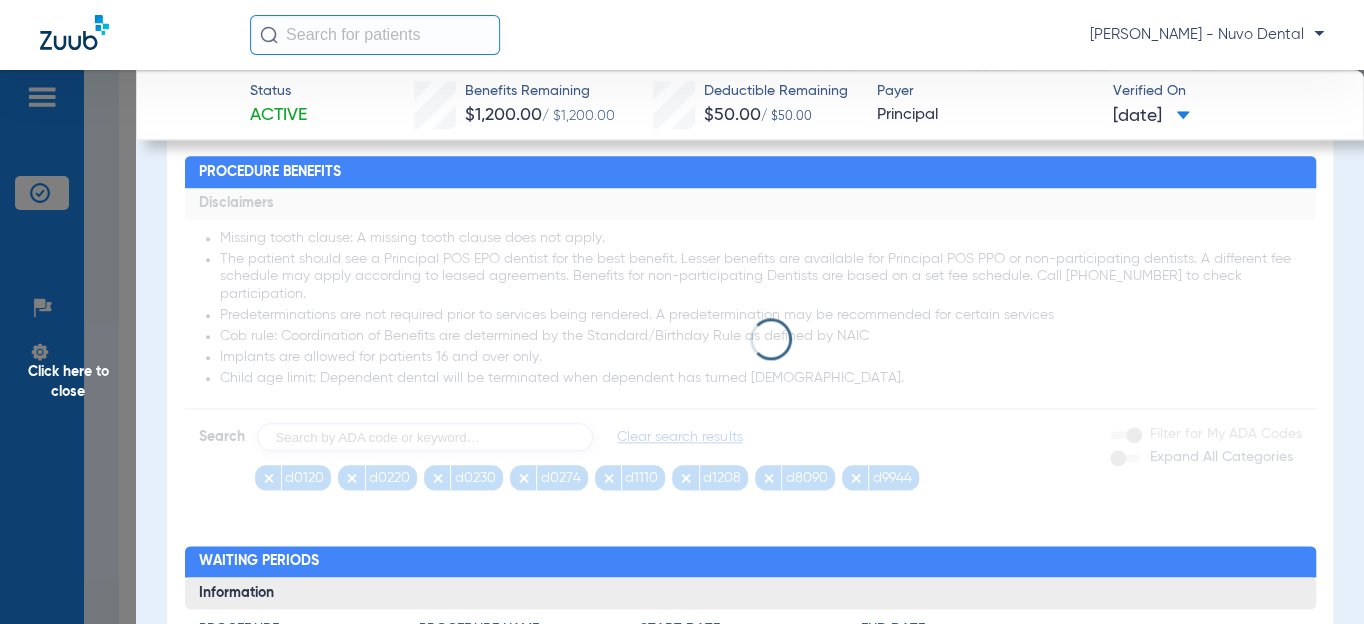 scroll, scrollTop: 0, scrollLeft: 0, axis: both 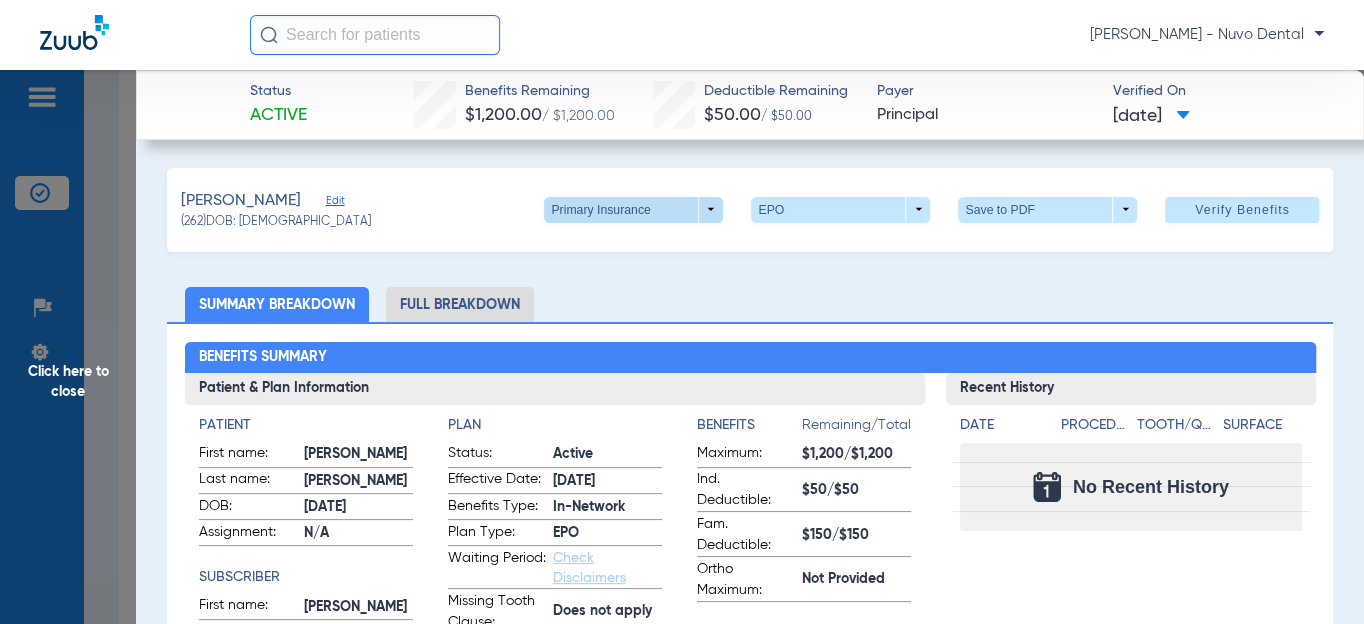 click 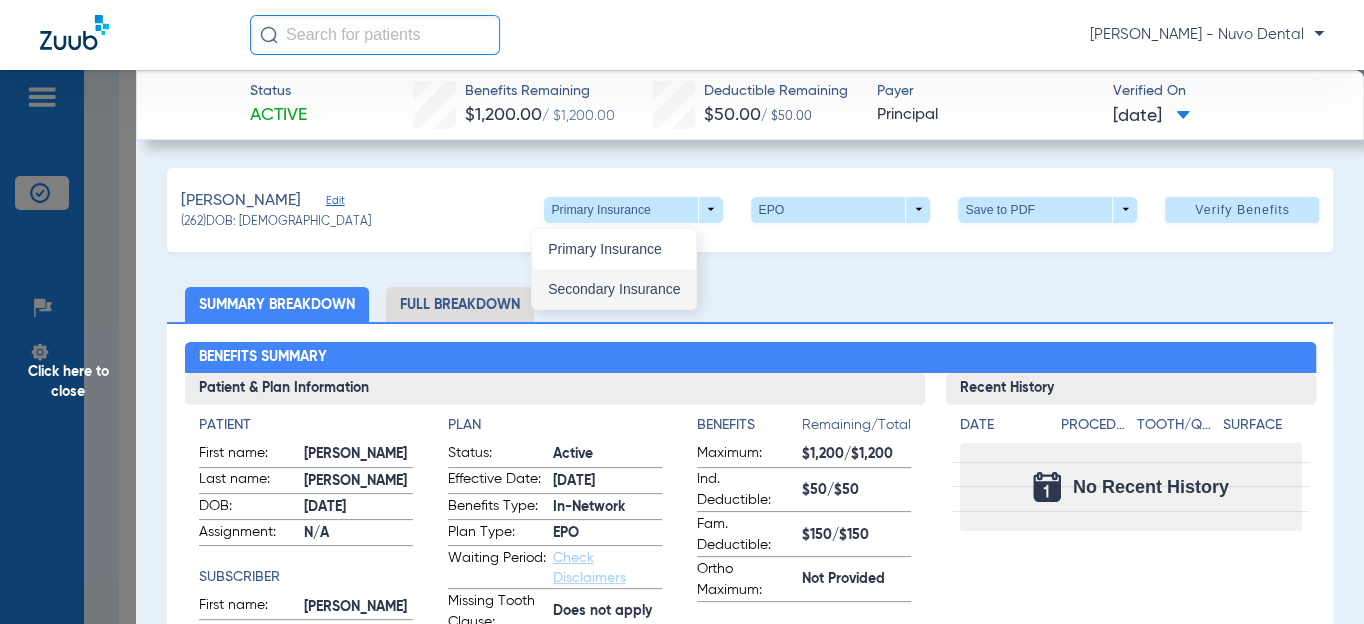 click on "Secondary Insurance" at bounding box center [614, 289] 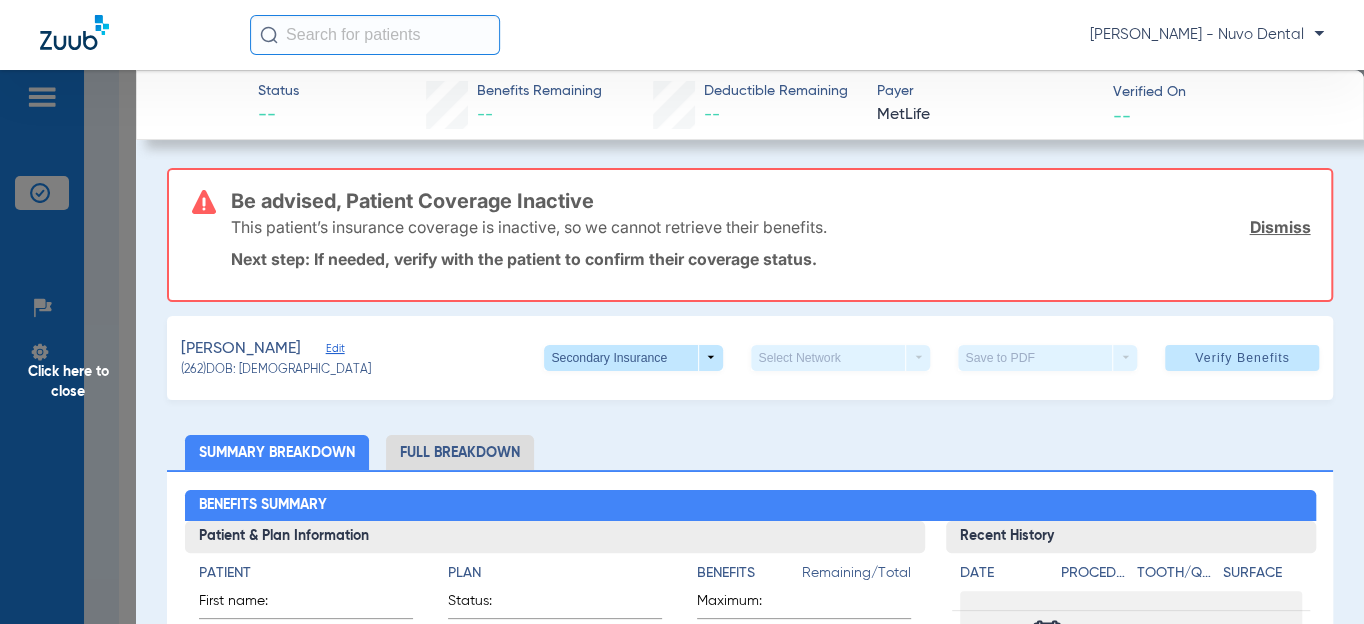 click on "Edit" 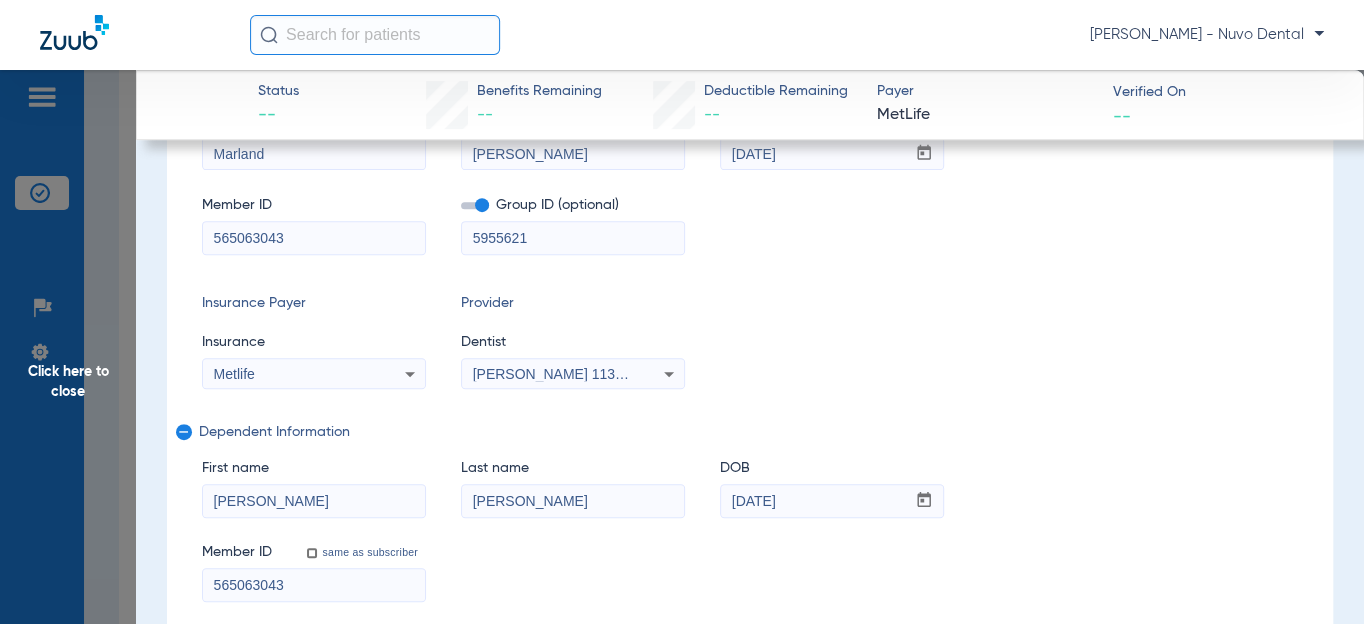 scroll, scrollTop: 272, scrollLeft: 0, axis: vertical 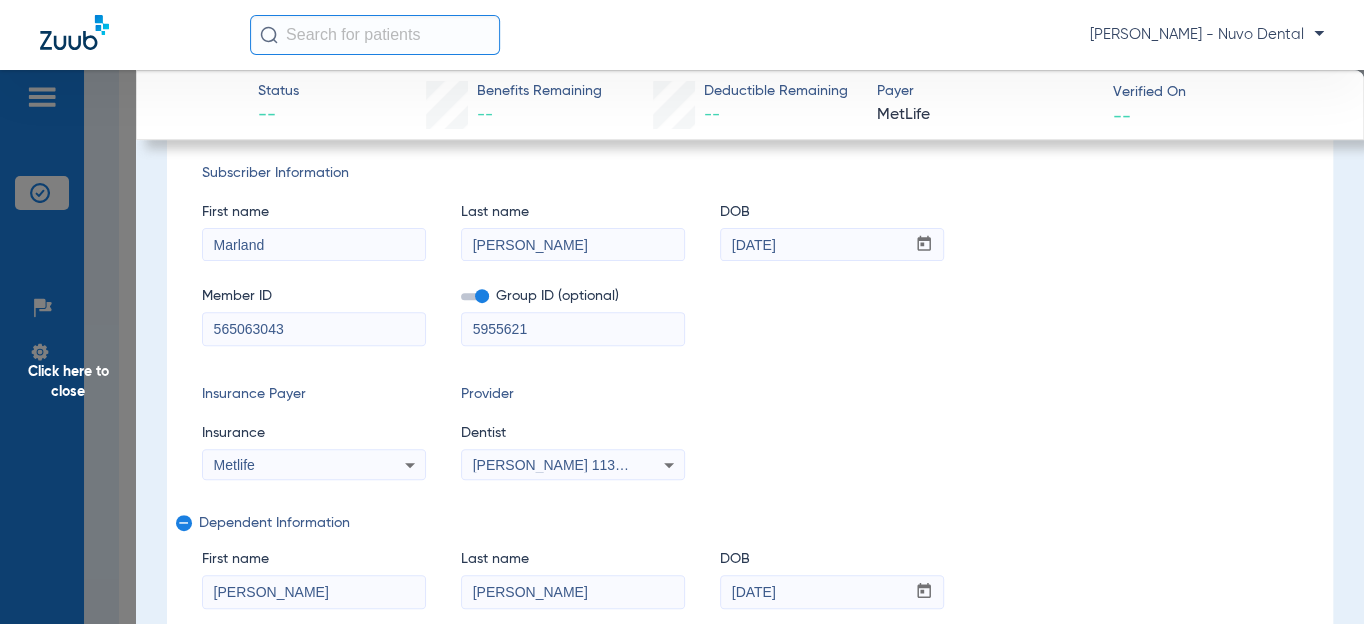 drag, startPoint x: 360, startPoint y: 322, endPoint x: 50, endPoint y: 331, distance: 310.1306 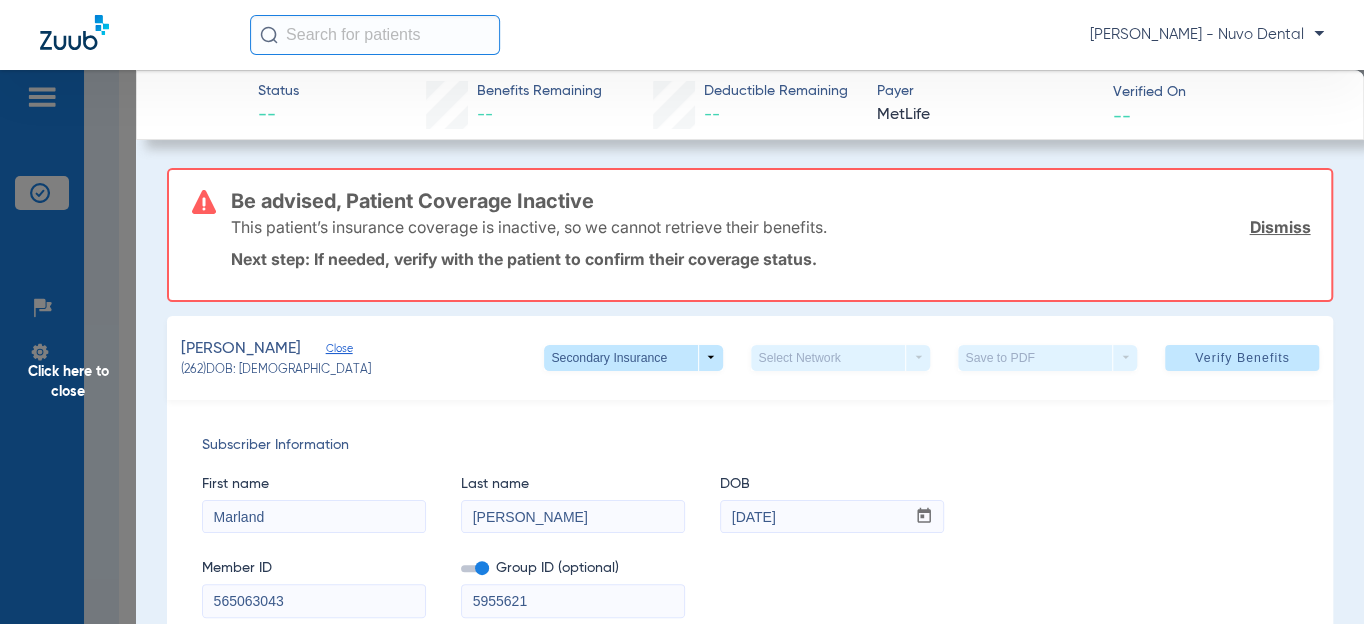 click on "Click here to close" 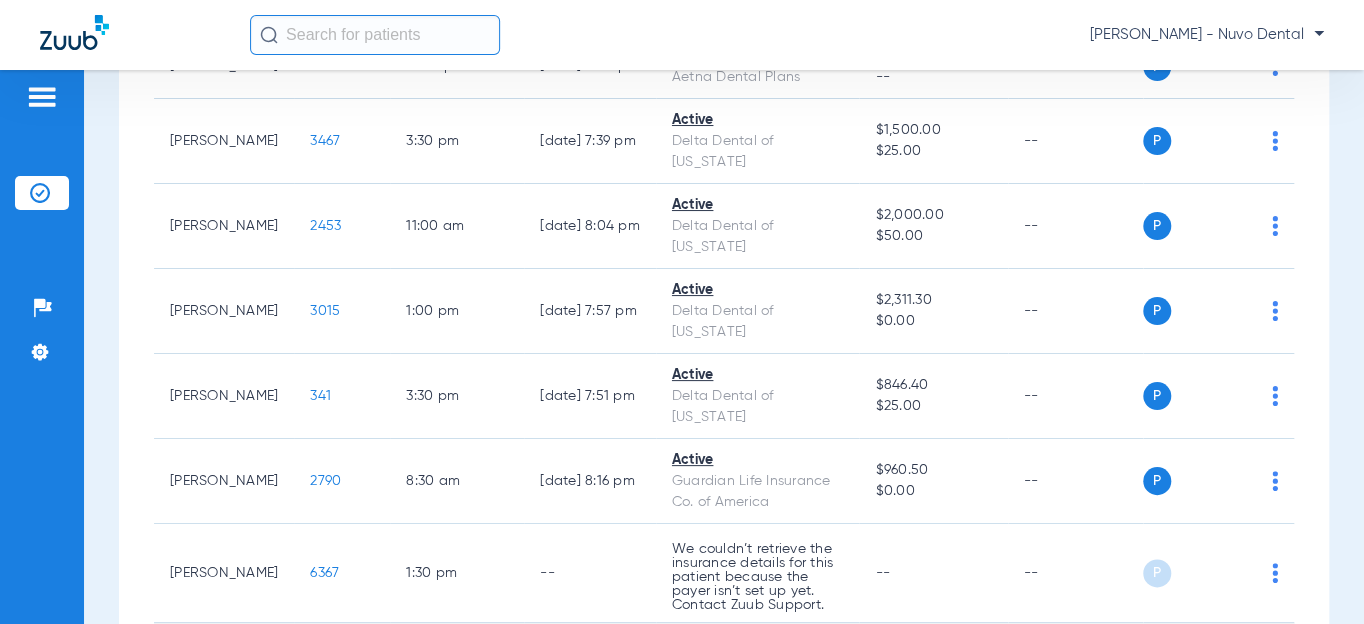 scroll, scrollTop: 1363, scrollLeft: 0, axis: vertical 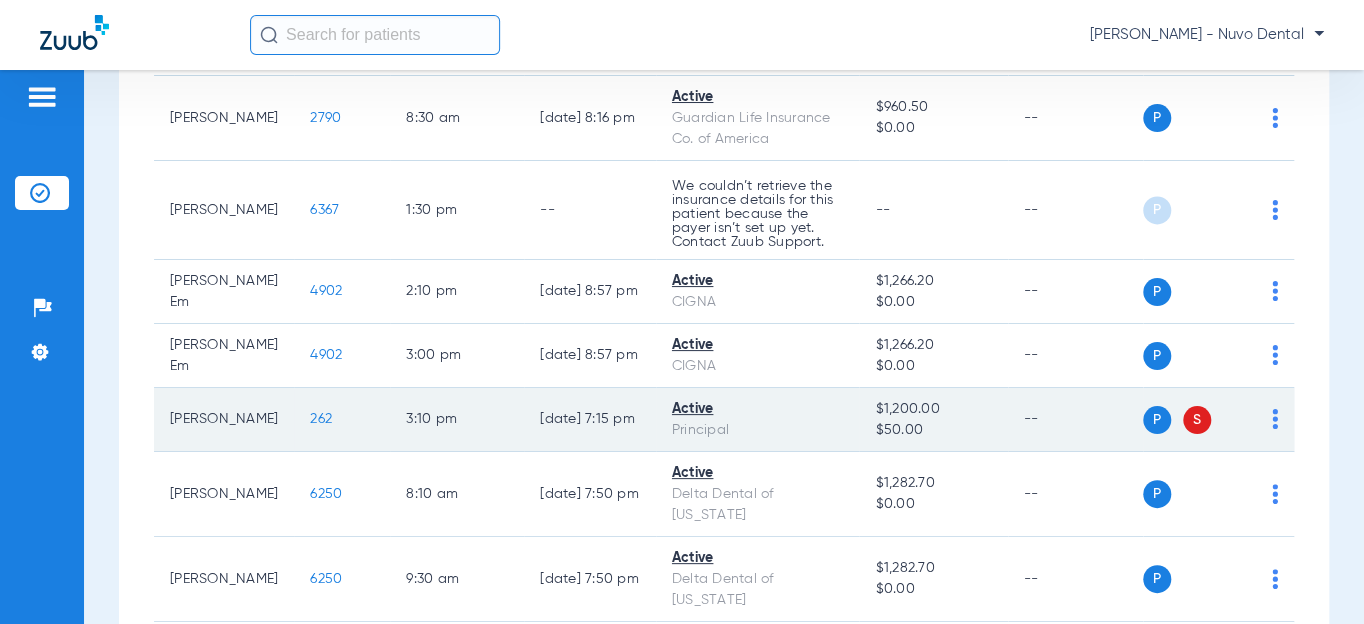 click on "262" 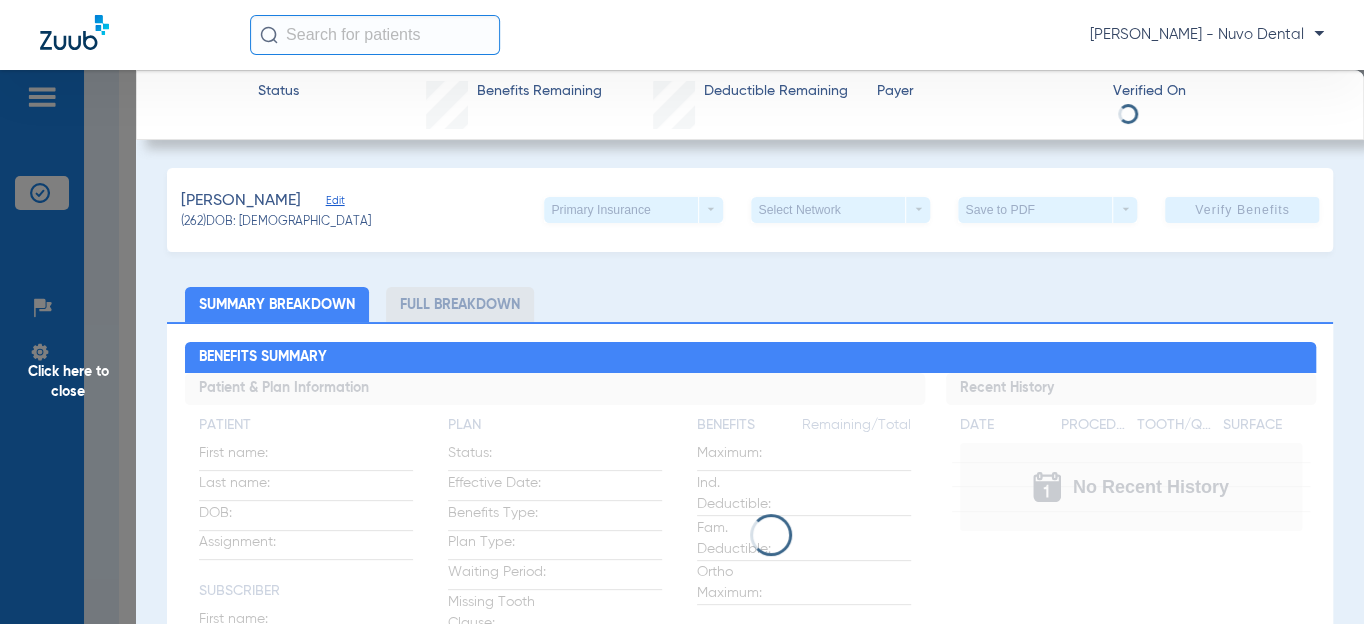 click 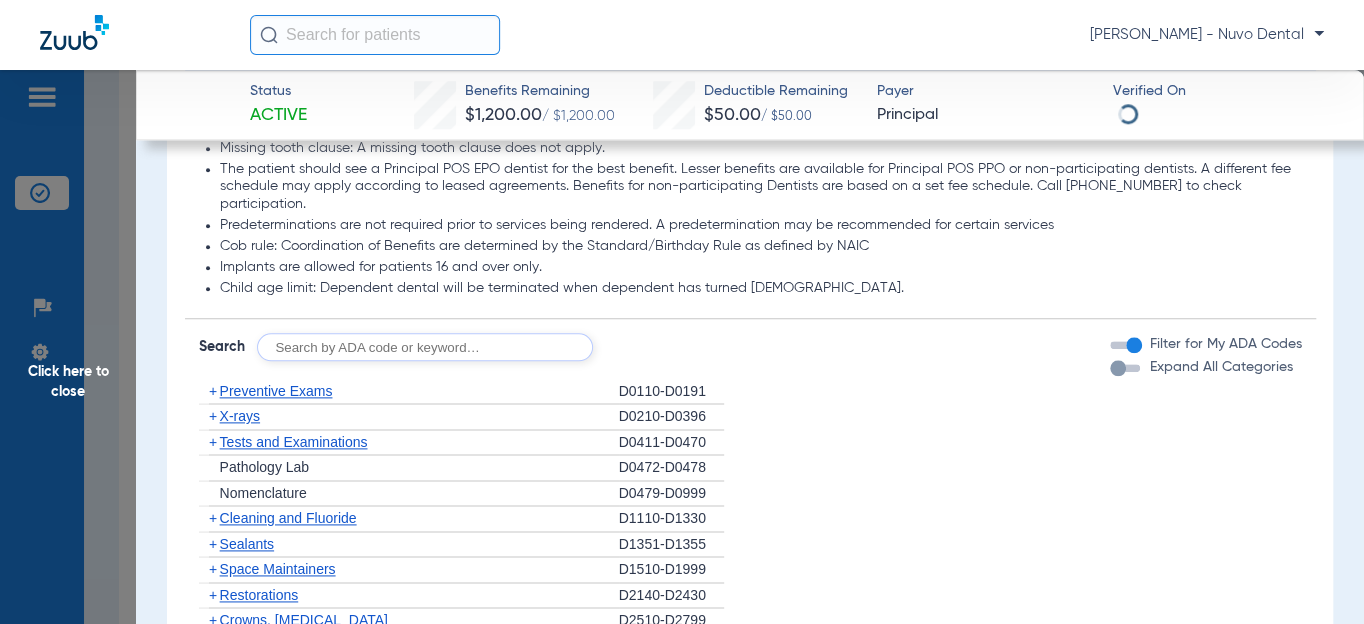 scroll, scrollTop: 1090, scrollLeft: 0, axis: vertical 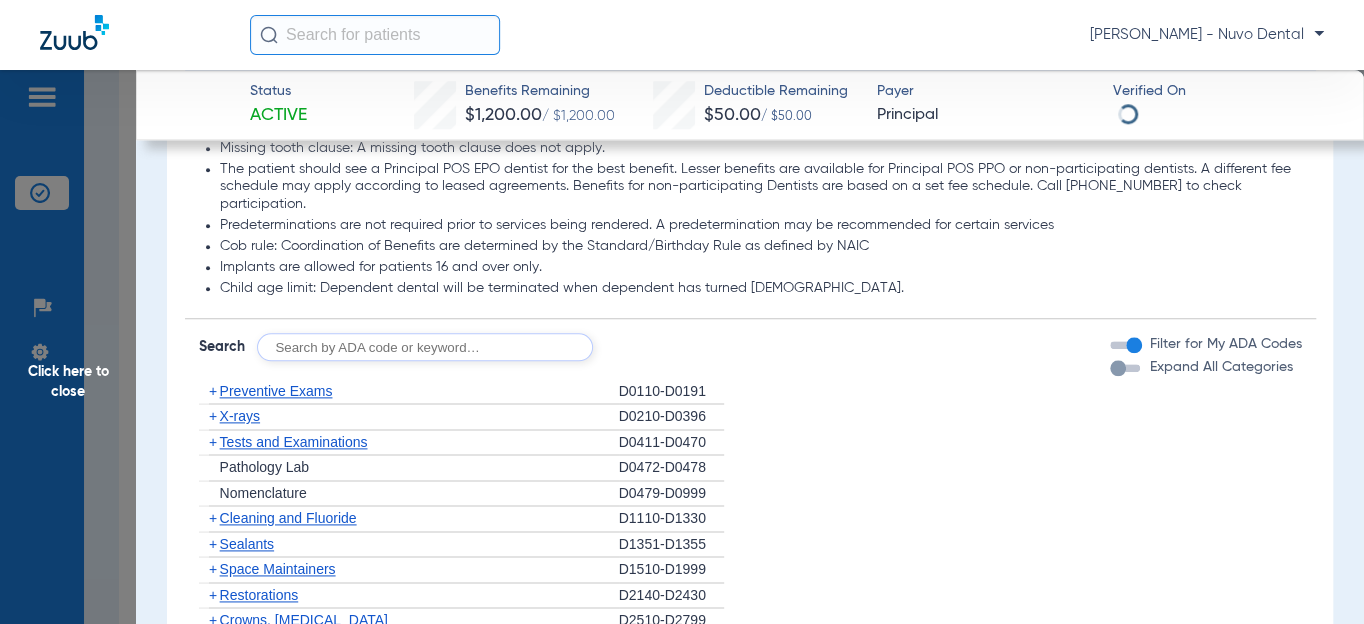 click 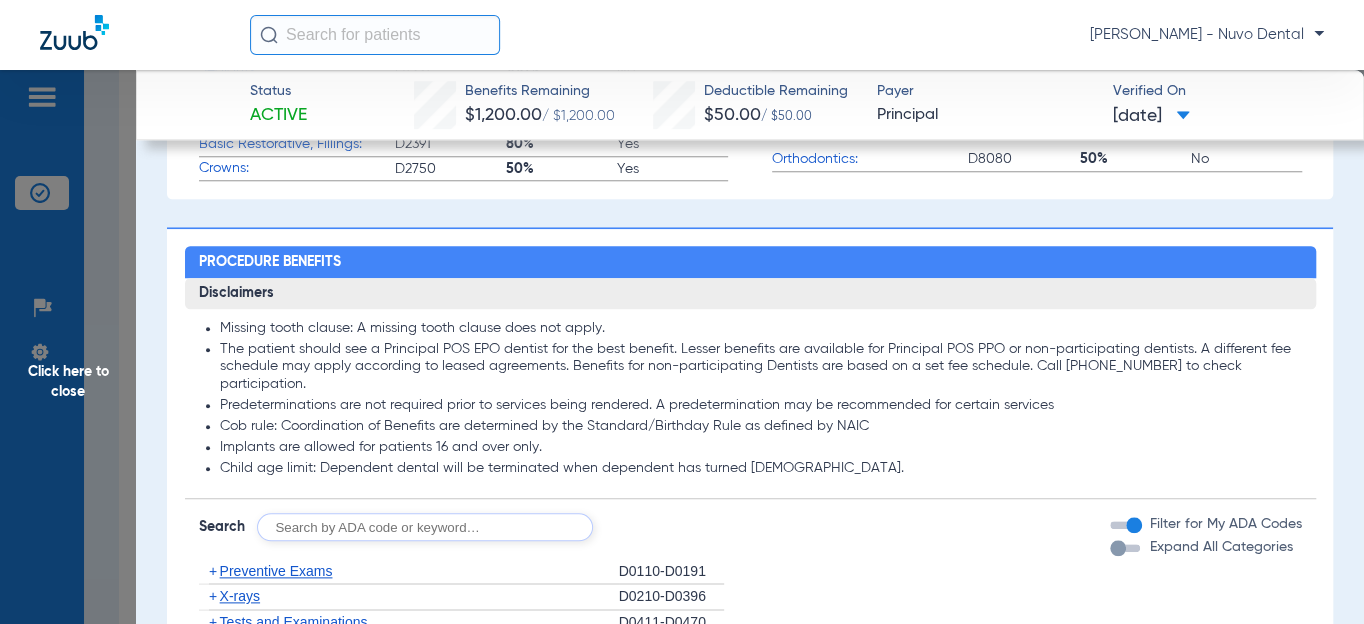 scroll, scrollTop: 909, scrollLeft: 0, axis: vertical 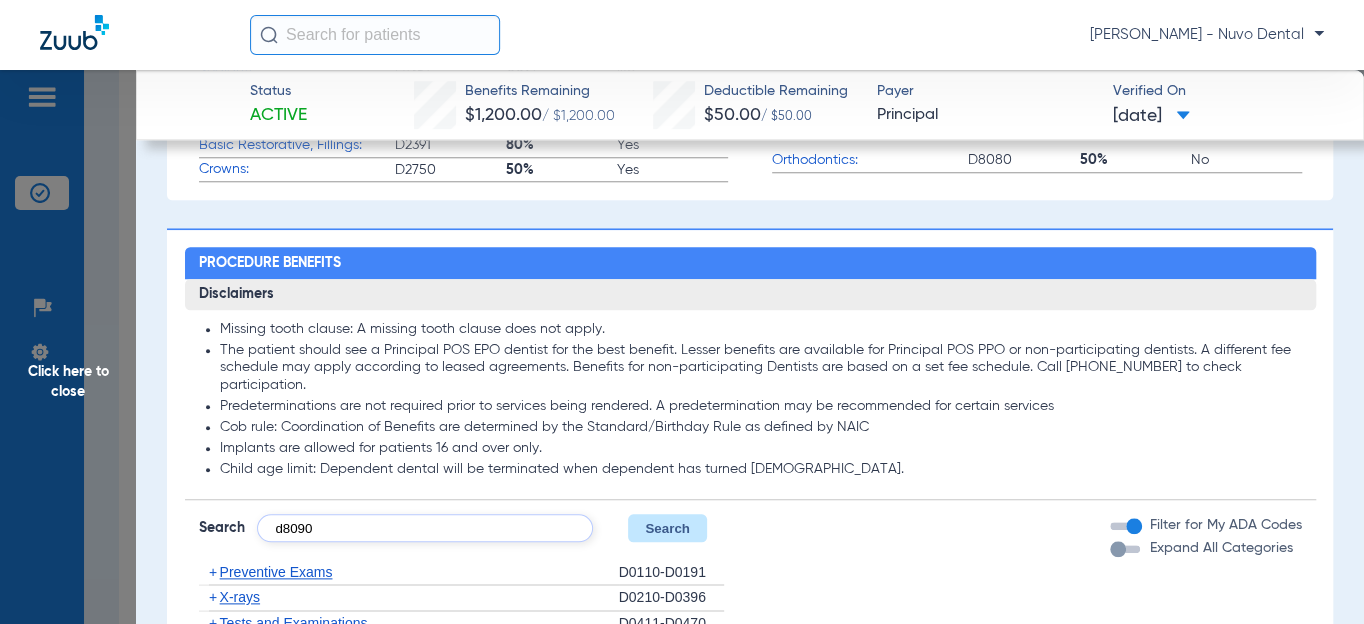 type on "d8090" 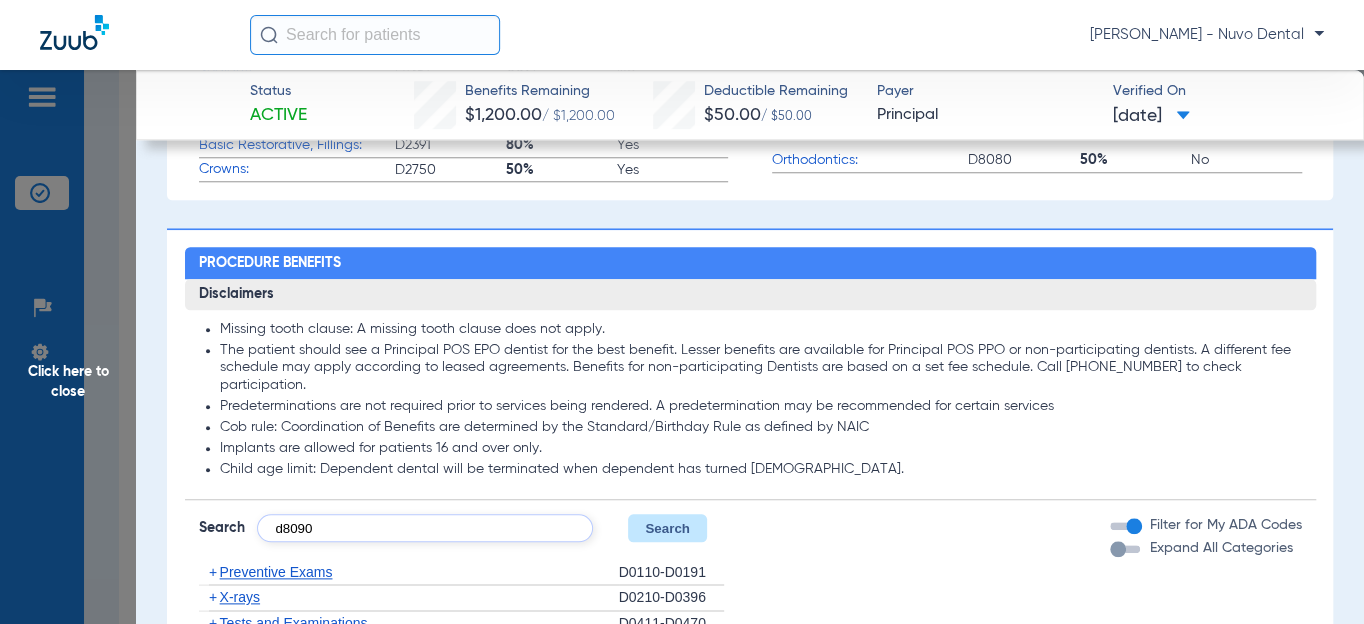 click on "Search" 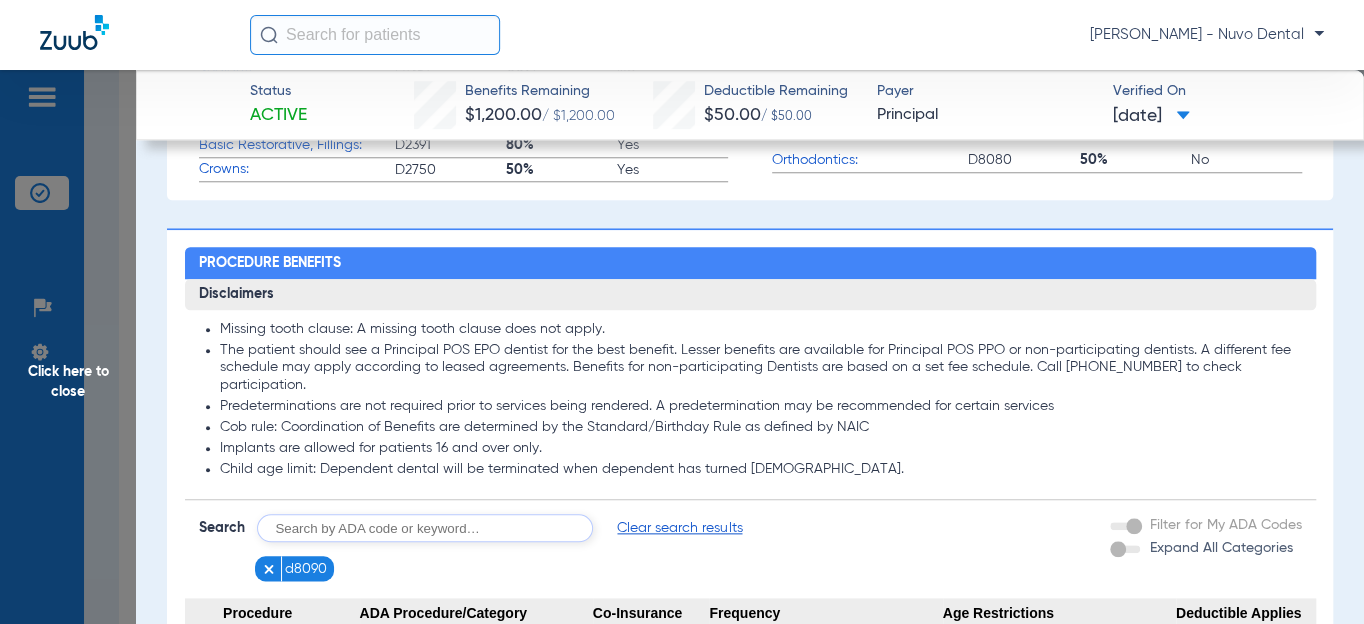 click on "The patient should see a Principal POS EPO dentist for the best benefit. Lesser benefits are available for Principal POS PPO or non-participating dentists. A different fee schedule may apply according to leased agreements. Benefits for non-participating Dentists are based on a set fee schedule. Call [PHONE_NUMBER] to check participation." 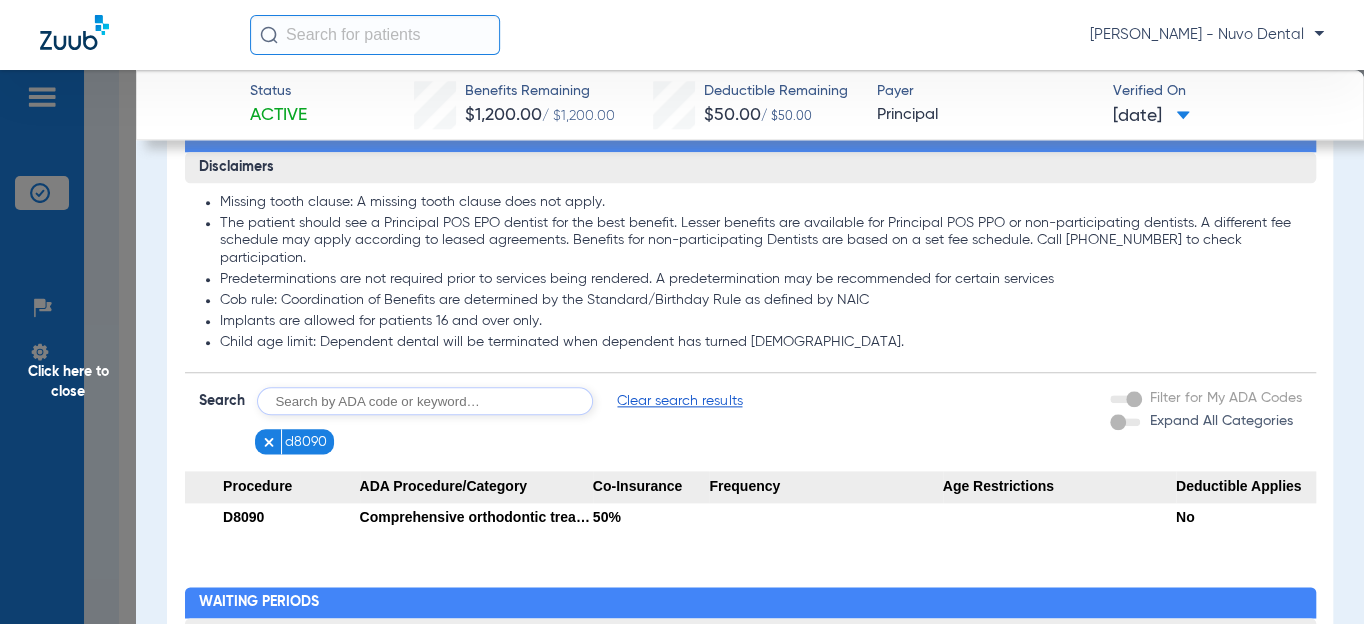 scroll, scrollTop: 909, scrollLeft: 0, axis: vertical 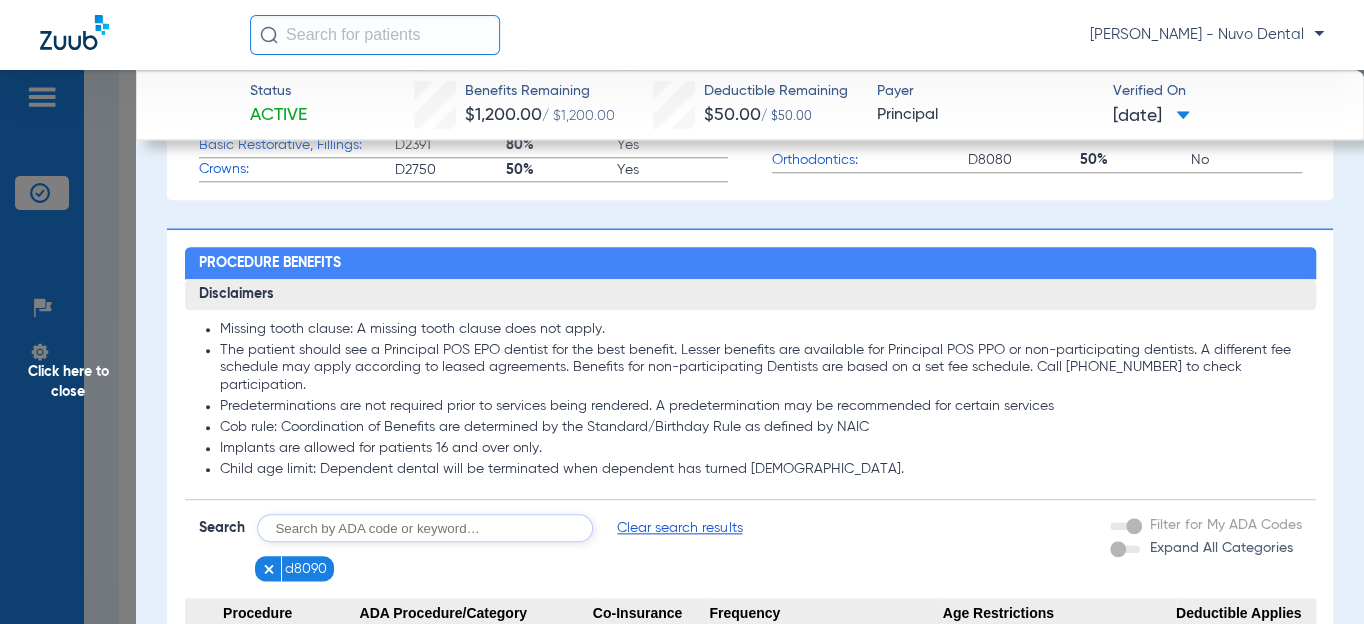 click 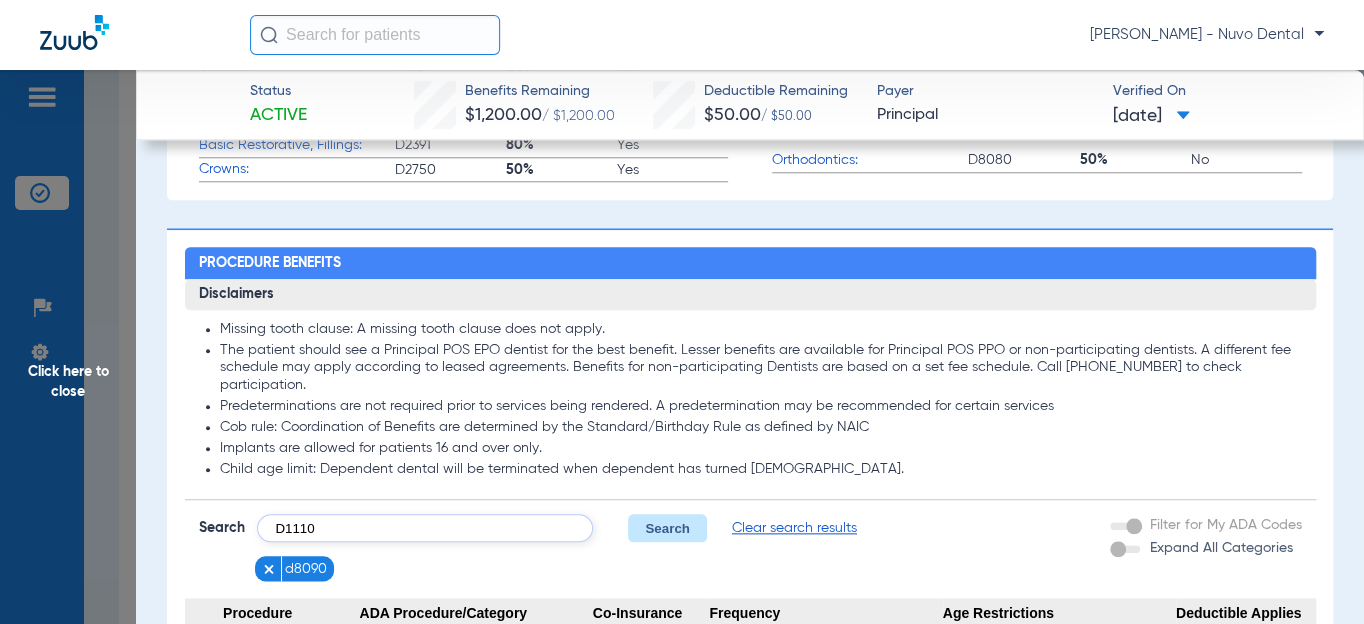 type on "D1110" 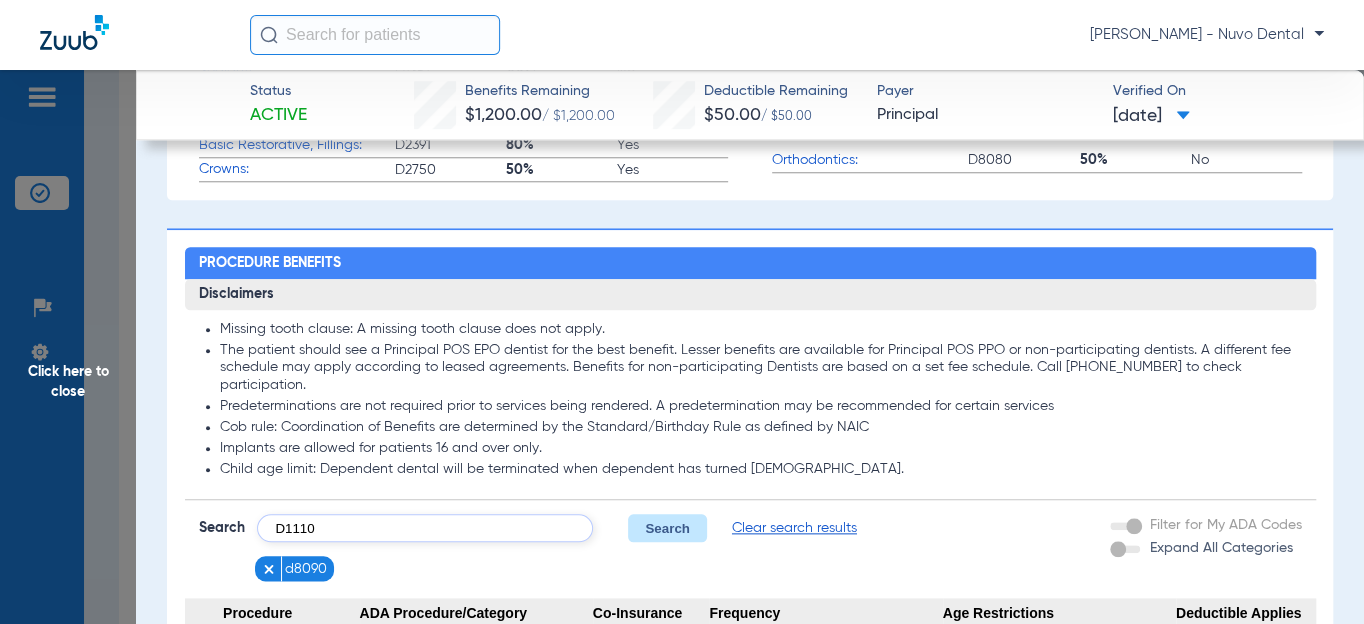 click on "Search" 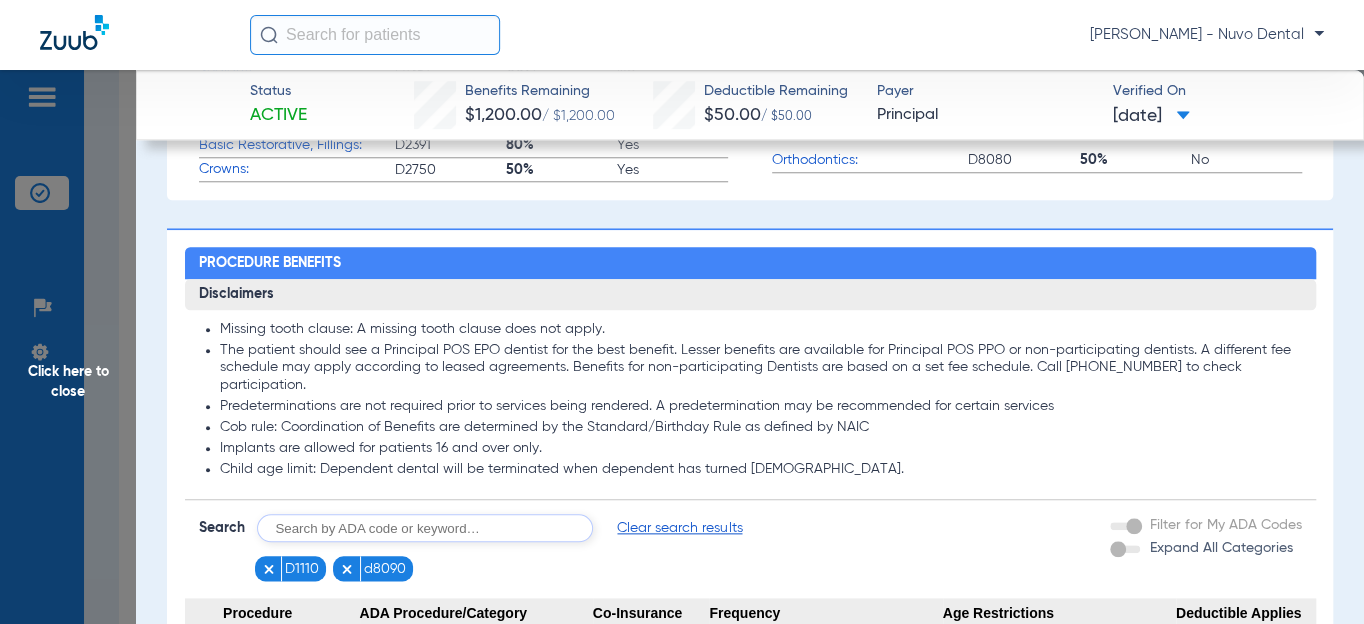 scroll, scrollTop: 1181, scrollLeft: 0, axis: vertical 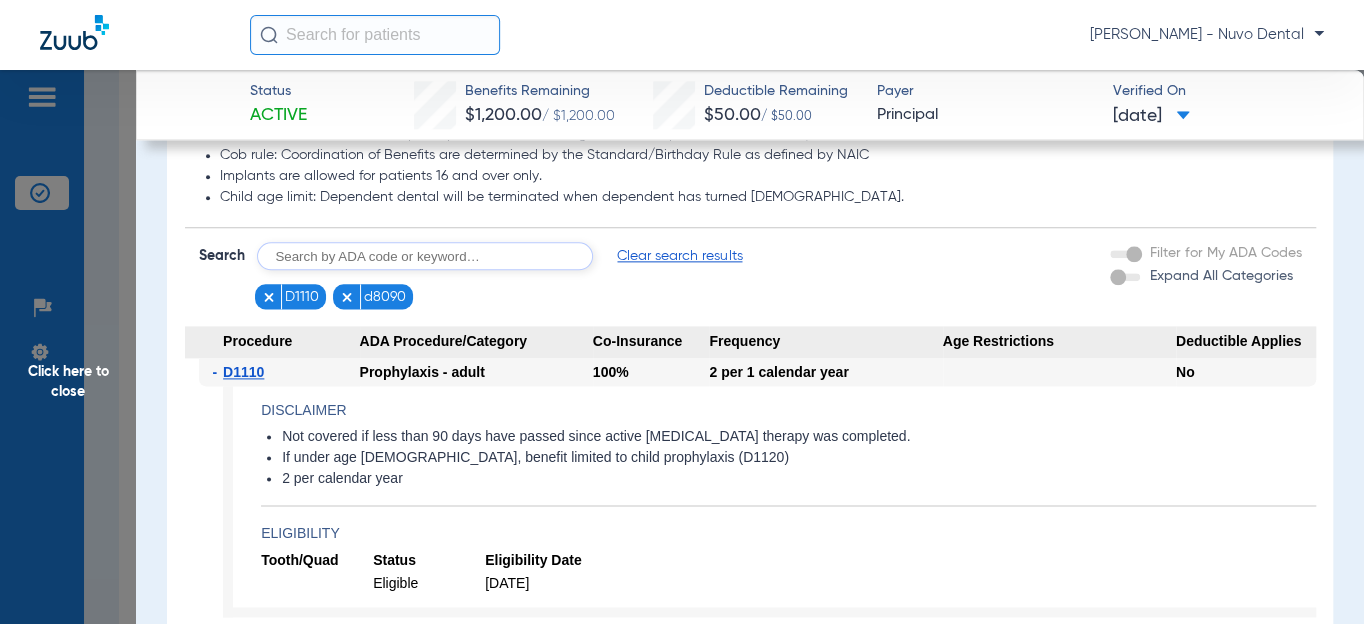 click 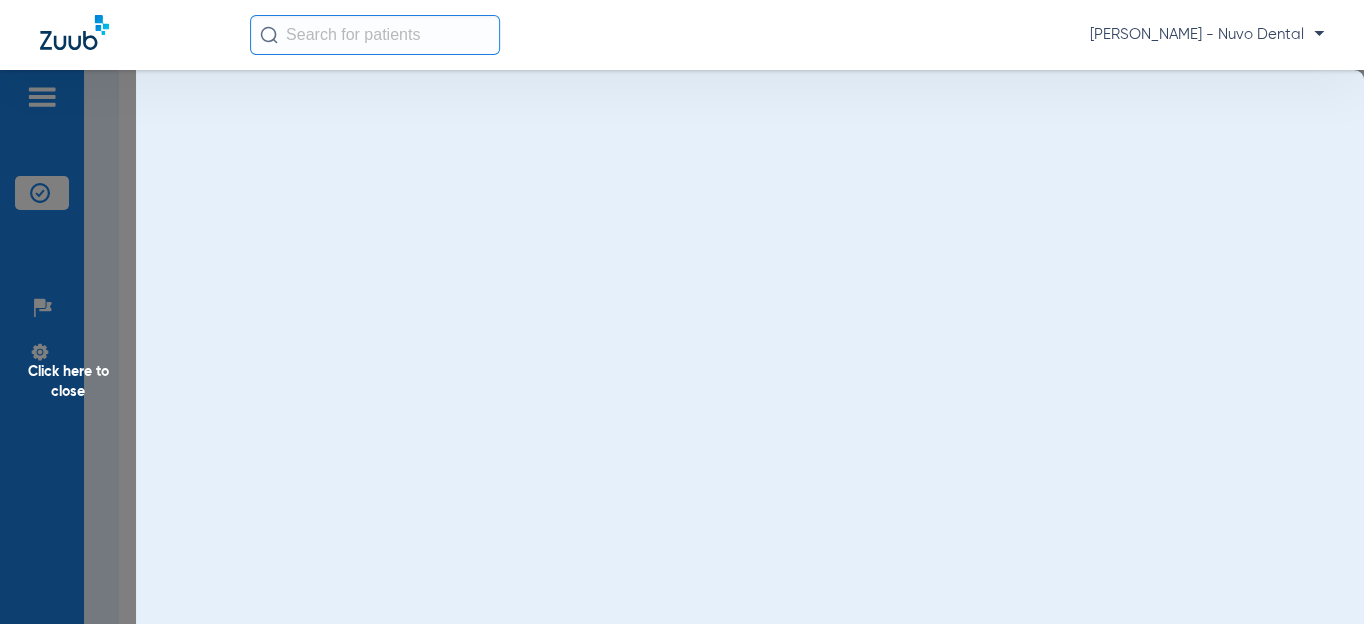 scroll, scrollTop: 0, scrollLeft: 0, axis: both 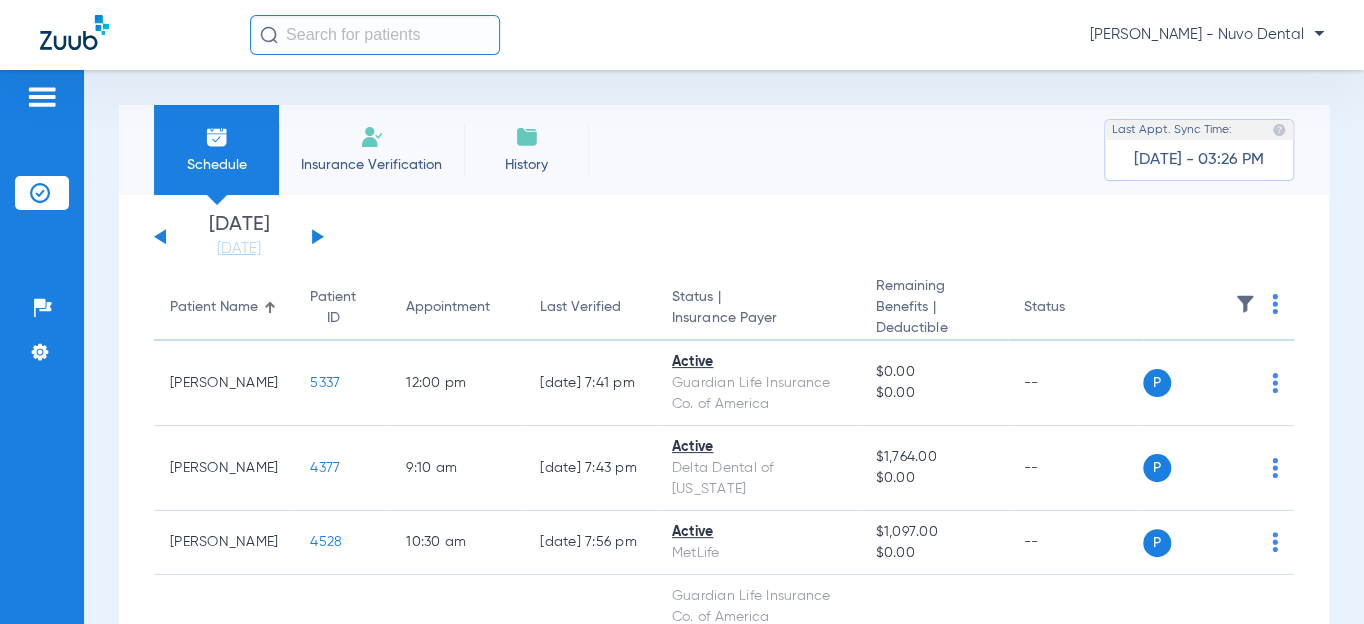 click 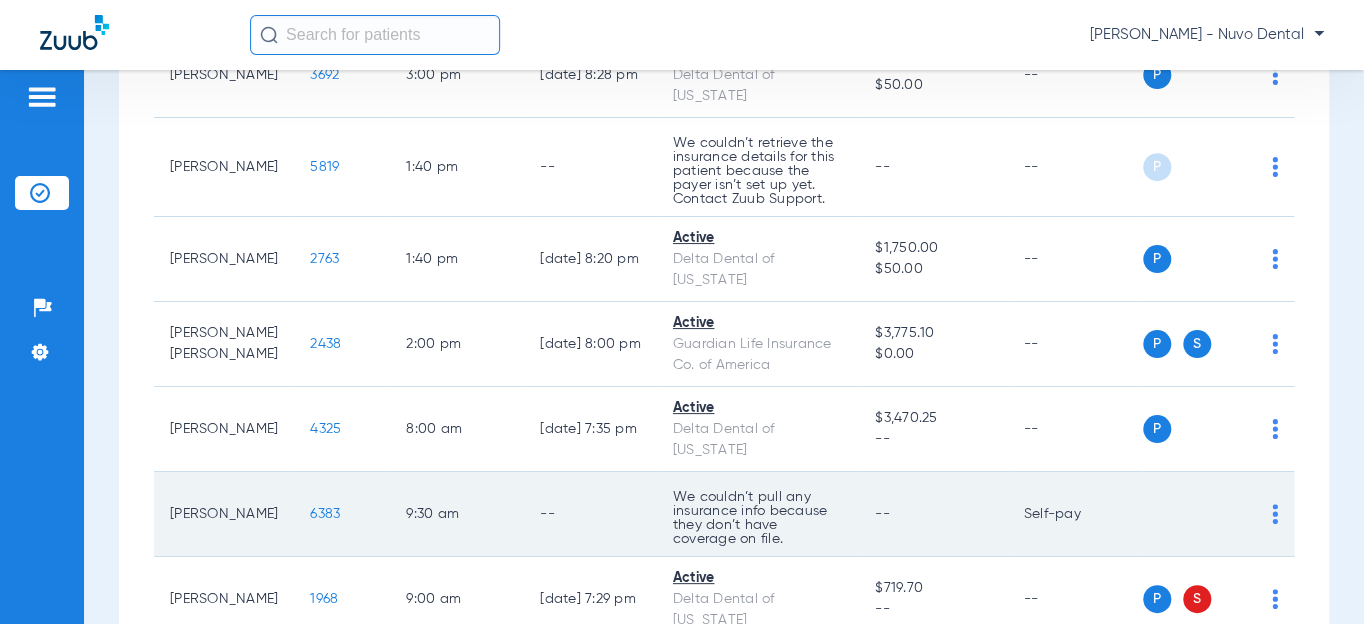 scroll, scrollTop: 363, scrollLeft: 0, axis: vertical 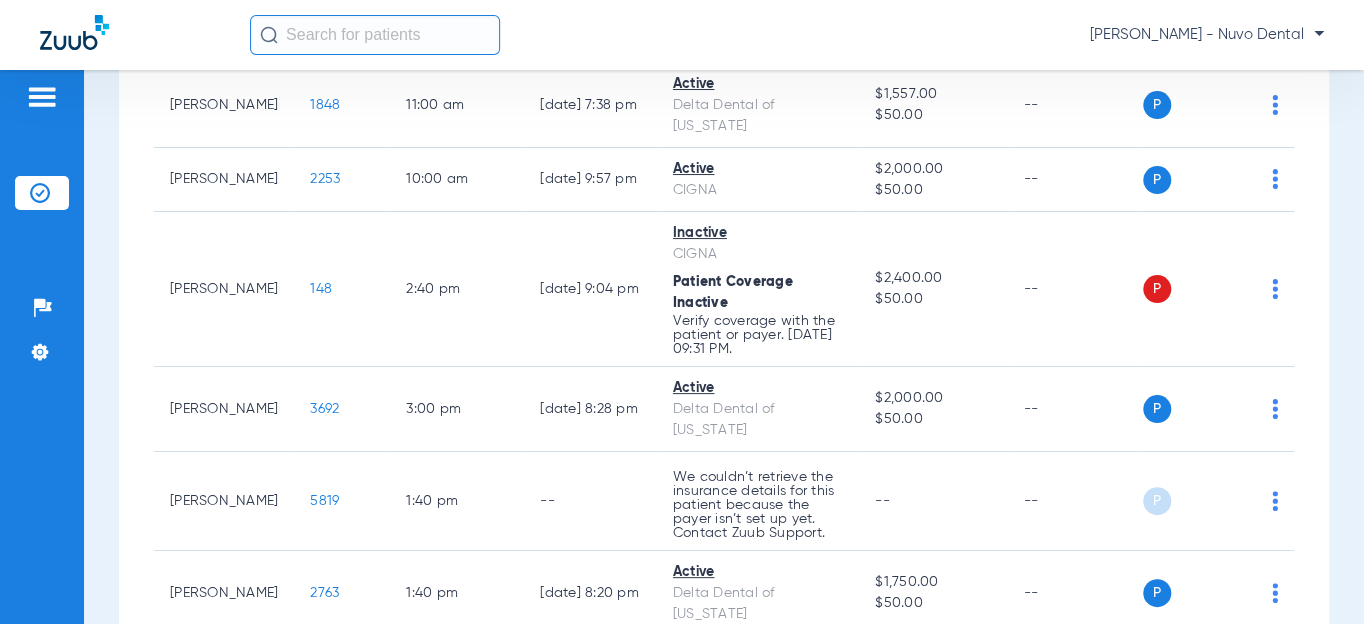 type 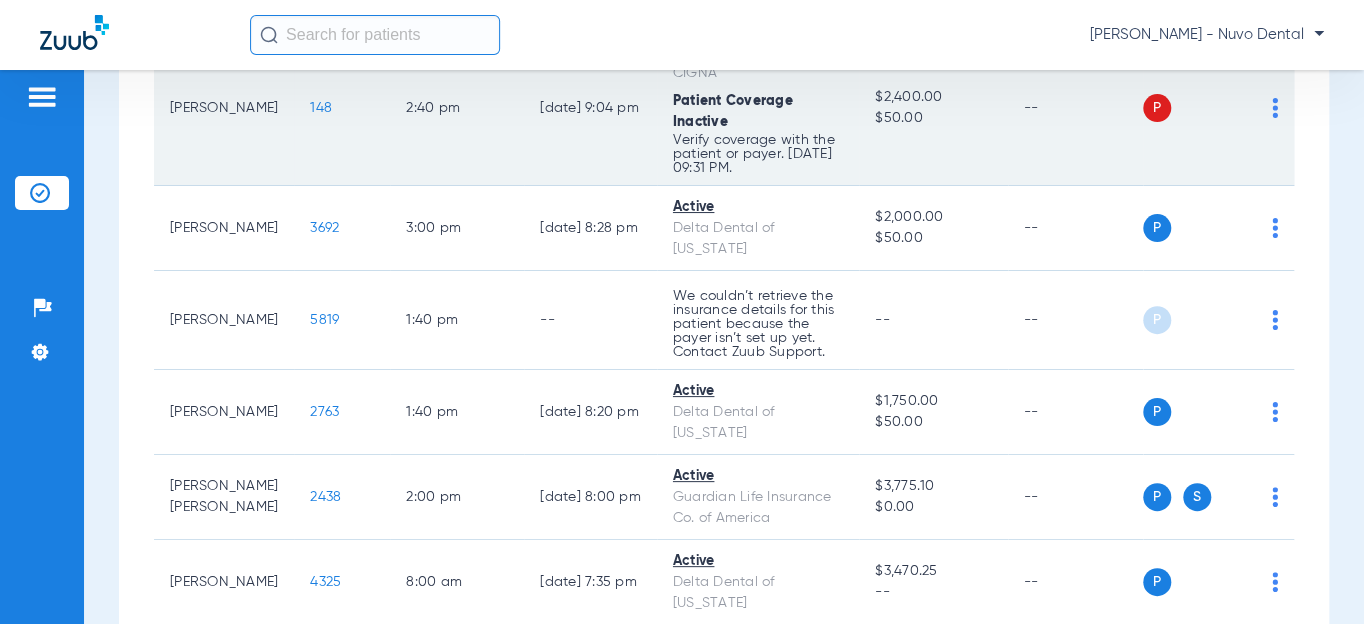 scroll, scrollTop: 545, scrollLeft: 0, axis: vertical 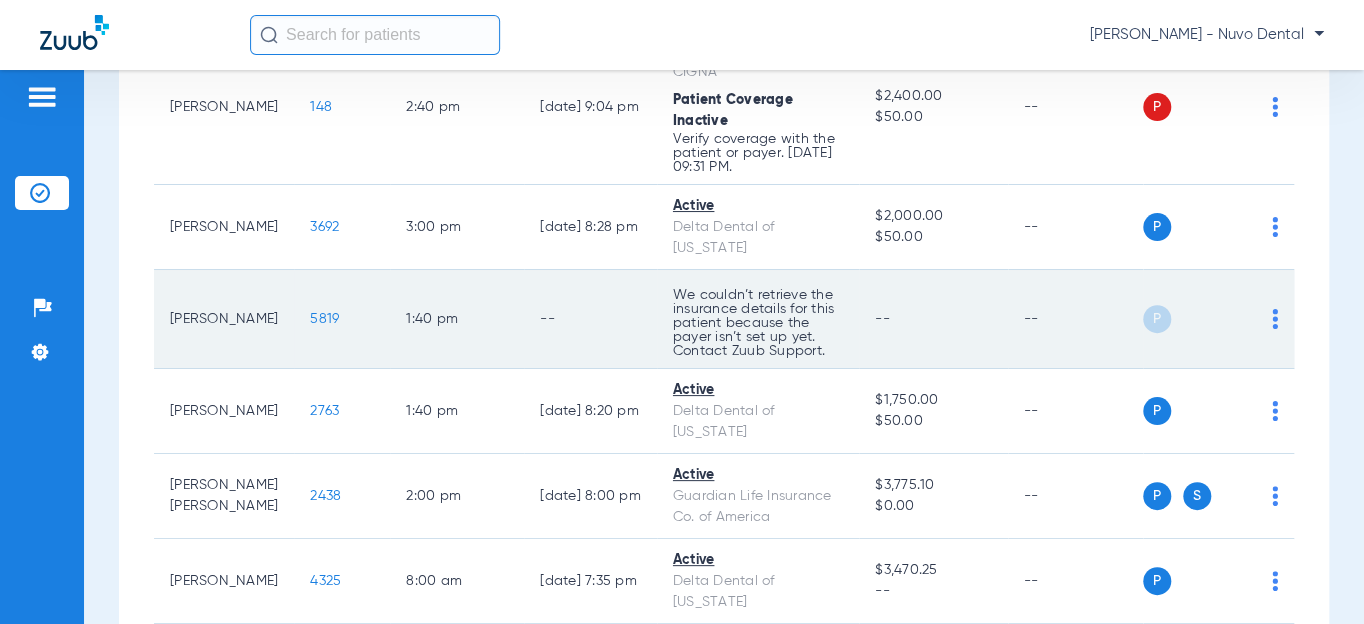 click on "[PERSON_NAME]" 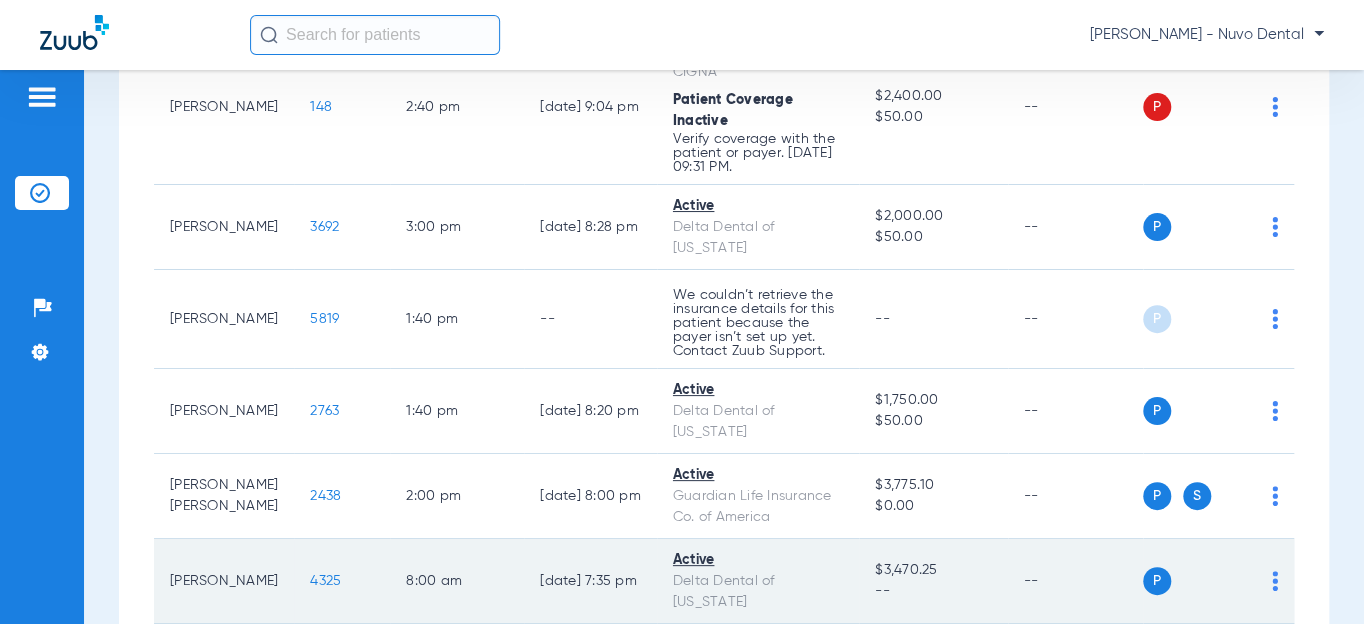 scroll, scrollTop: 636, scrollLeft: 0, axis: vertical 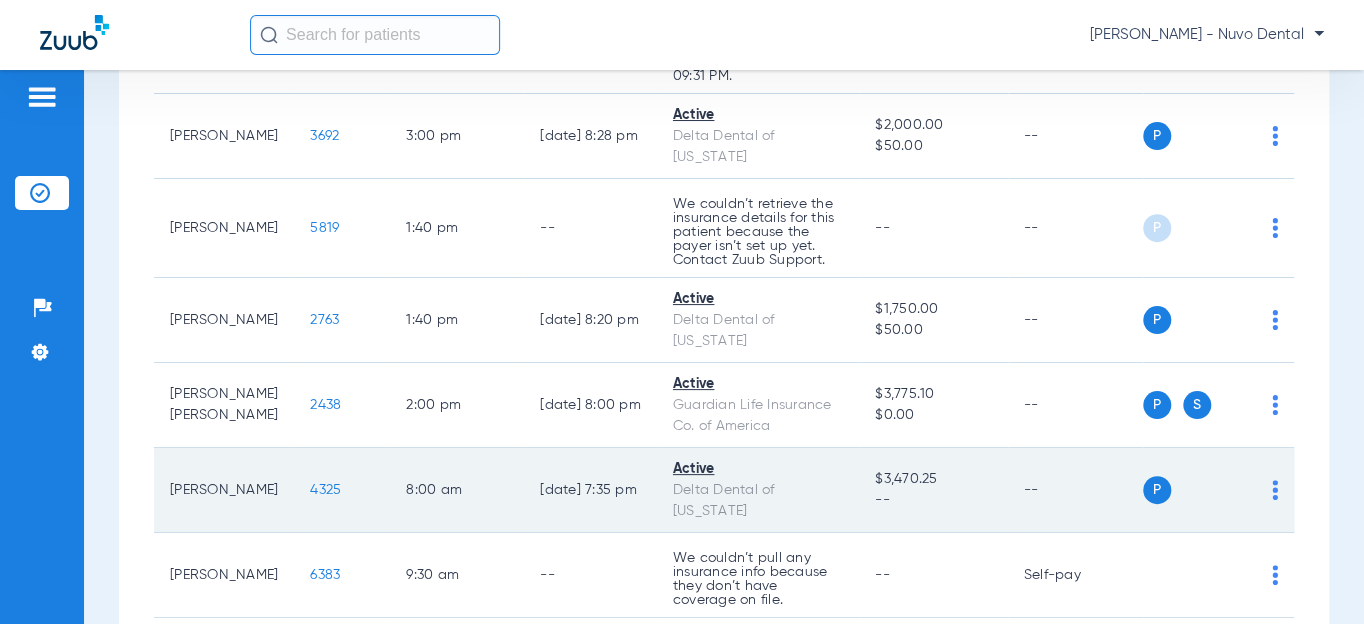 click on "4325" 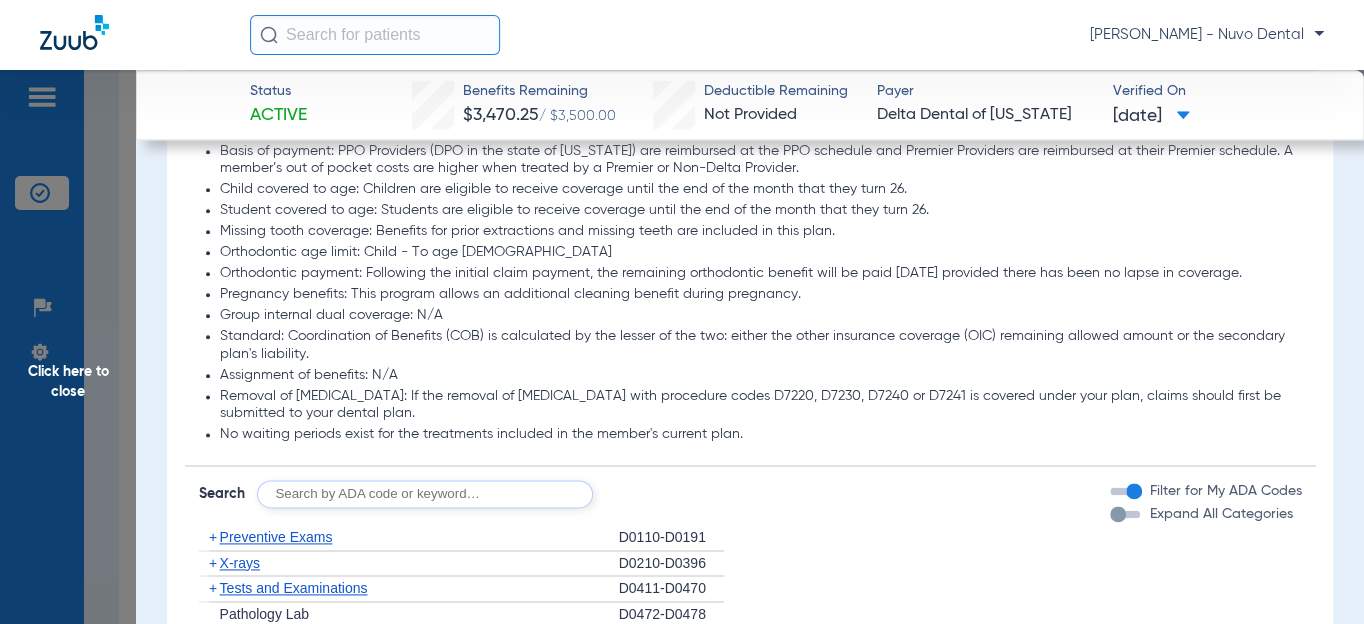 scroll, scrollTop: 1181, scrollLeft: 0, axis: vertical 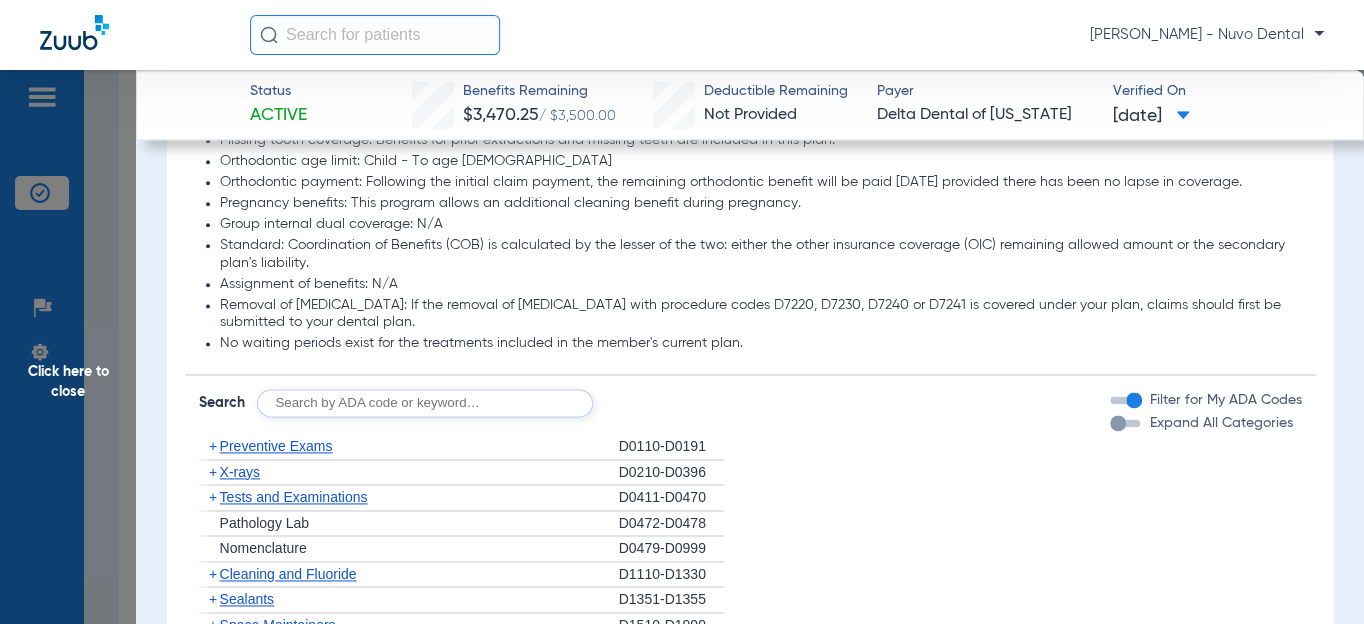 click 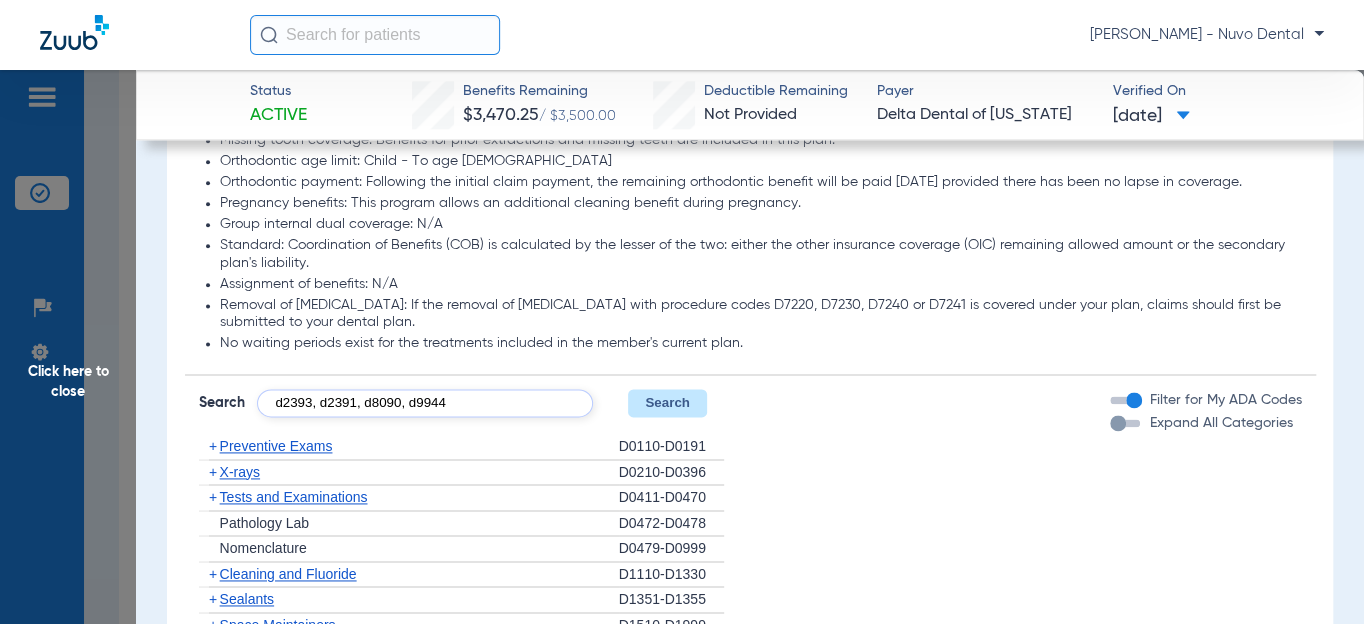 type on "d2393, d2391, d8090, d9944" 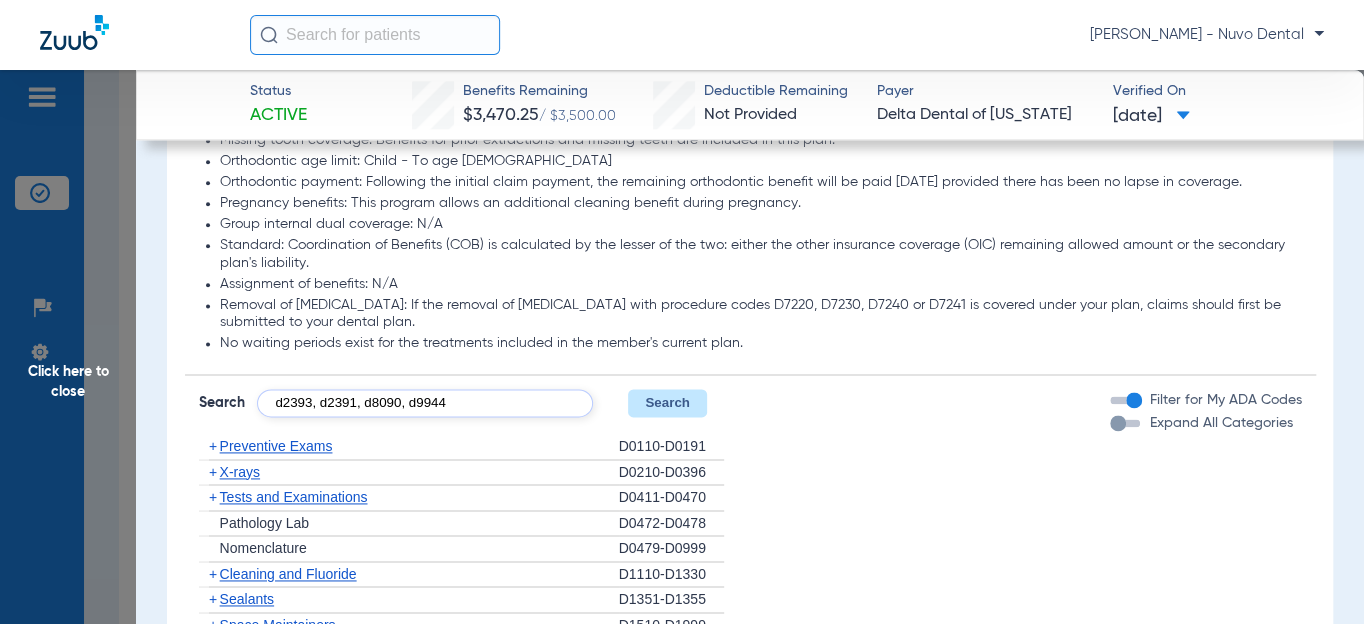 click on "Search" 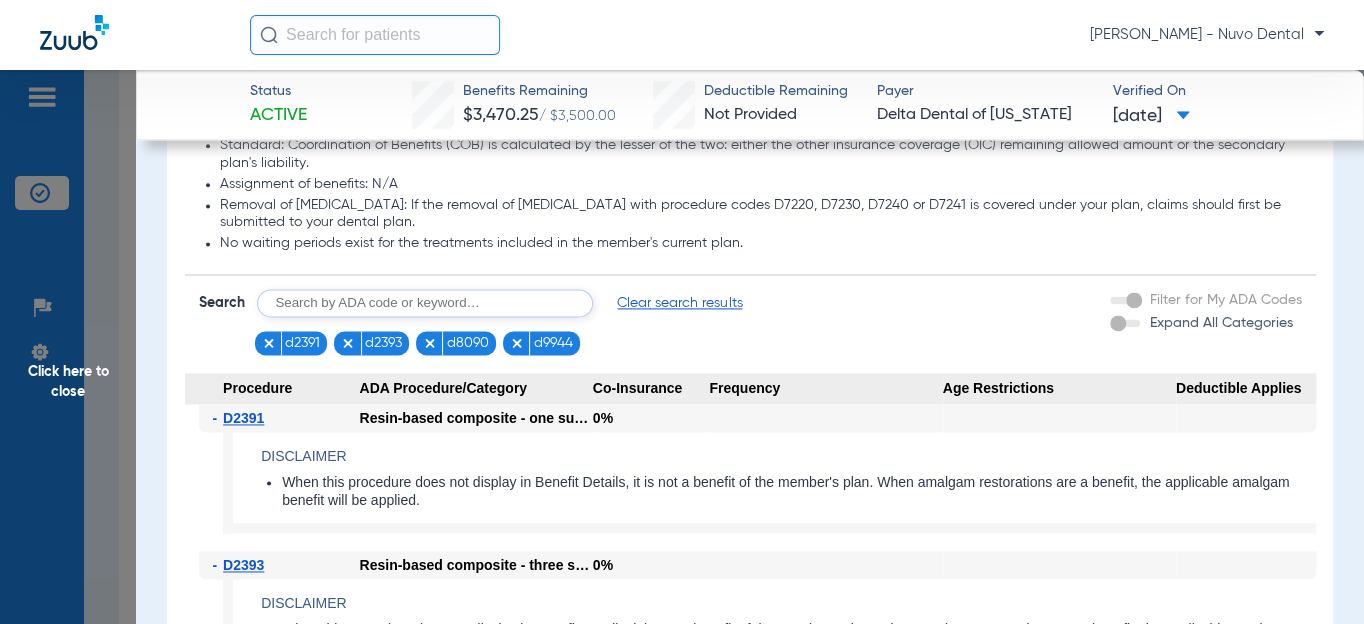 scroll, scrollTop: 1363, scrollLeft: 0, axis: vertical 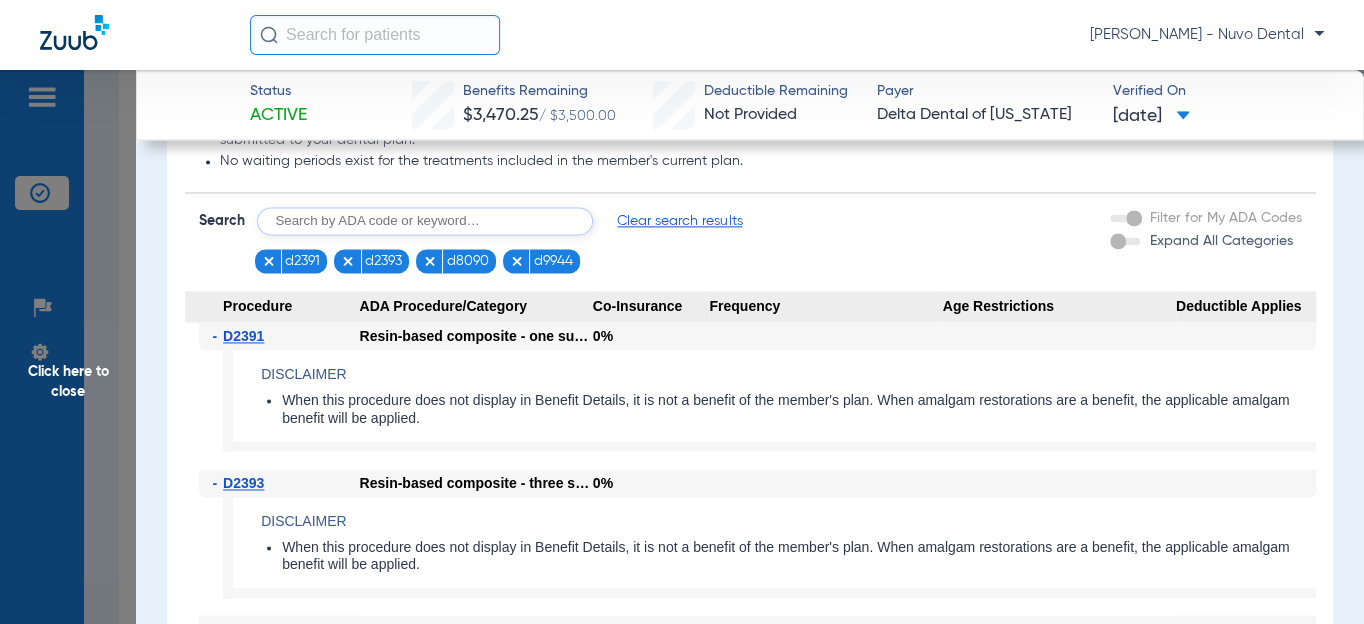 click 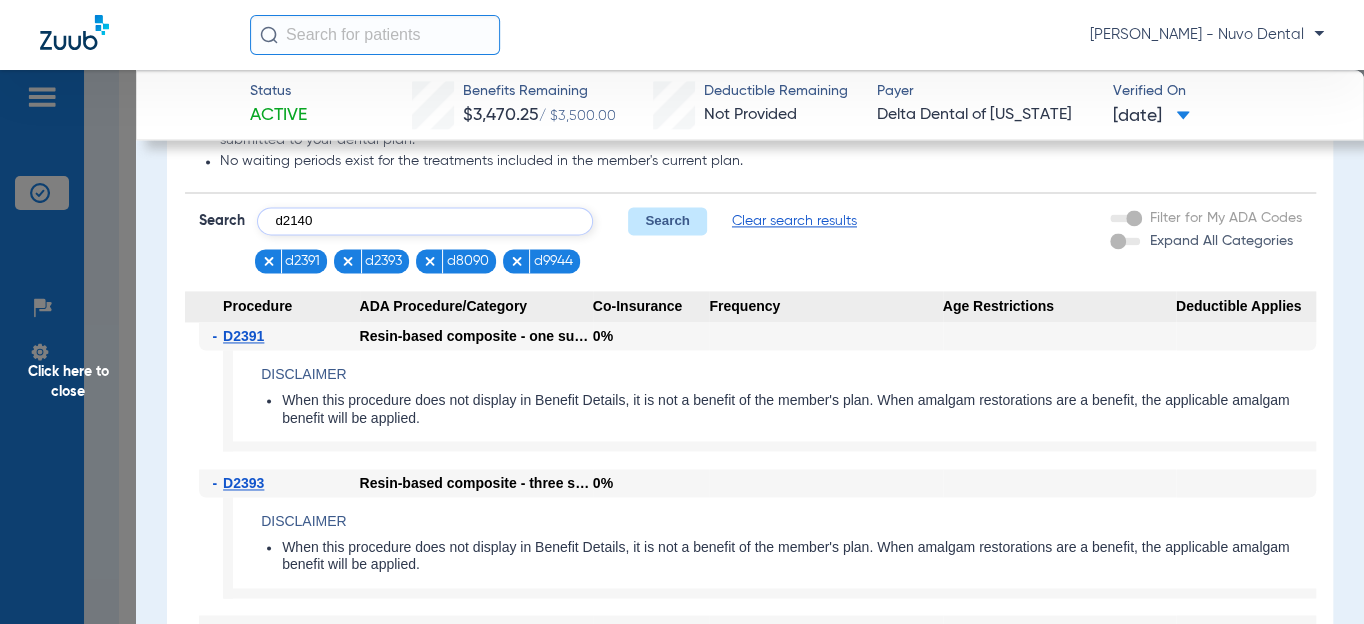type on "d2140" 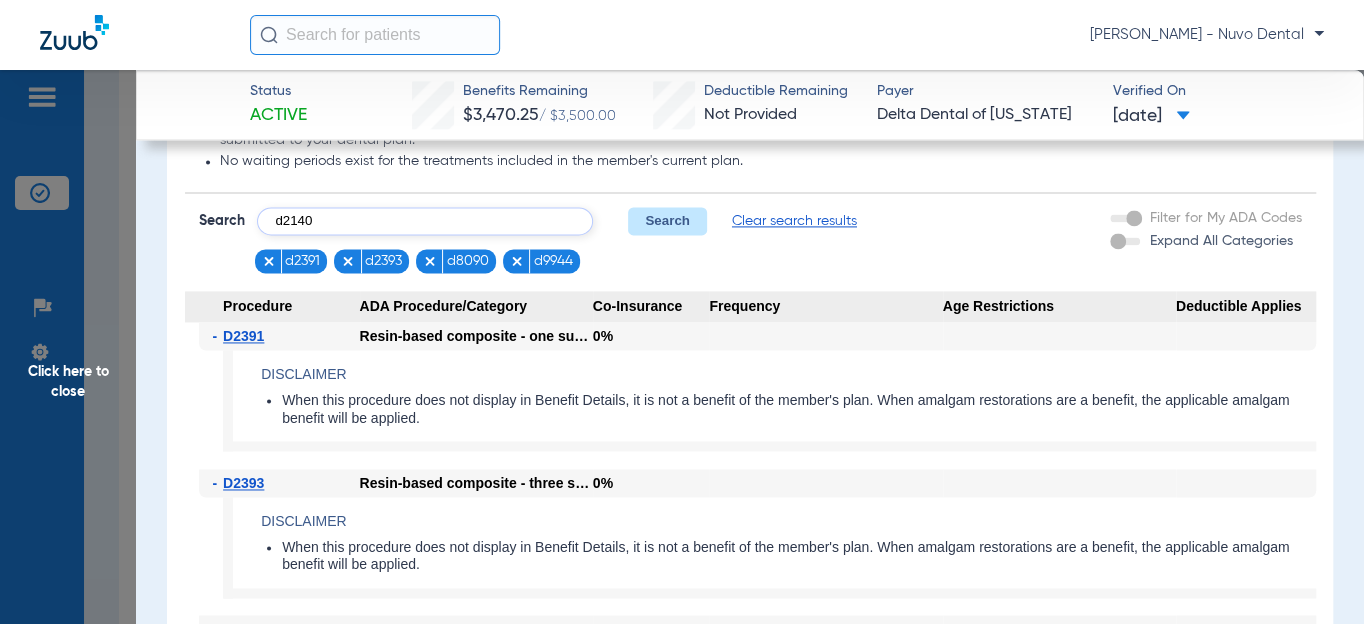 click on "Search" 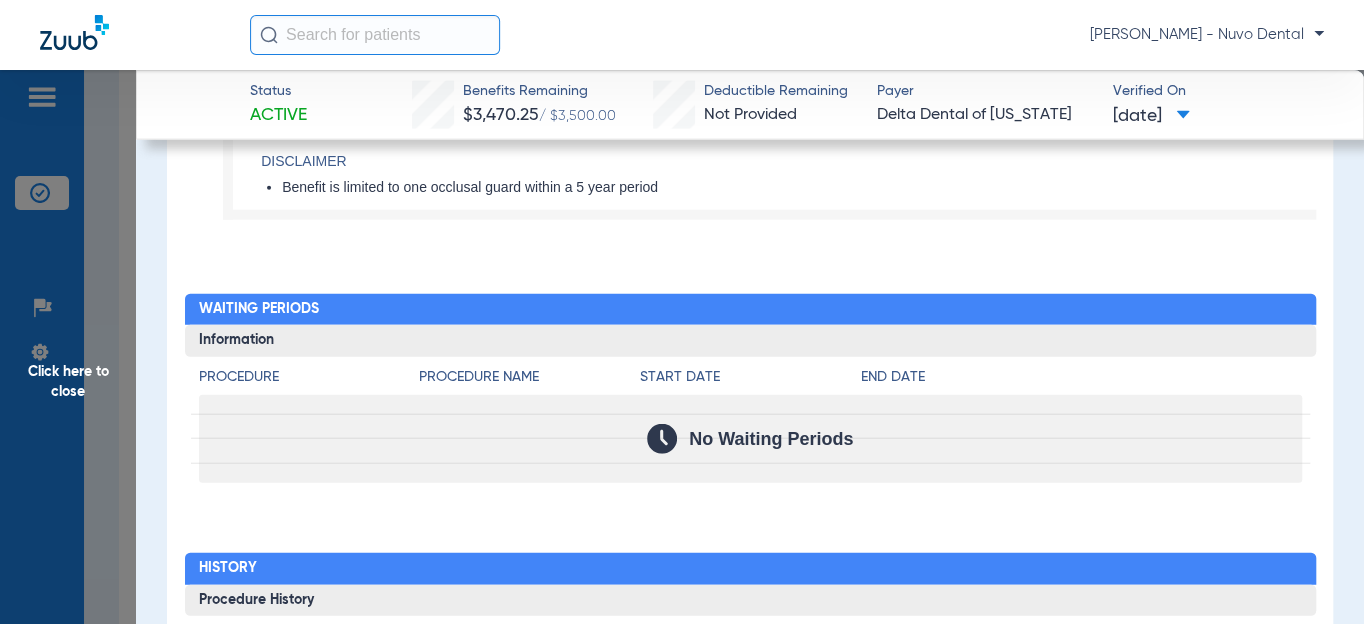 scroll, scrollTop: 2272, scrollLeft: 0, axis: vertical 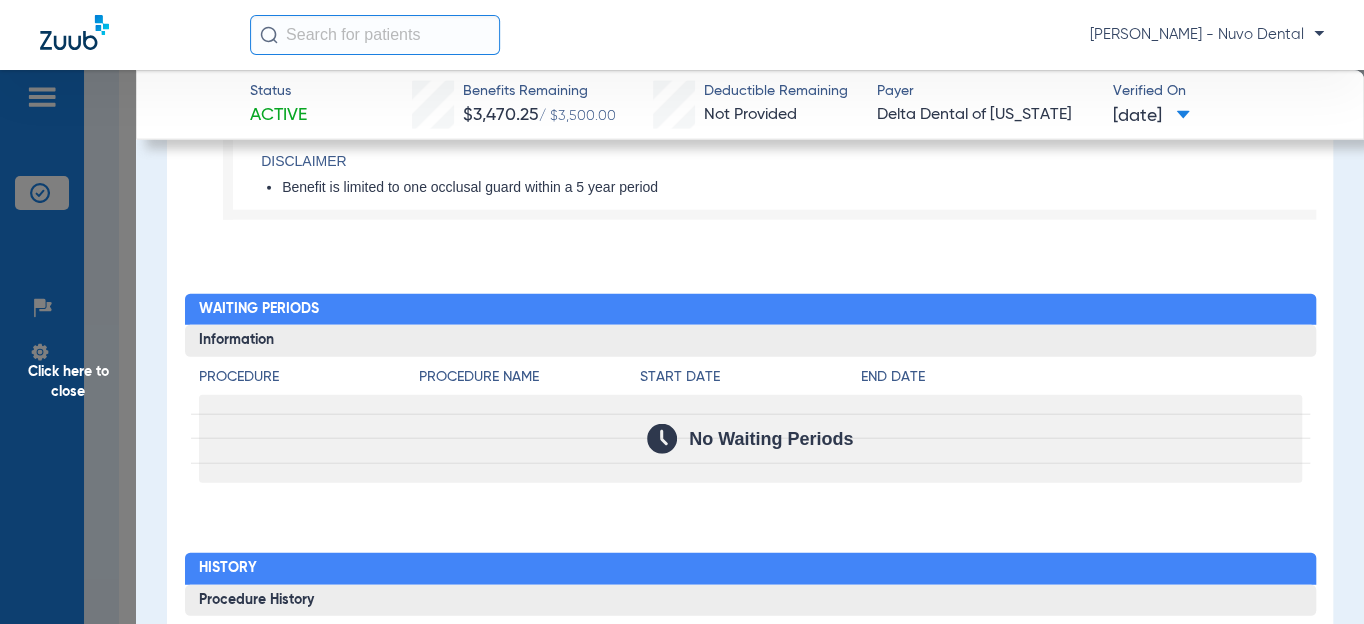 click on "Procedure Benefits Disclaimers Basis of payment: PPO Providers (DPO in the state of [US_STATE]) are reimbursed at the PPO schedule and Premier Providers are reimbursed at their Premier schedule. A member’s out of pocket costs are higher when treated by a Premier or Non-Delta Provider. Child covered to age: Children are eligible to receive coverage until the end of the month that they turn 26. Student covered to age: Students are eligible to receive coverage until the end of the month that they turn 26. Missing tooth coverage: Benefits for prior extractions and missing teeth are included in this plan. Orthodontic age limit: Child - To age [DEMOGRAPHIC_DATA] Orthodontic payment: Following the initial claim payment, the remaining orthodontic benefit will be paid [DATE] provided there has been no lapse in coverage. Pregnancy benefits: This program allows an additional cleaning benefit during pregnancy. Group internal dual coverage: N/A Assignment of benefits: N/A Search  Clear search results   d2140   d2391   d2393   -  3" 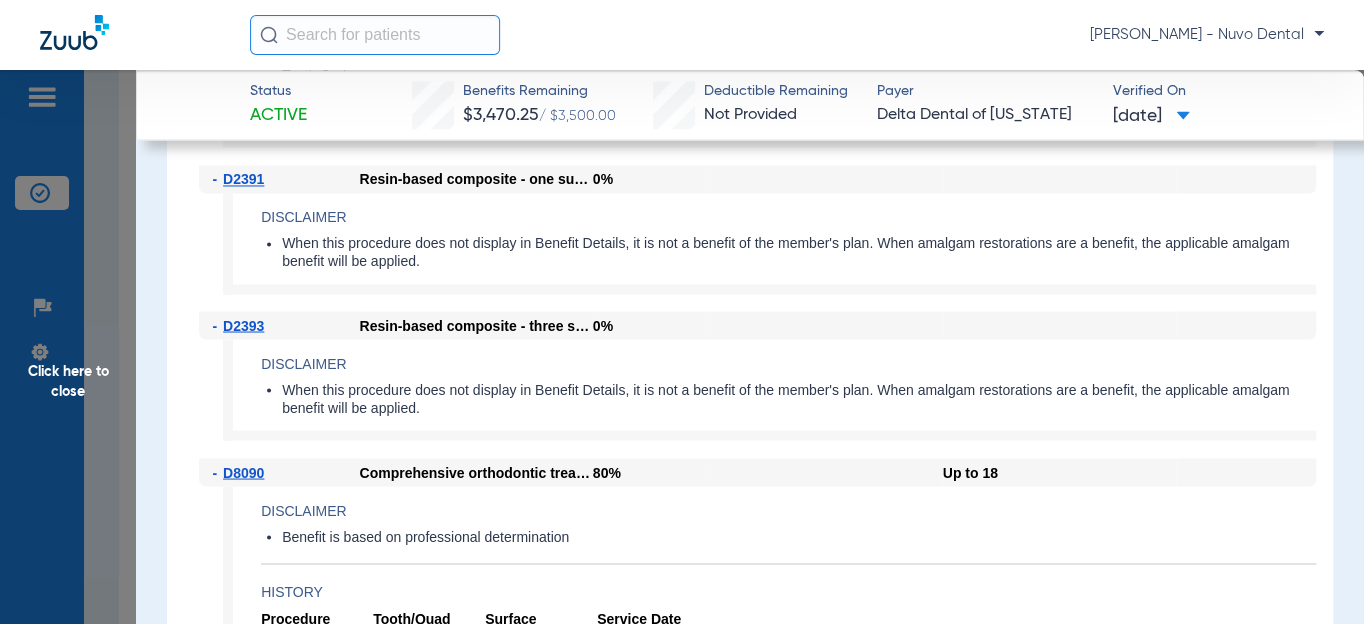 scroll, scrollTop: 2000, scrollLeft: 0, axis: vertical 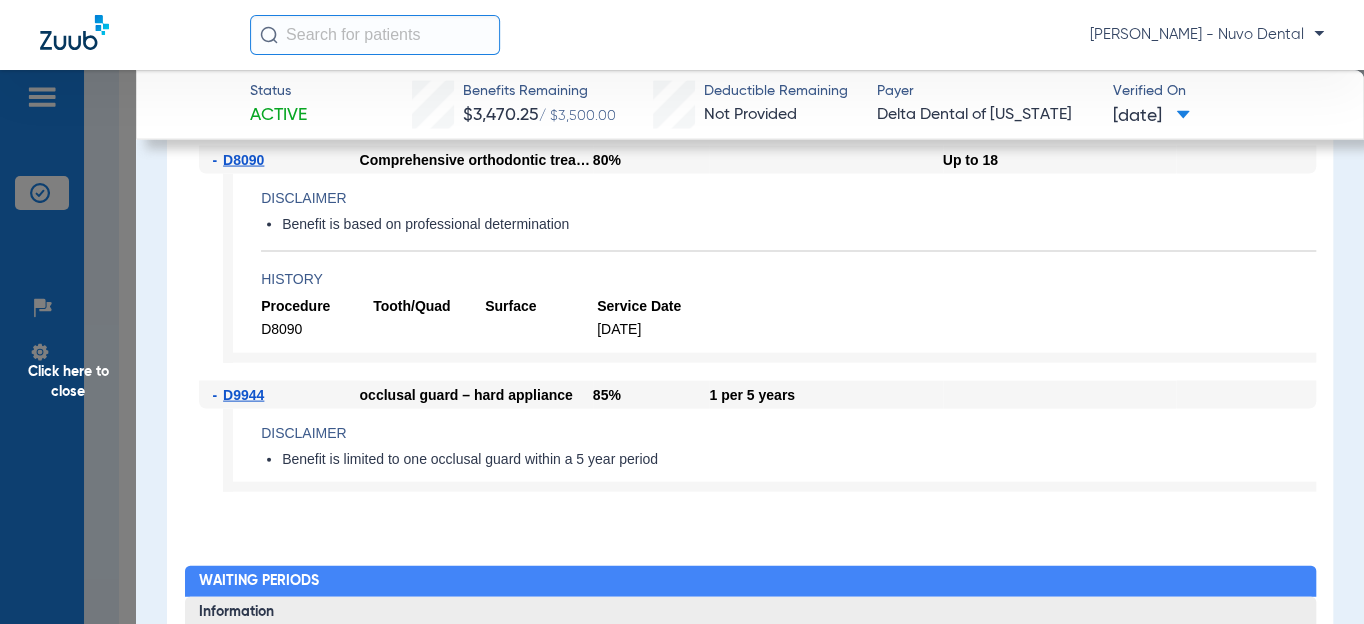 click on "Click here to close" 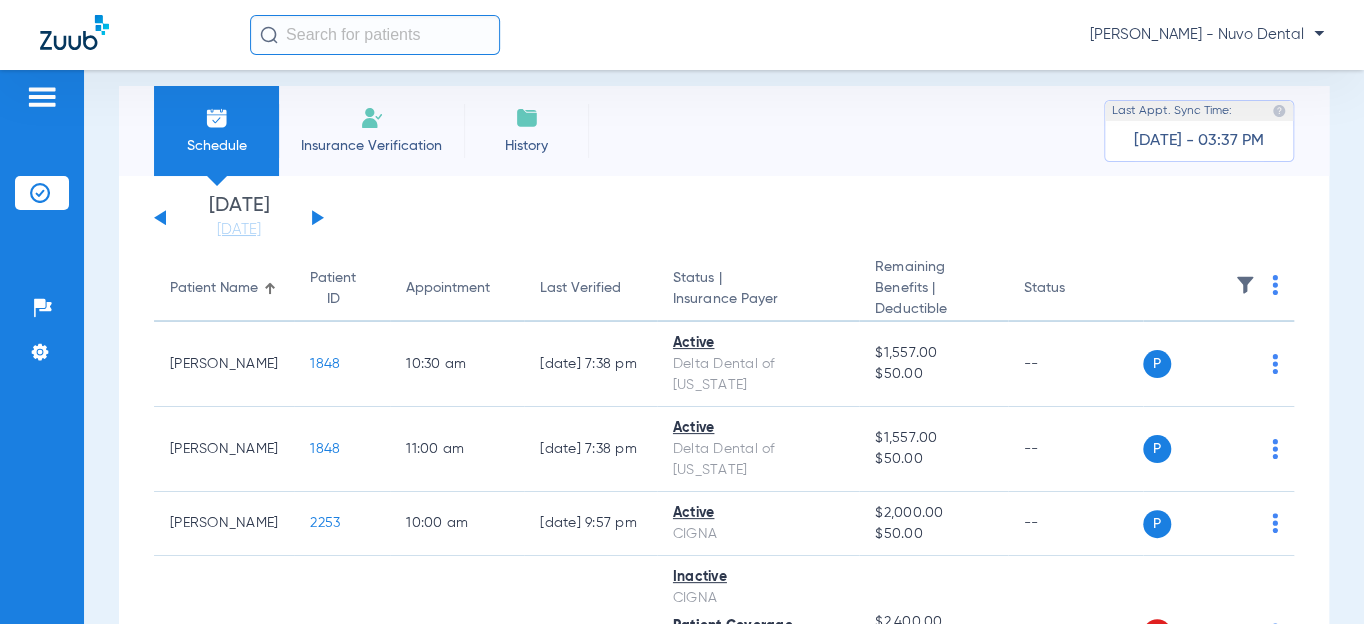 scroll, scrollTop: 0, scrollLeft: 0, axis: both 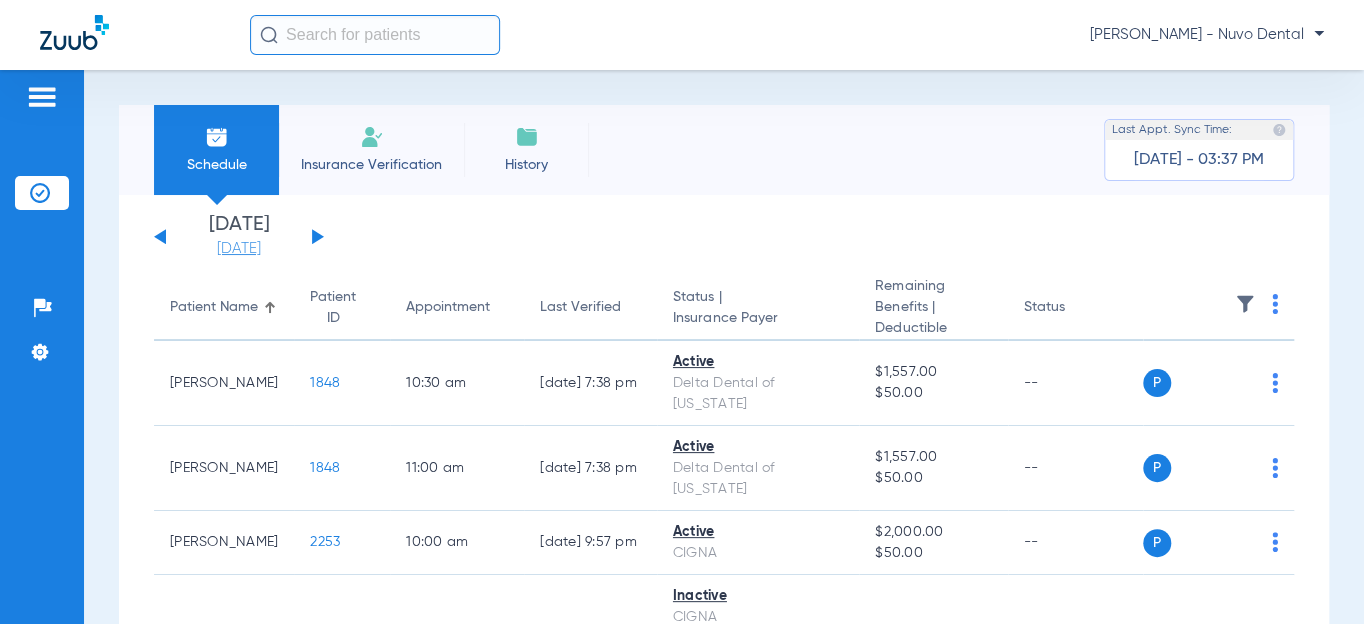 click on "[DATE]" 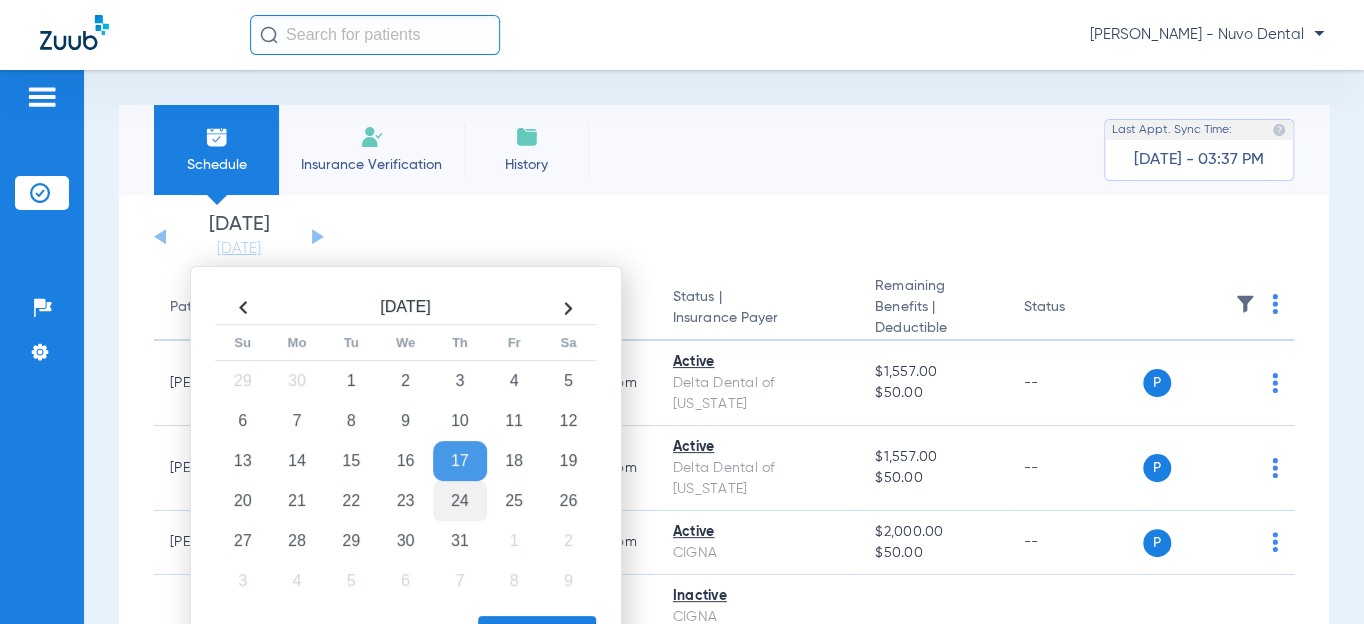 drag, startPoint x: 463, startPoint y: 471, endPoint x: 463, endPoint y: 492, distance: 21 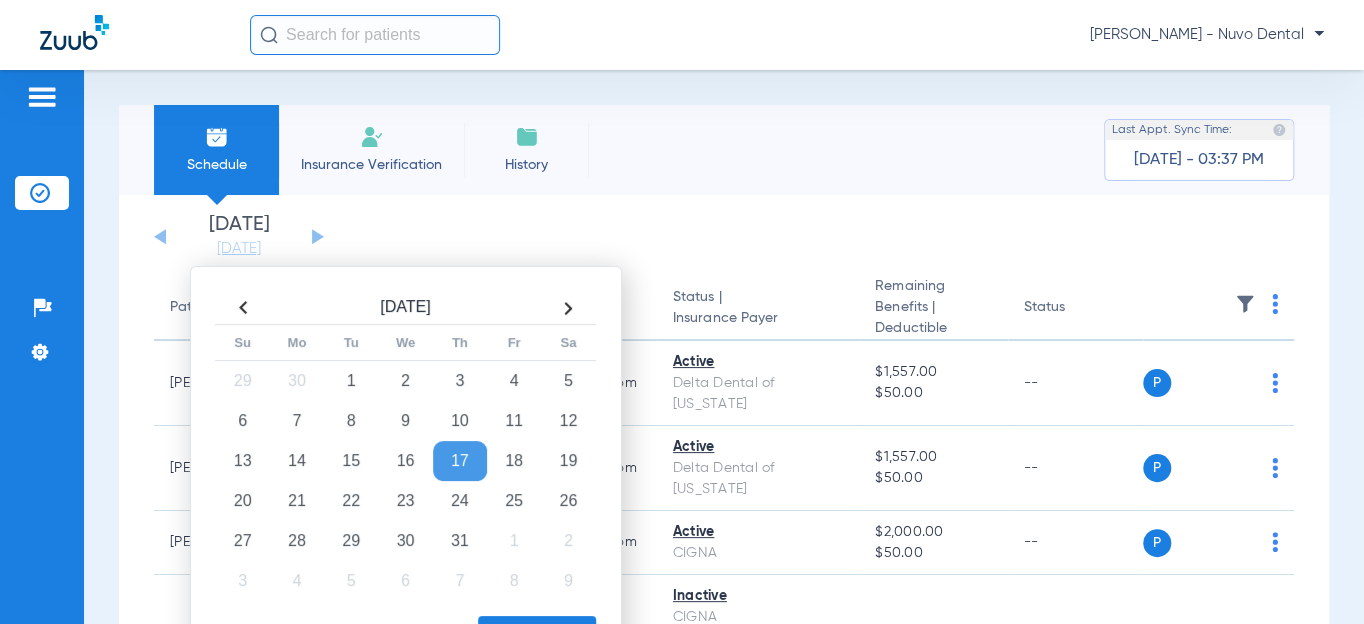 click on "Apply" 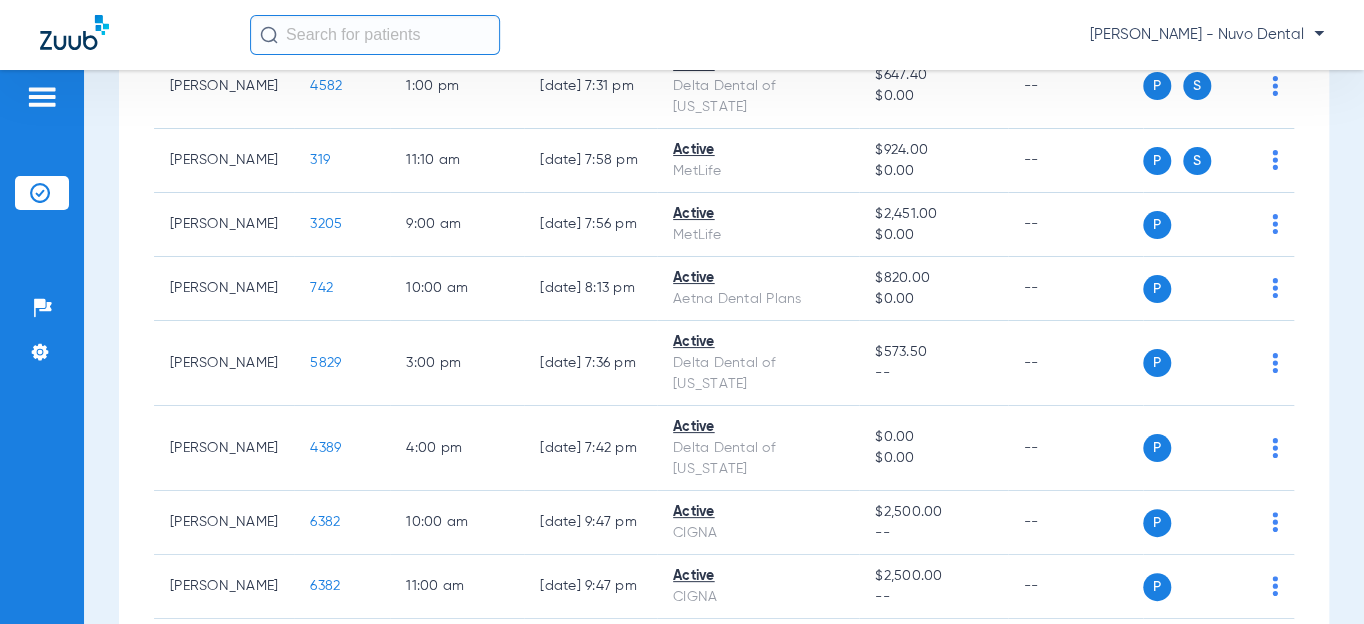 scroll, scrollTop: 727, scrollLeft: 0, axis: vertical 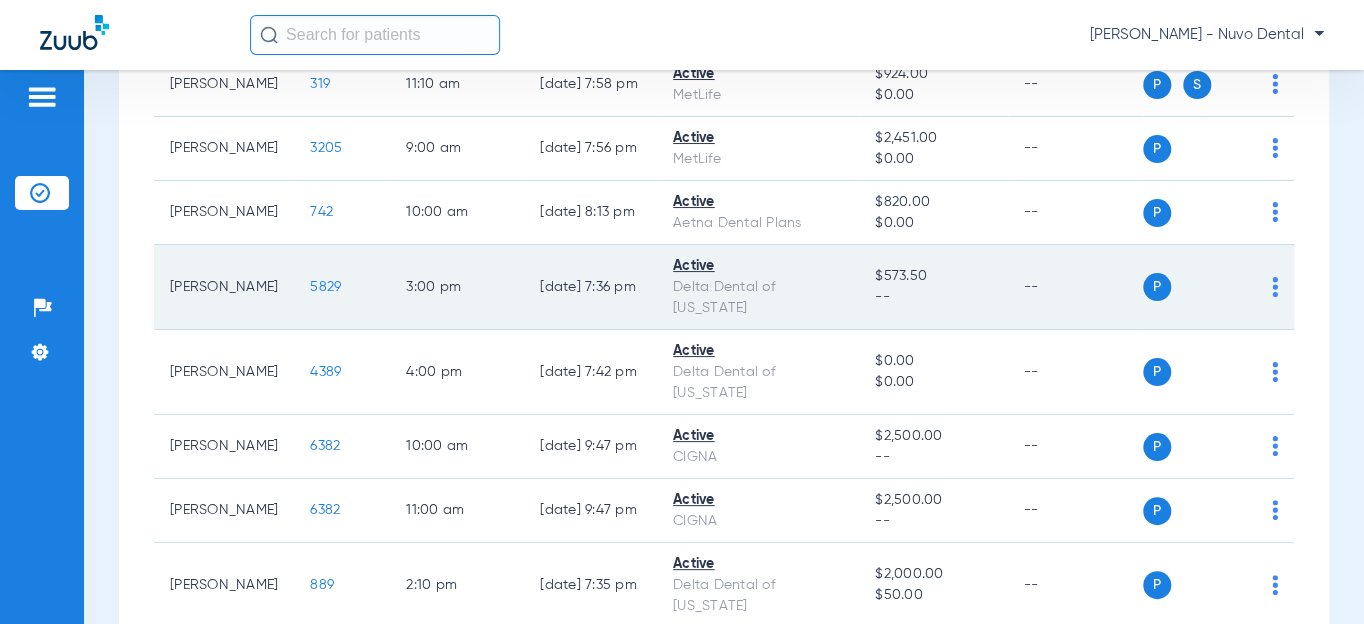 click on "5829" 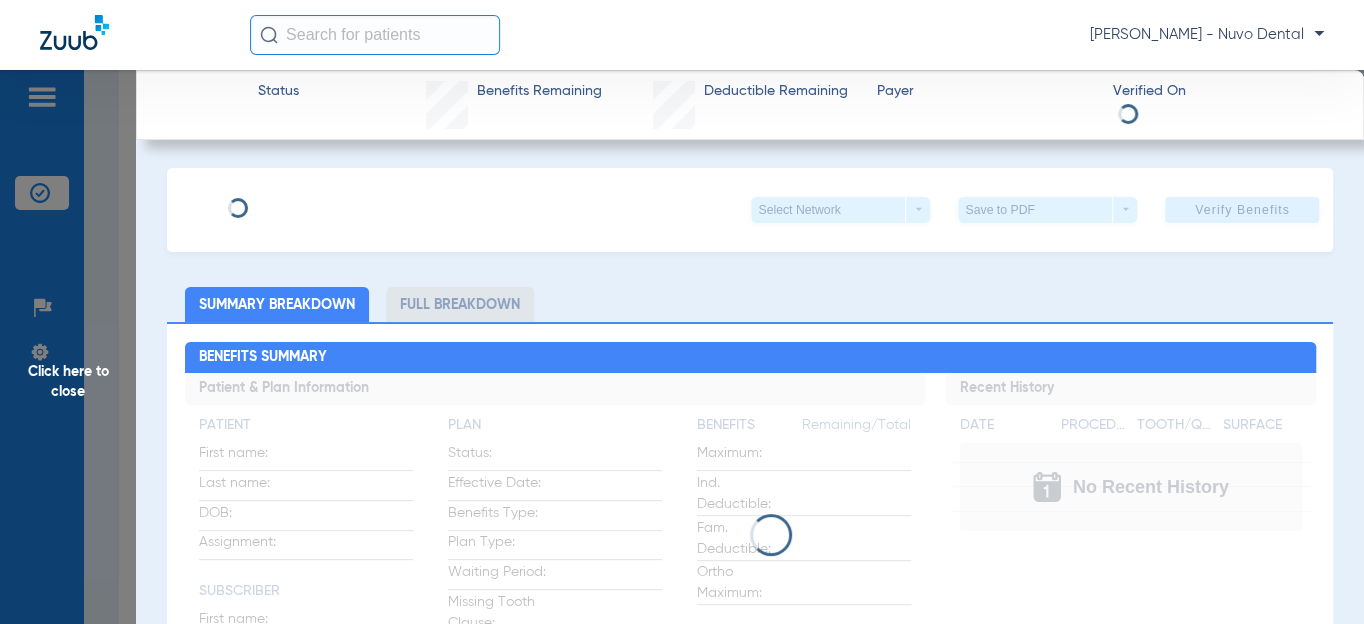 scroll, scrollTop: 610, scrollLeft: 0, axis: vertical 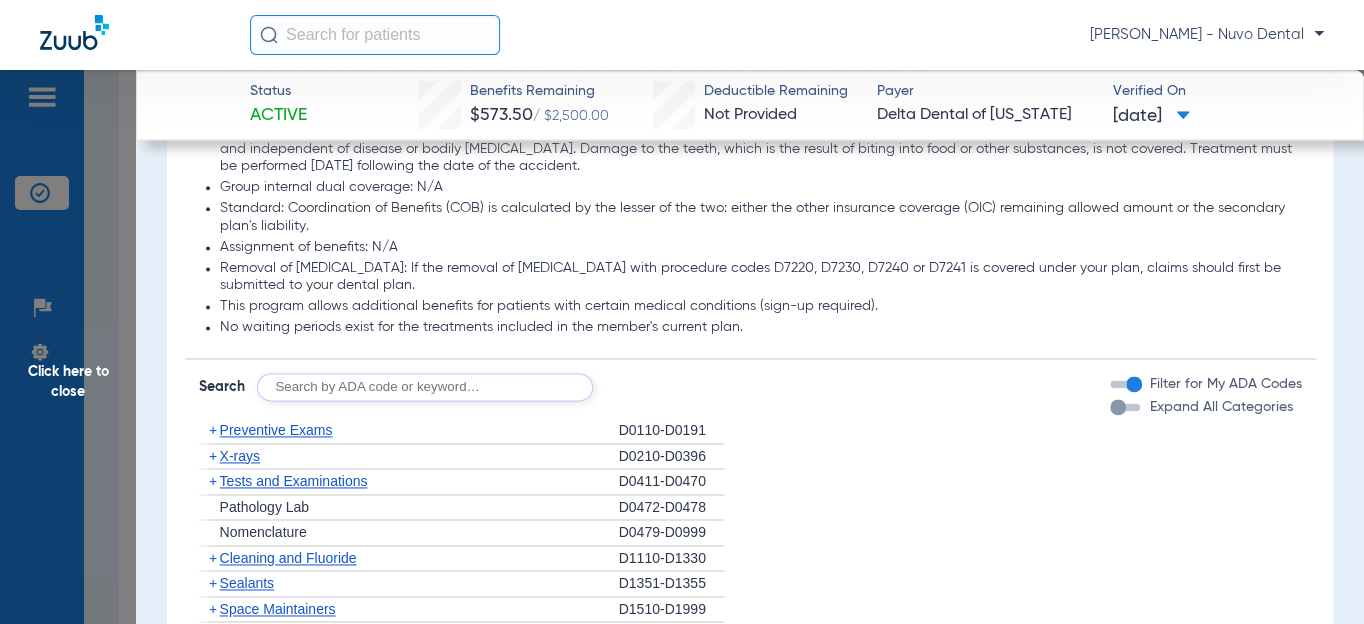 click 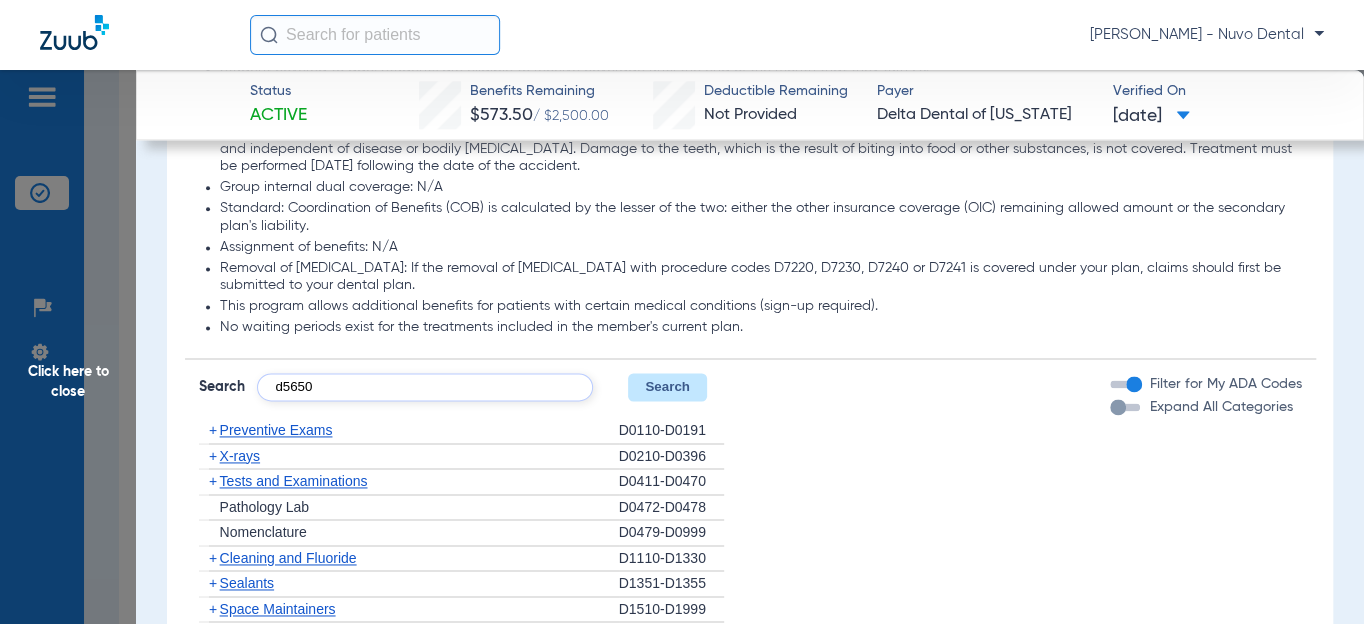 type on "d5650" 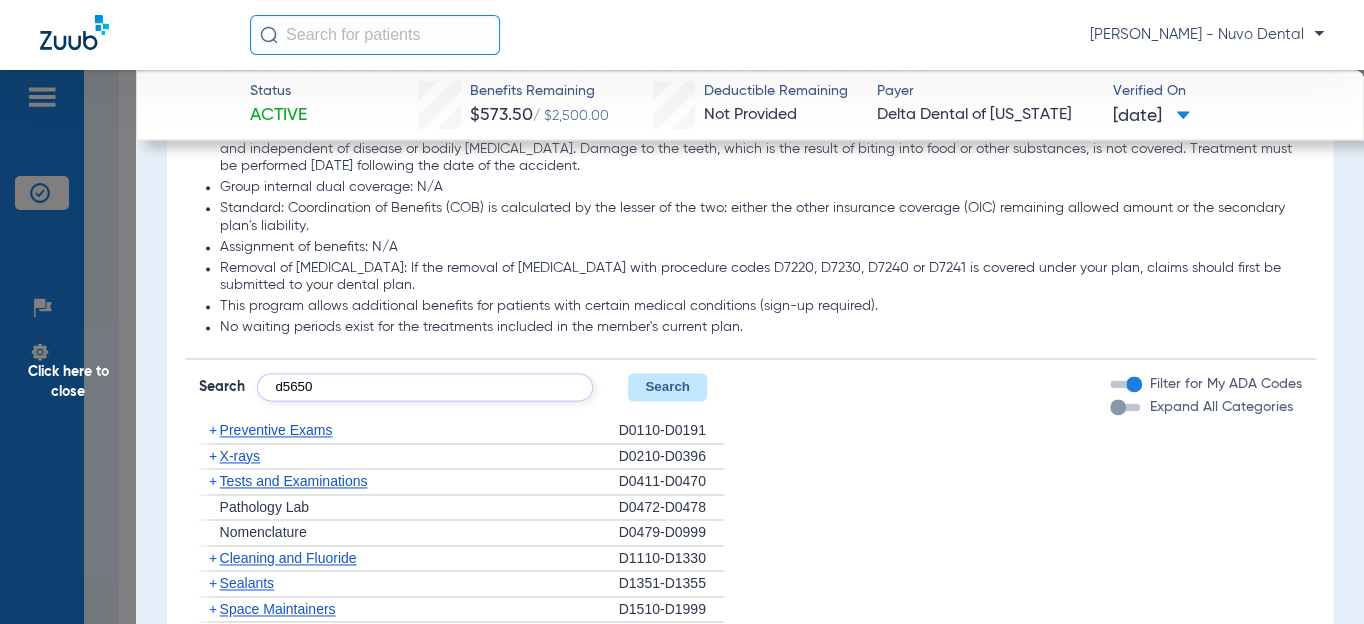 click on "Search" 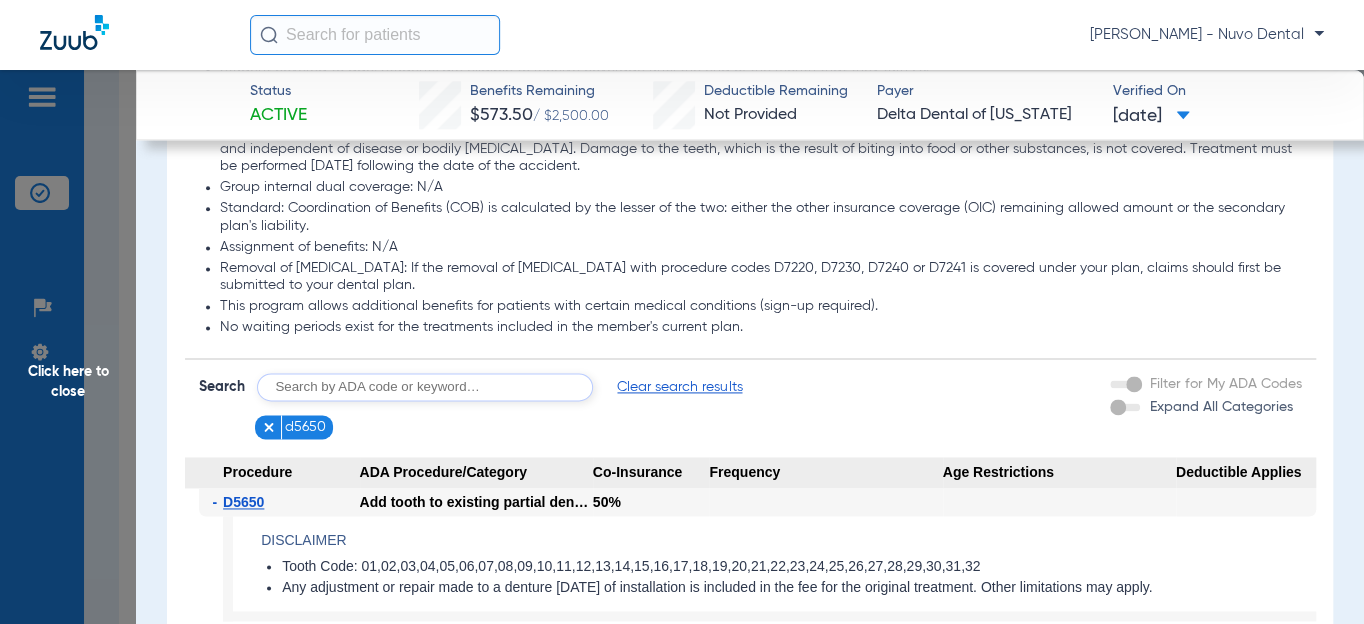 scroll, scrollTop: 1323, scrollLeft: 0, axis: vertical 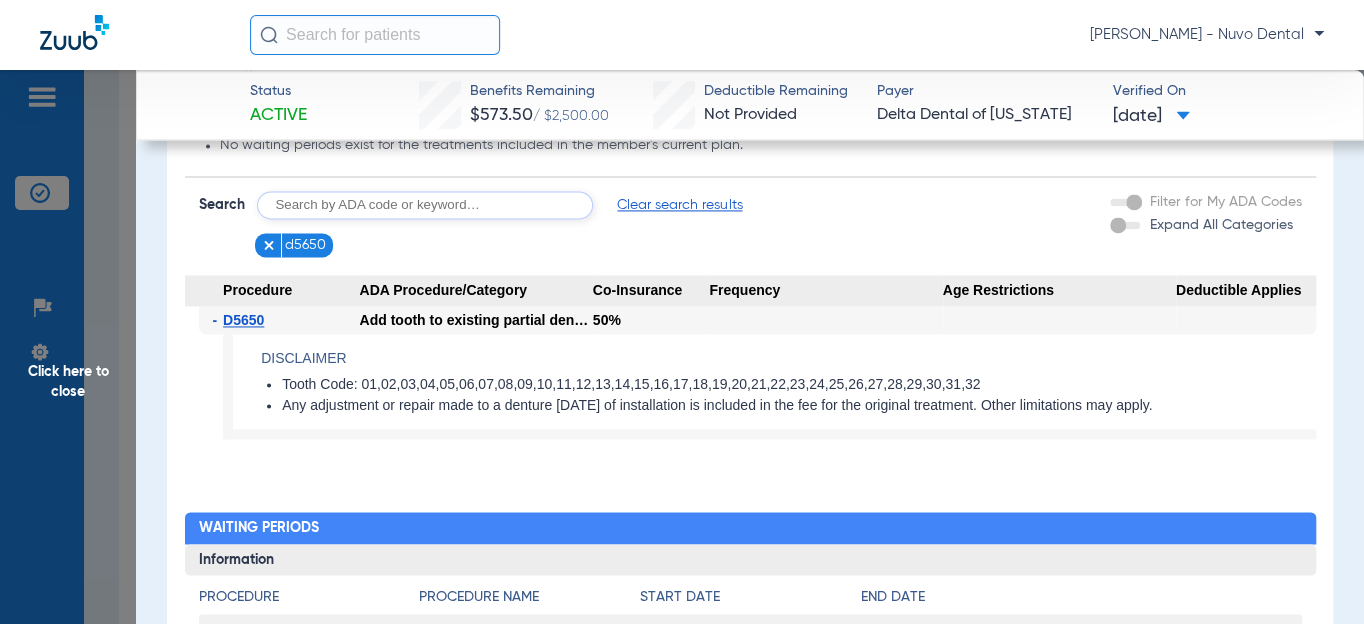 click on "Any adjustment or repair made to a denture [DATE] of installation is included in the fee for the original treatment. Other limitations may apply." 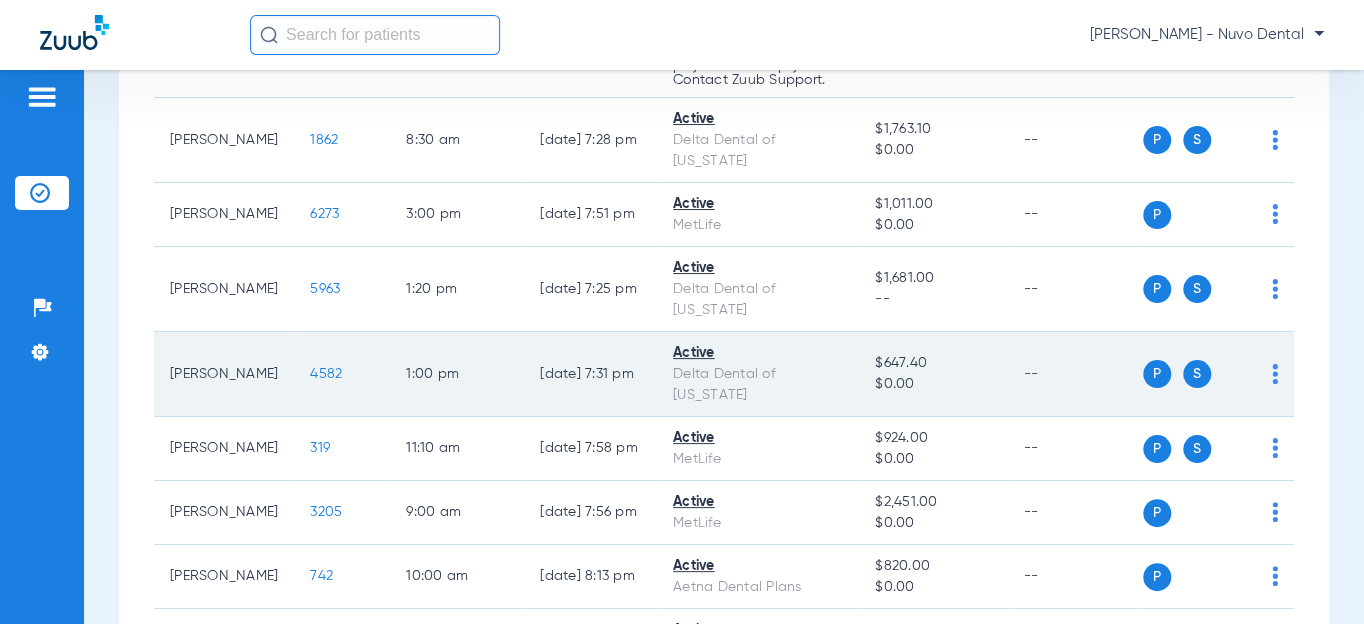 scroll, scrollTop: 0, scrollLeft: 0, axis: both 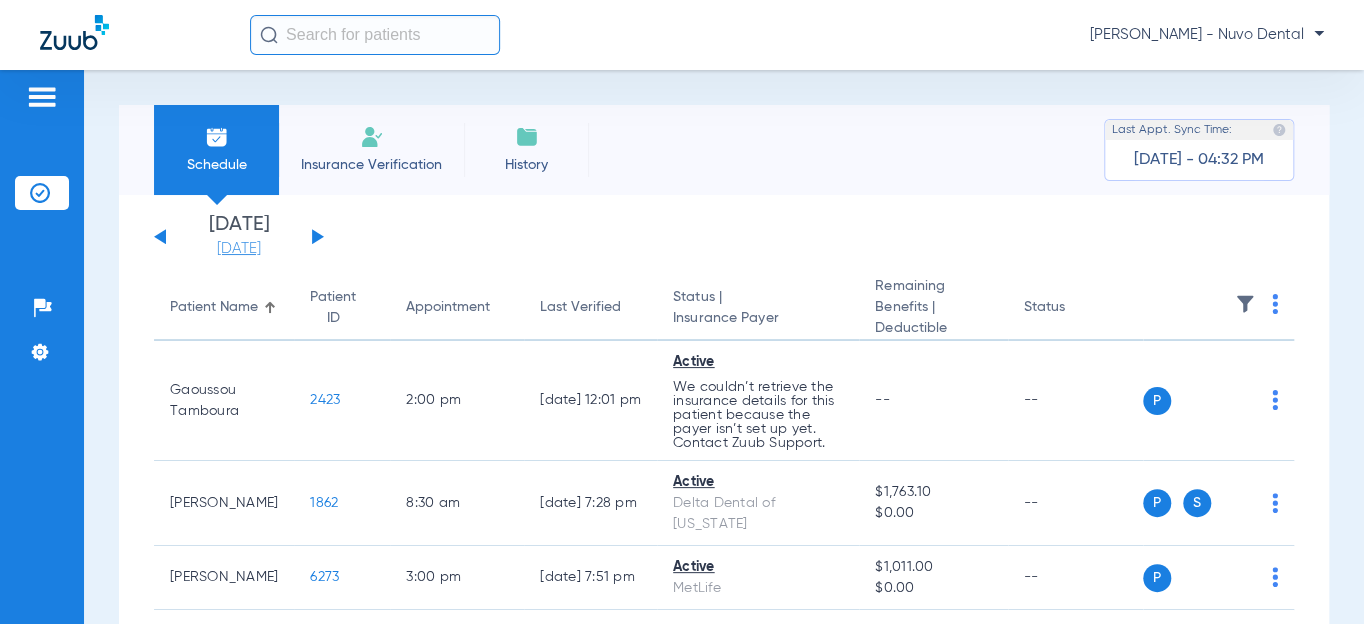 click on "[DATE]" 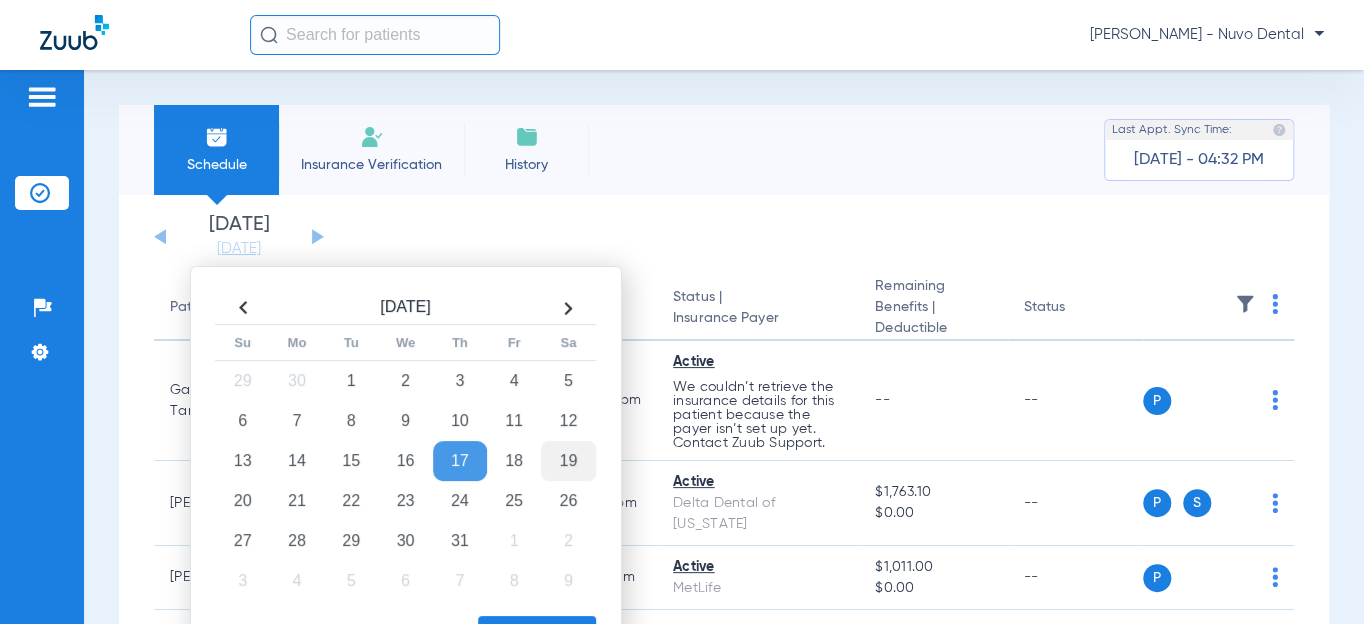 click on "19" 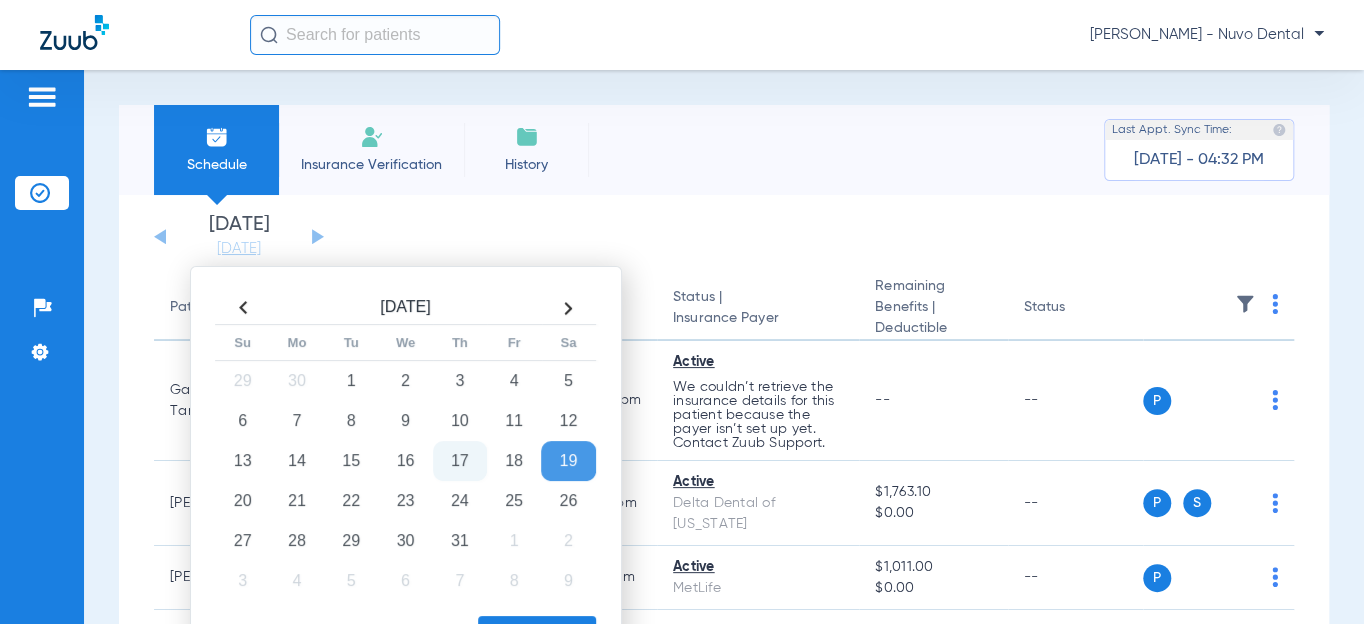 click on "Apply" 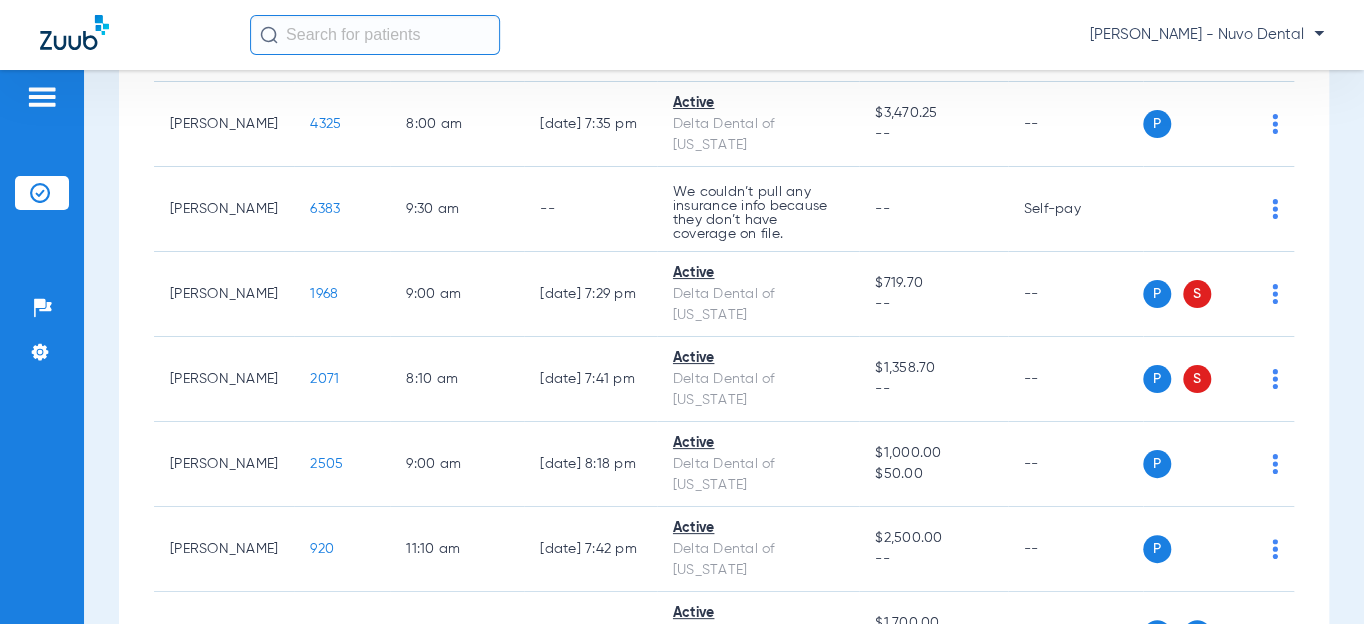 scroll, scrollTop: 1090, scrollLeft: 0, axis: vertical 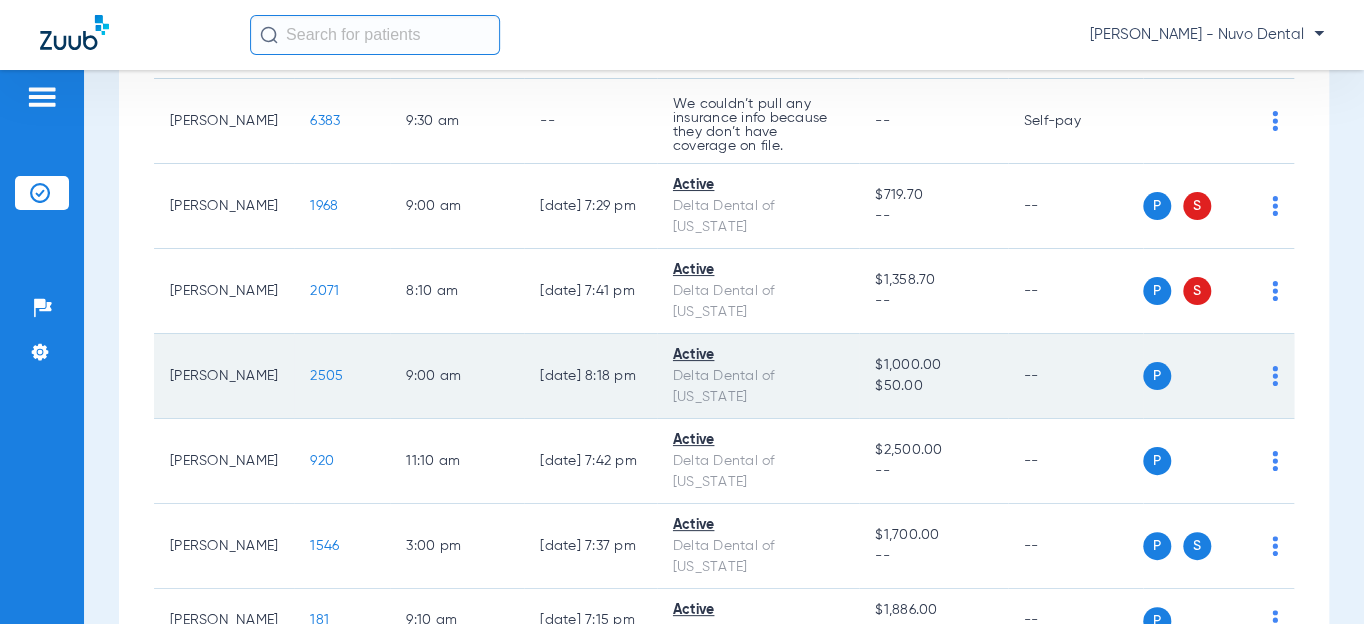 click on "2505" 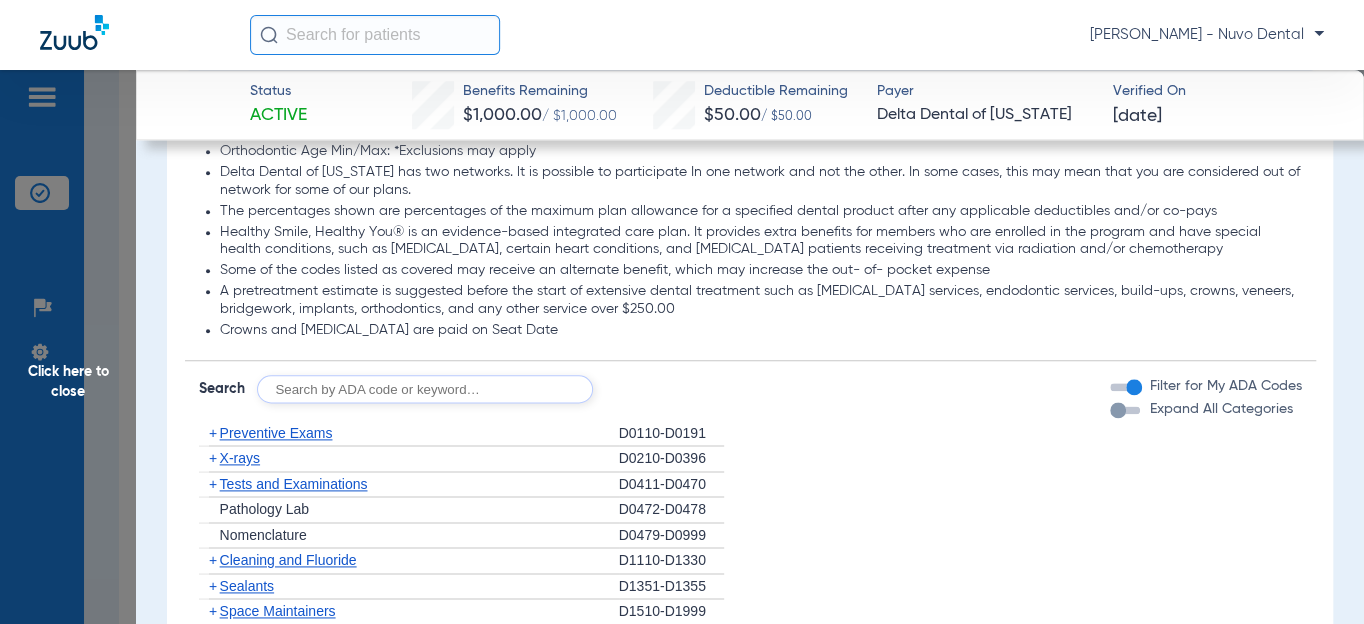scroll, scrollTop: 1272, scrollLeft: 0, axis: vertical 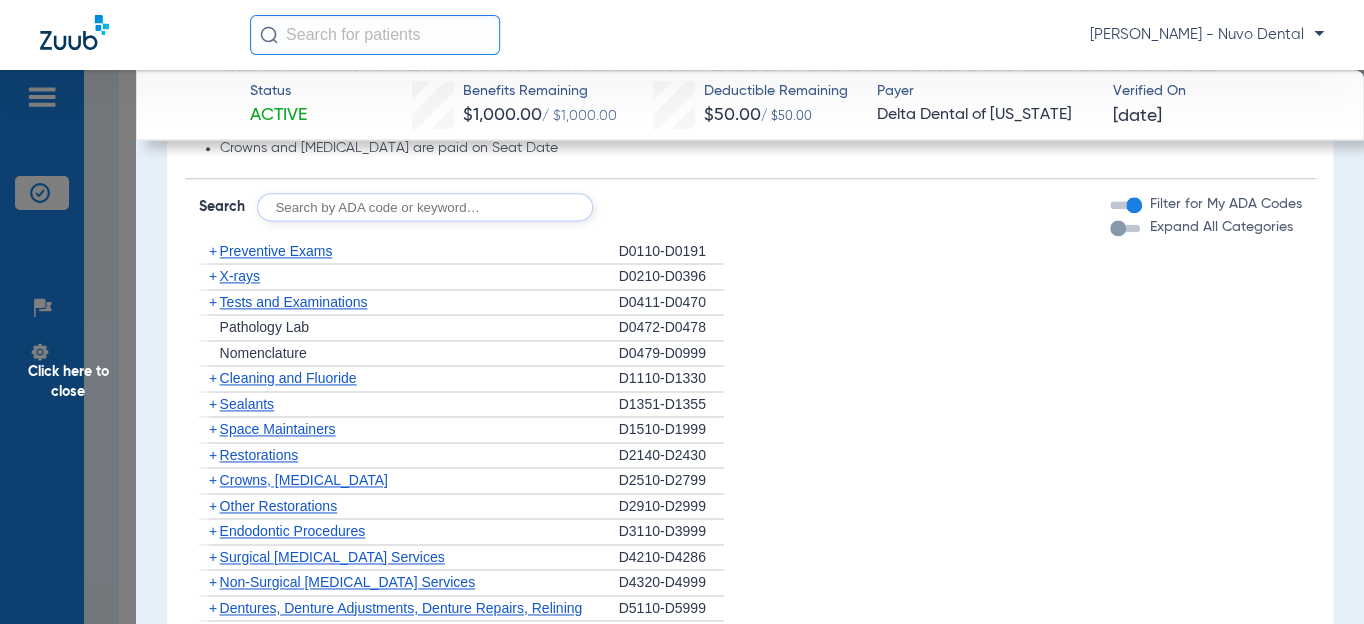click 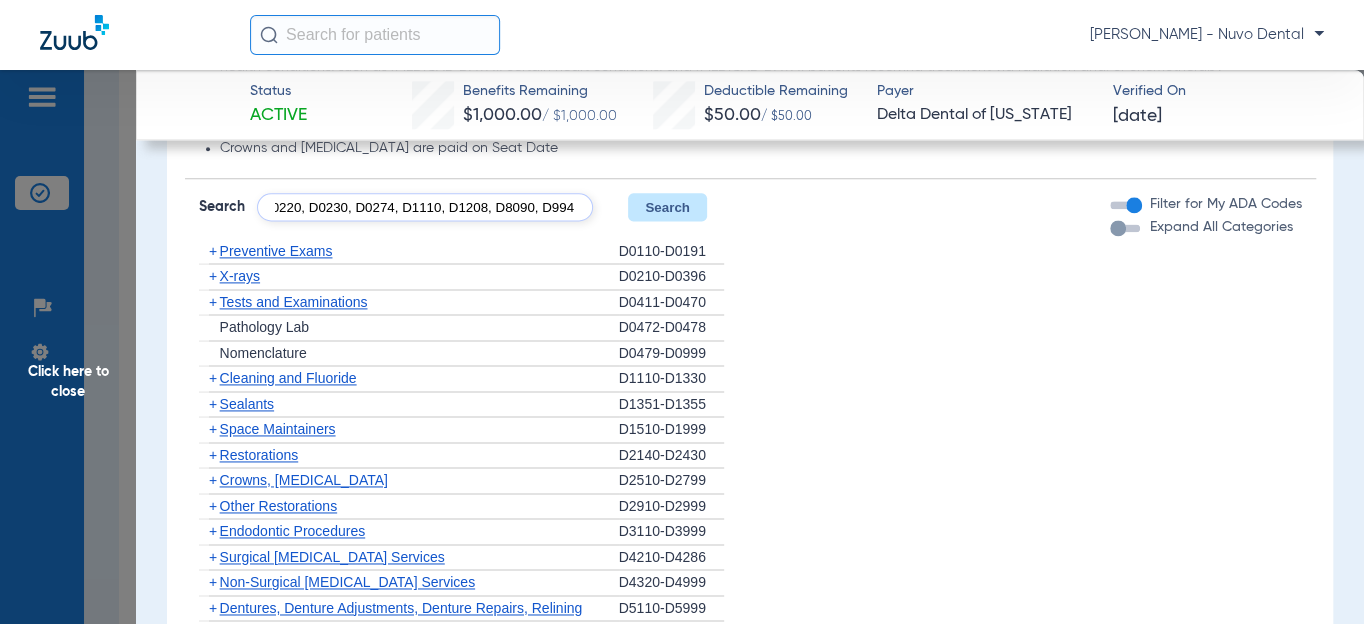 scroll, scrollTop: 0, scrollLeft: 174, axis: horizontal 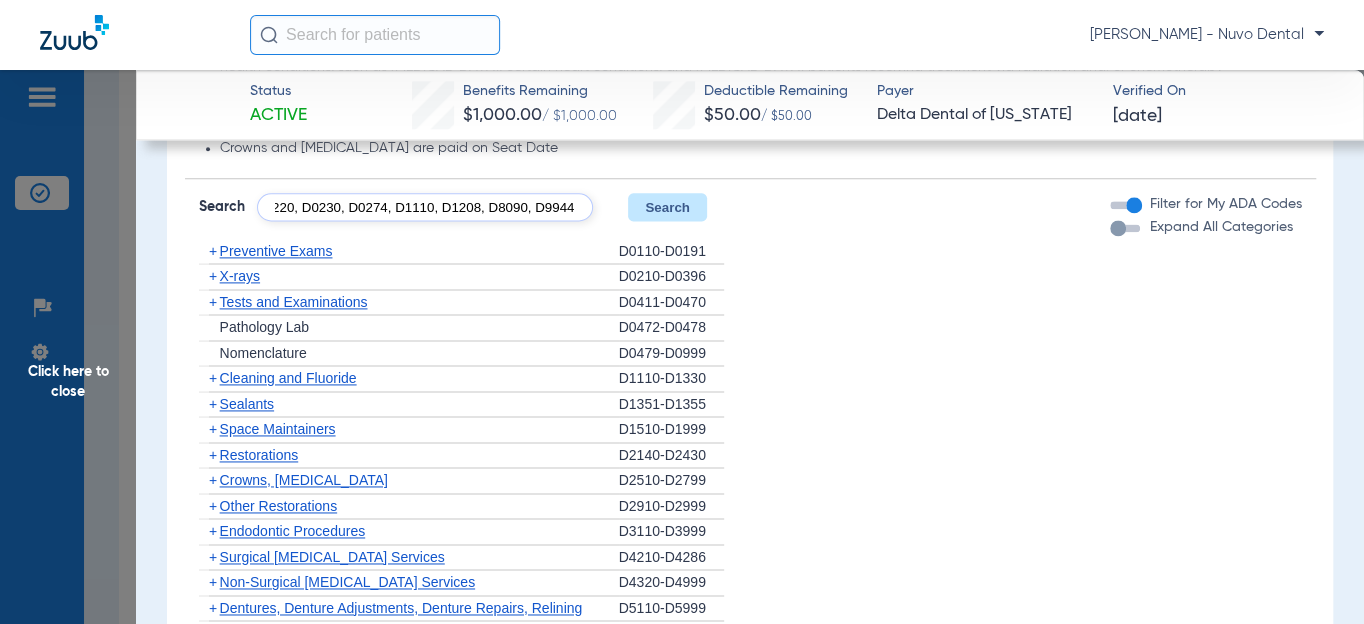 type on "D0120, D0220, D0230, D0274, D1110, D1208, D8090, D9944" 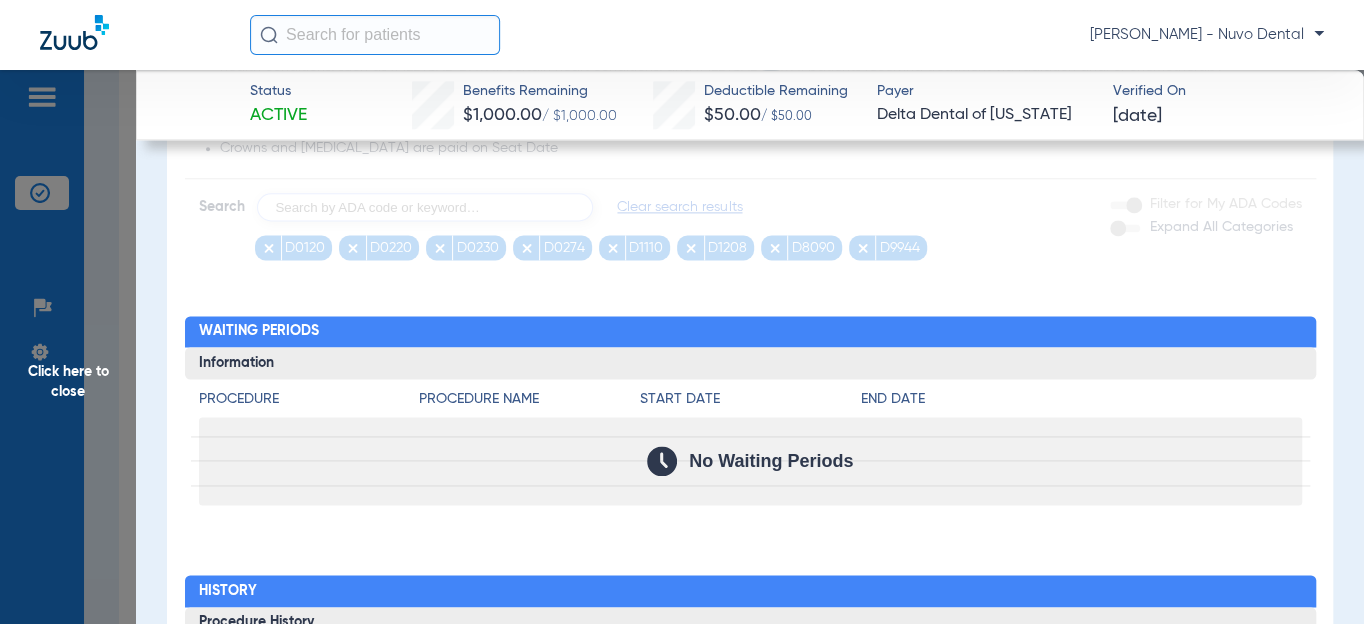 scroll, scrollTop: 0, scrollLeft: 0, axis: both 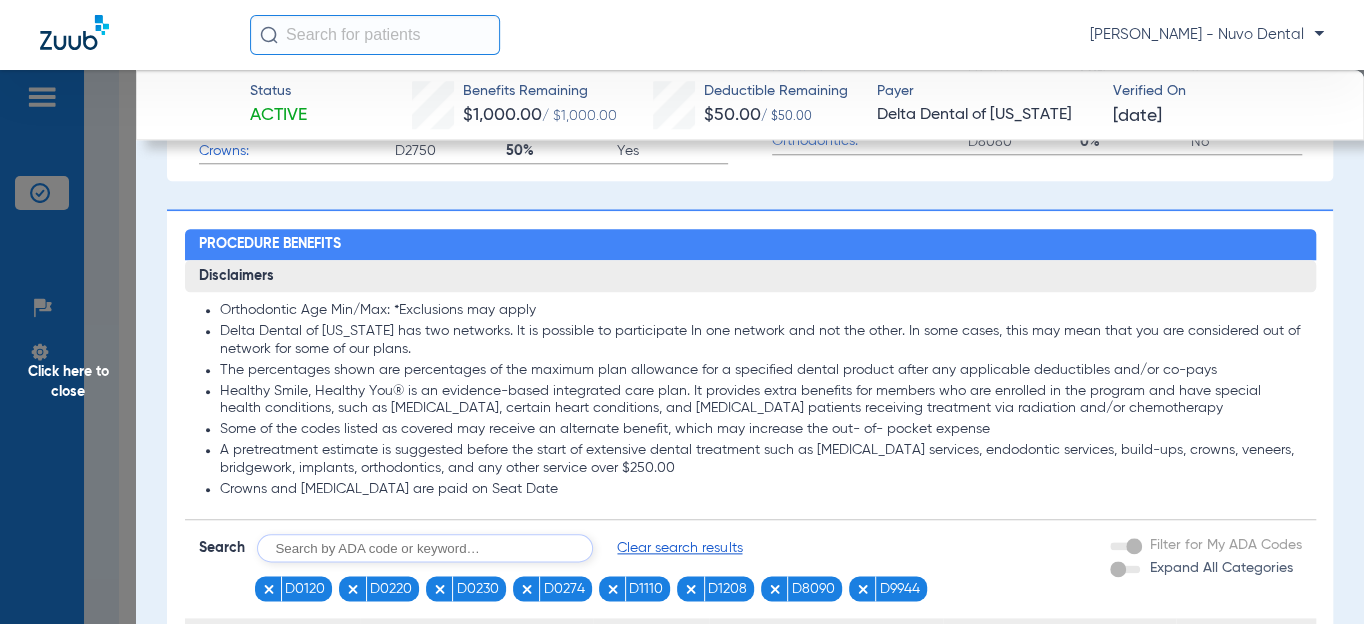 click on "Orthodontic Age Min/Max: *Exclusions may apply Delta Dental of [US_STATE] has two networks. lt is possible to participate In one network and not the other. In some cases, this may mean that you are considered out of network for some of our plans. The percentages shown are percentages of the maximum plan allowance for a specified dental product after any applicable deductibles and/or co-pays Healthy Smile, Healthy You® is an evidence-based integrated care plan. It provides extra benefits for members who are enrolled in the program and have special health conditions, such as [MEDICAL_DATA], certain heart conditions, and [MEDICAL_DATA] patients receiving treatment via radiation and/or chemotherapy Some of the codes listed as covered may receive an alternate benefit, which may increase the out- of- pocket expense Crowns and [MEDICAL_DATA] are paid on Seat Date" 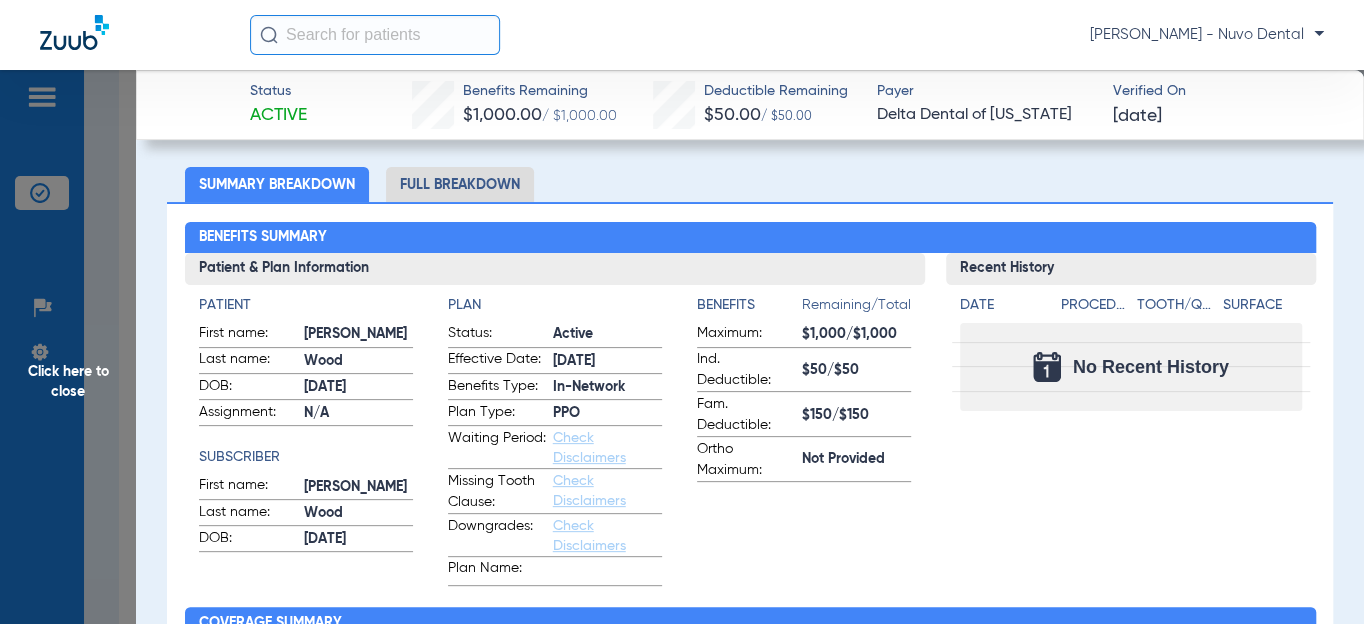 scroll, scrollTop: 22, scrollLeft: 0, axis: vertical 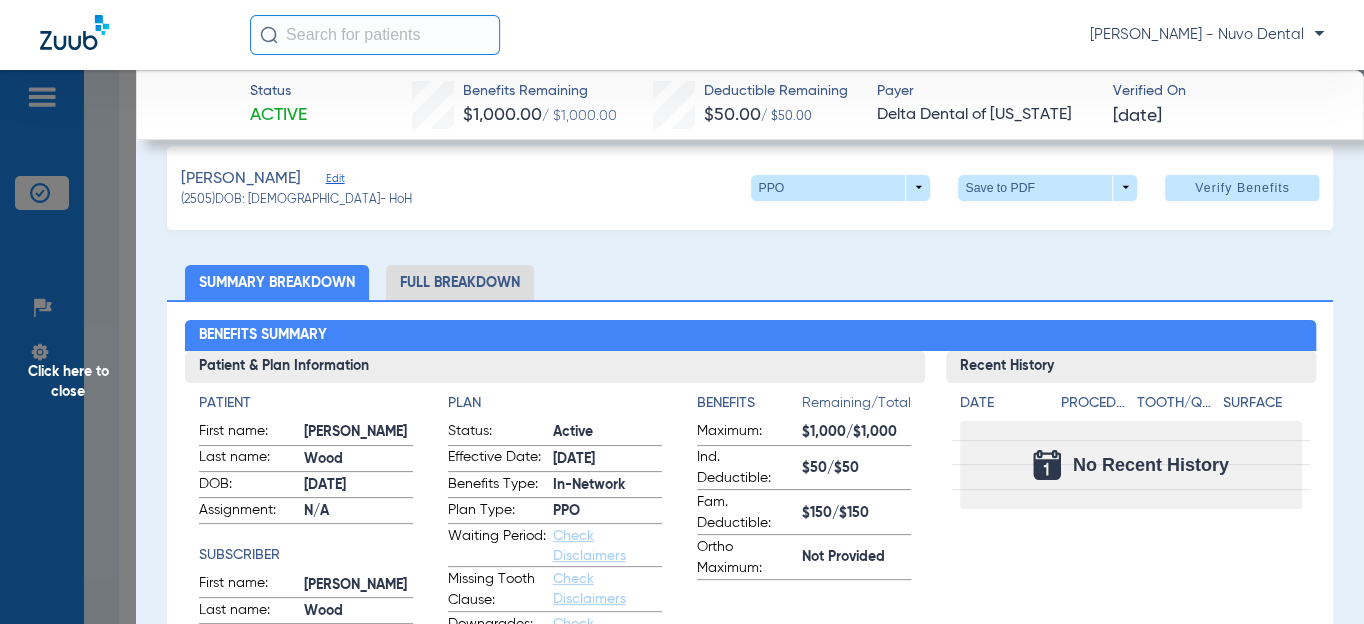 click on "Full Breakdown" 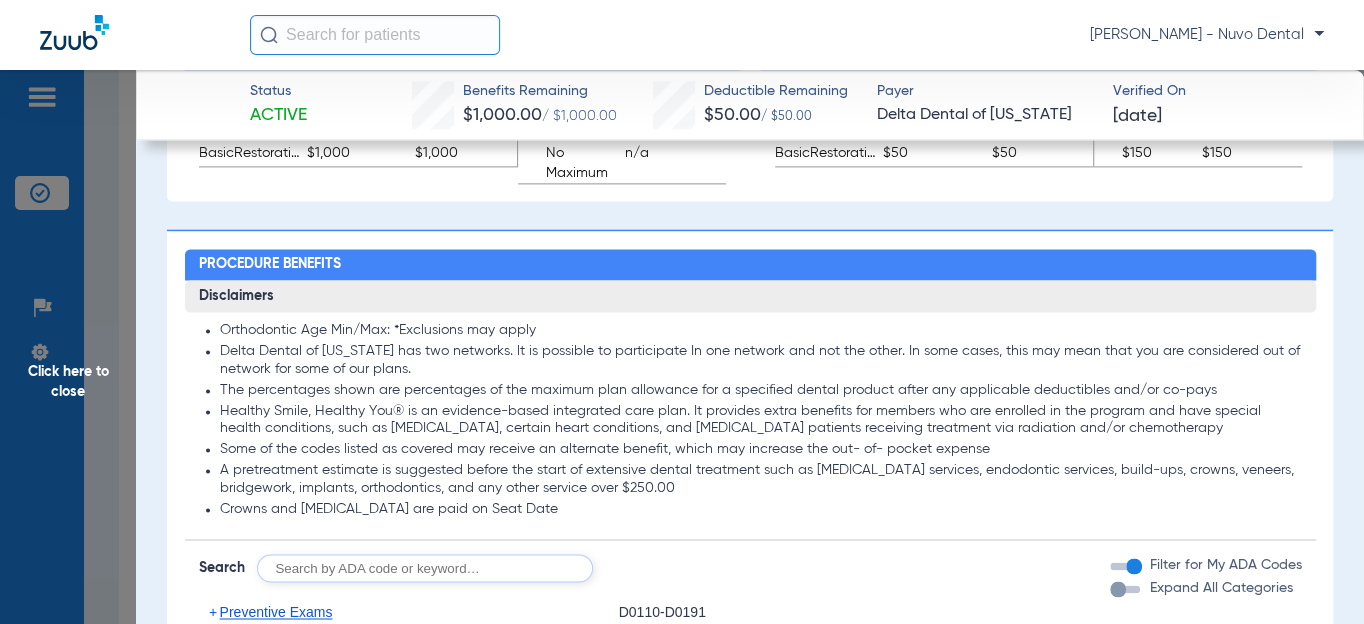 scroll, scrollTop: 1545, scrollLeft: 0, axis: vertical 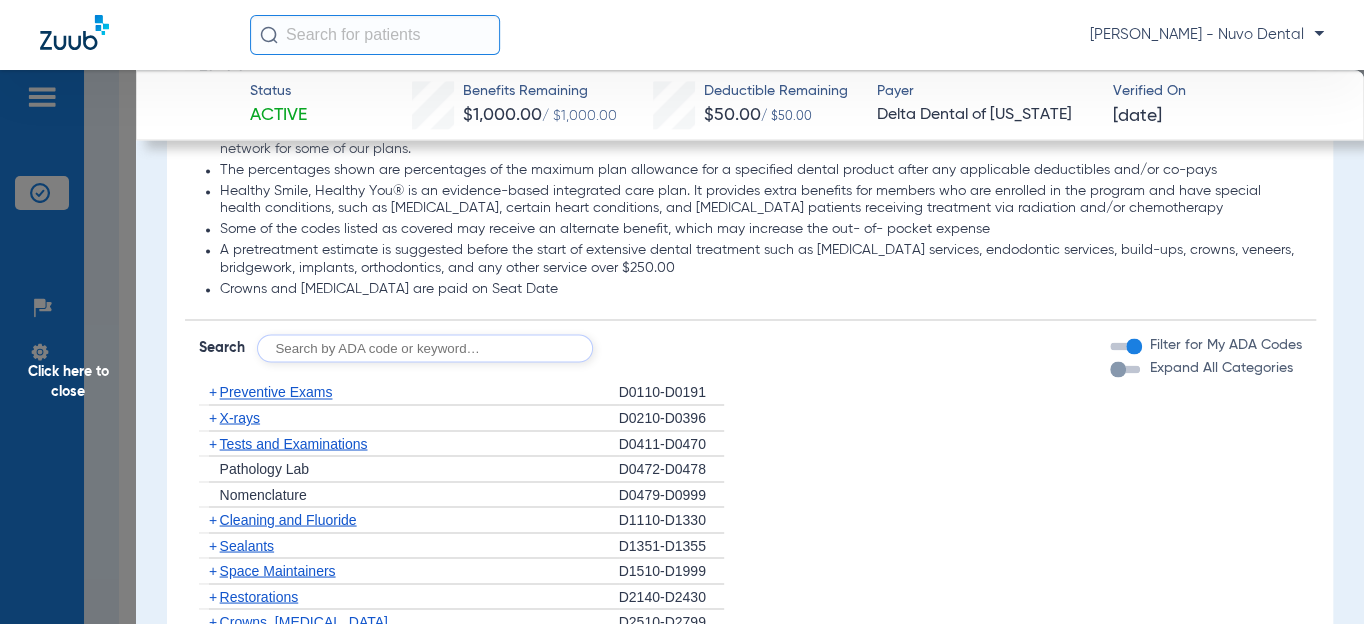 click on "Preventive Exams" 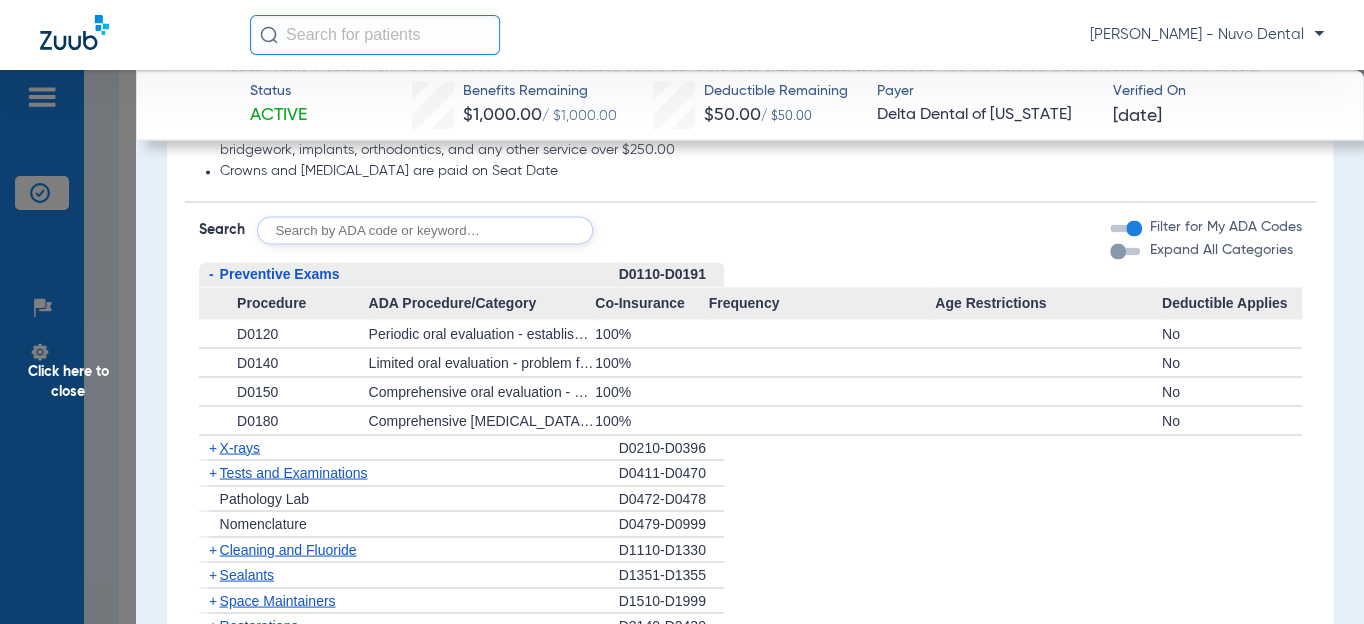 scroll, scrollTop: 1727, scrollLeft: 0, axis: vertical 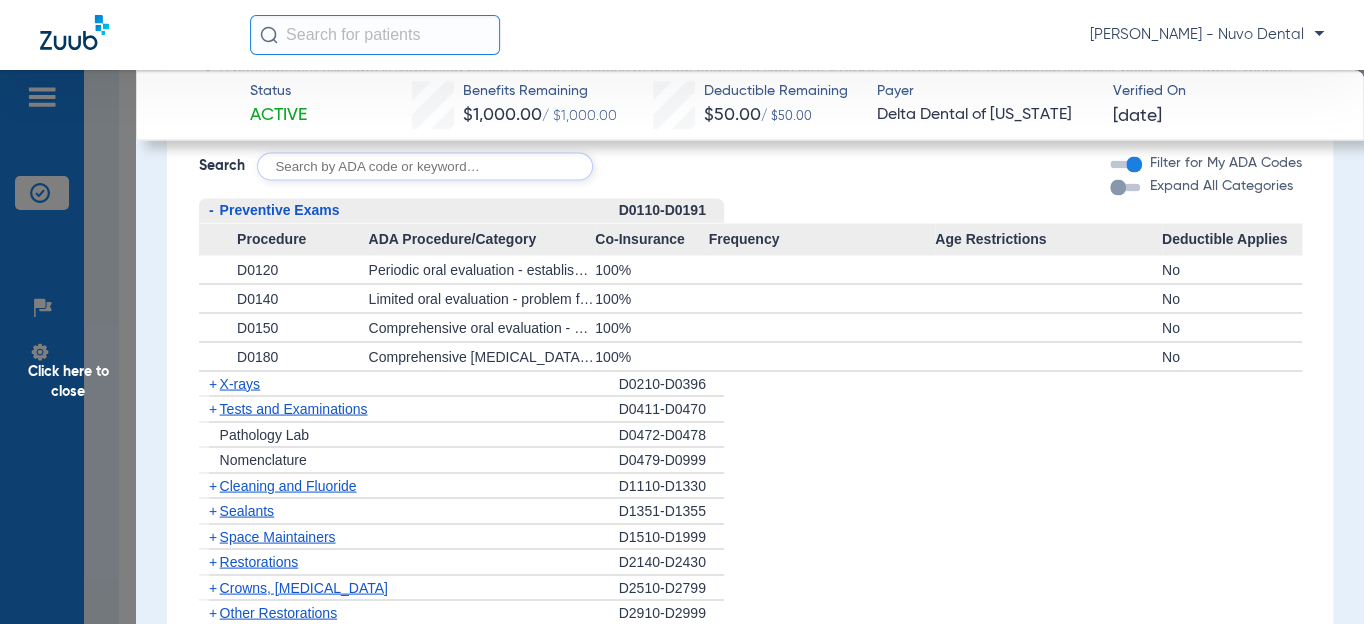 click on "X-rays" 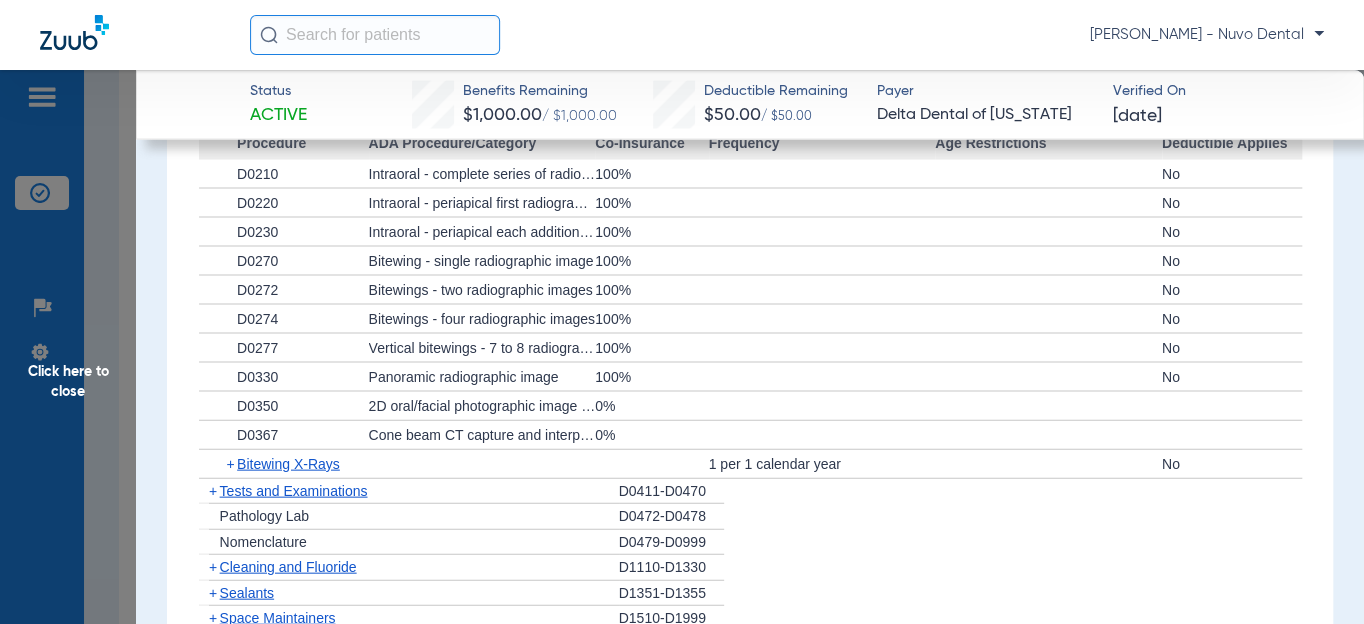 scroll, scrollTop: 2000, scrollLeft: 0, axis: vertical 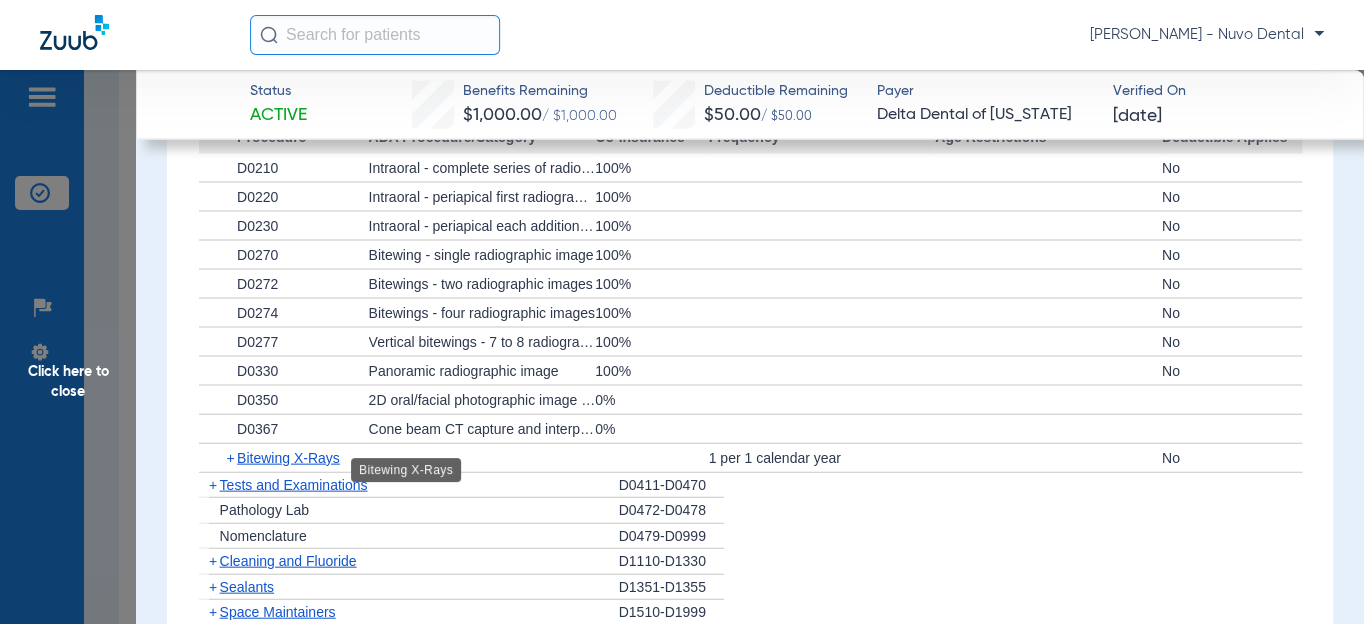 click on "Bitewing X-Rays" 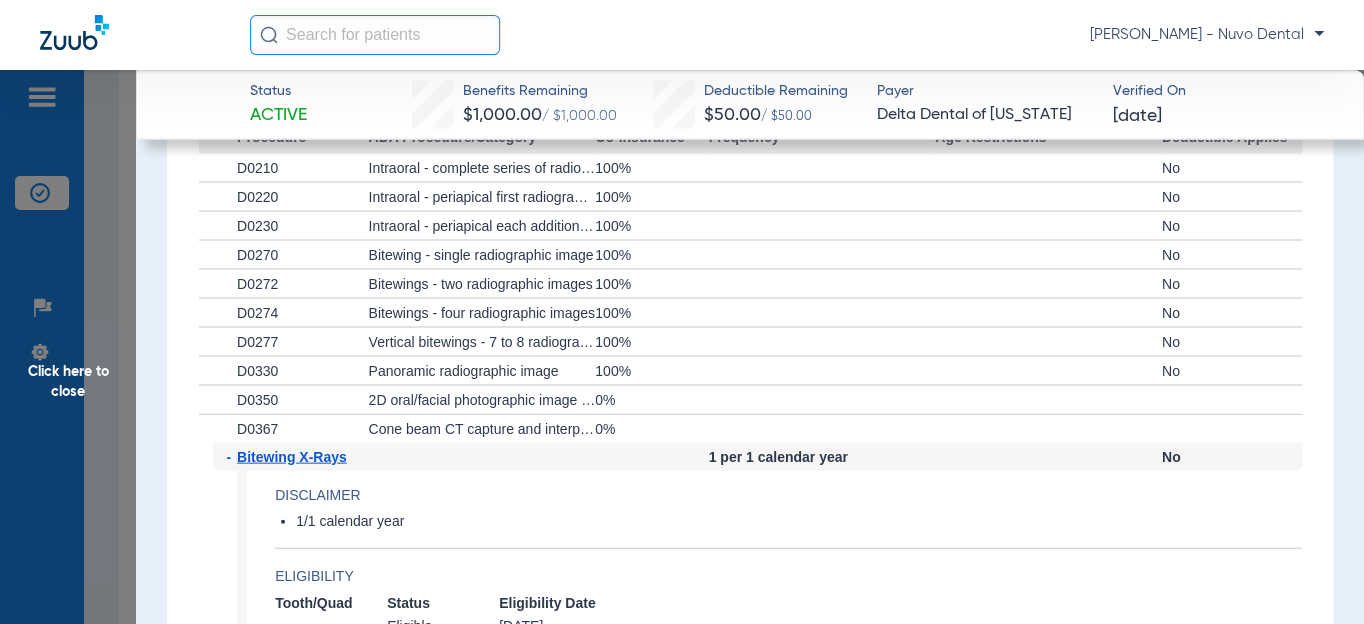 scroll, scrollTop: 2181, scrollLeft: 0, axis: vertical 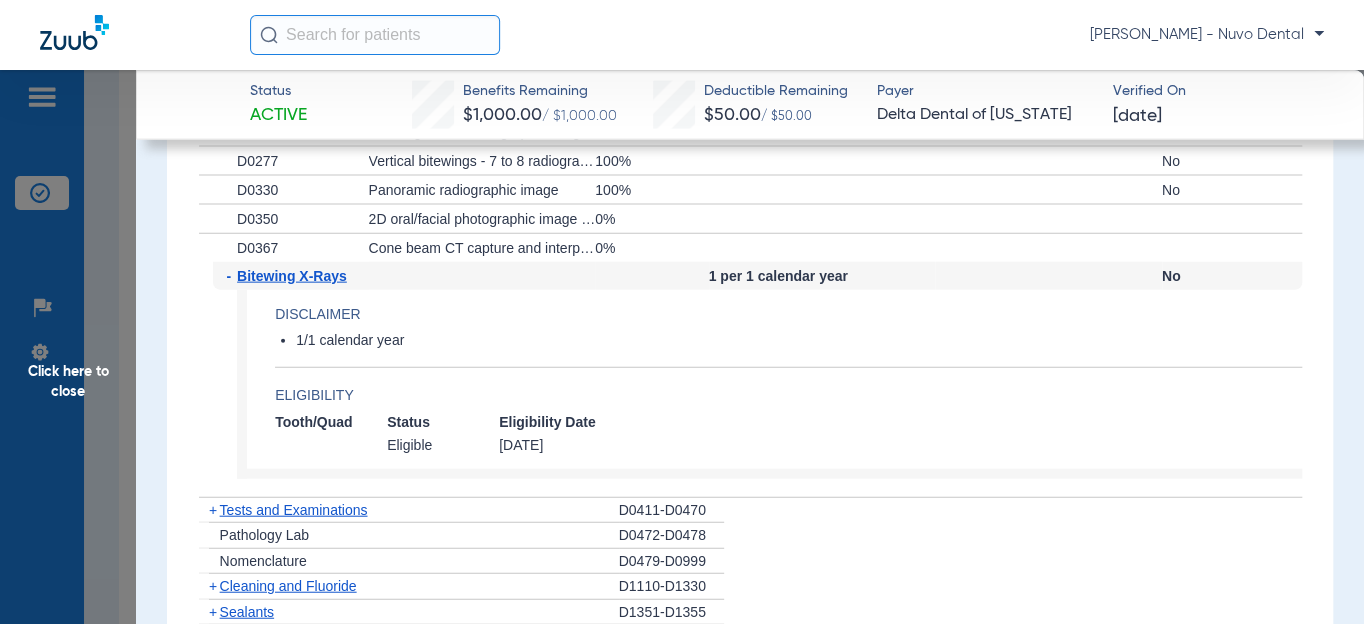 click on "Tests and Examinations" 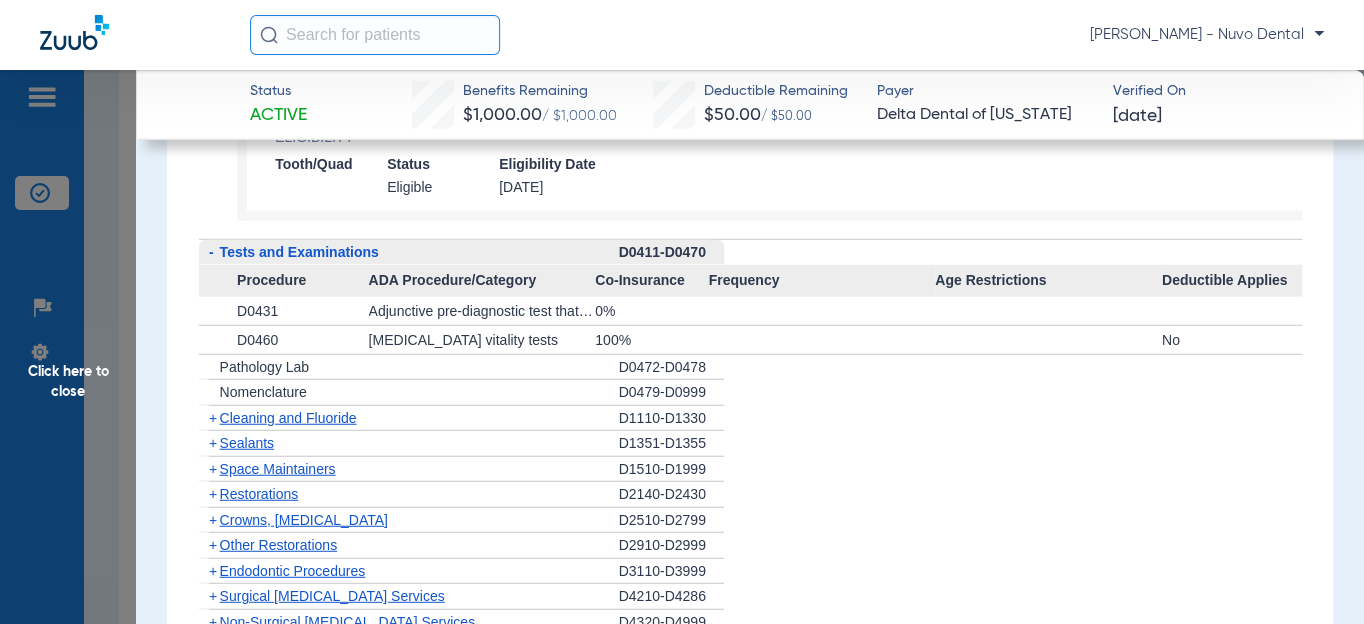scroll, scrollTop: 2436, scrollLeft: 0, axis: vertical 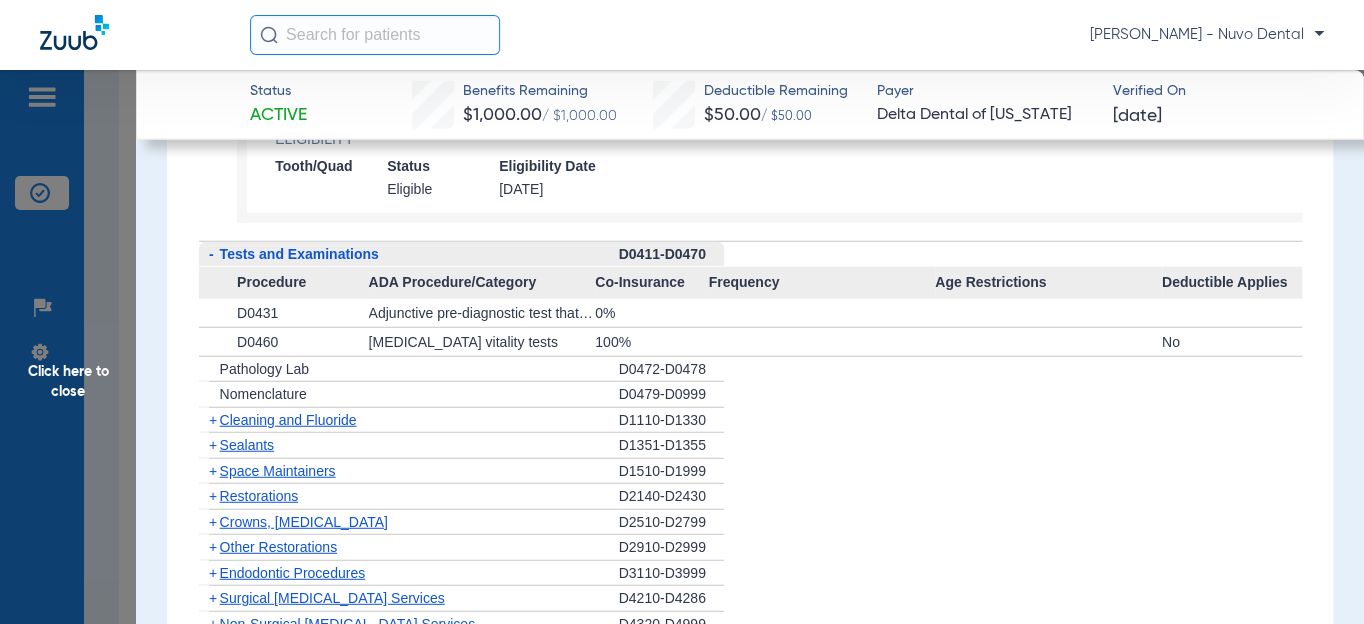 click on "Cleaning and Fluoride" 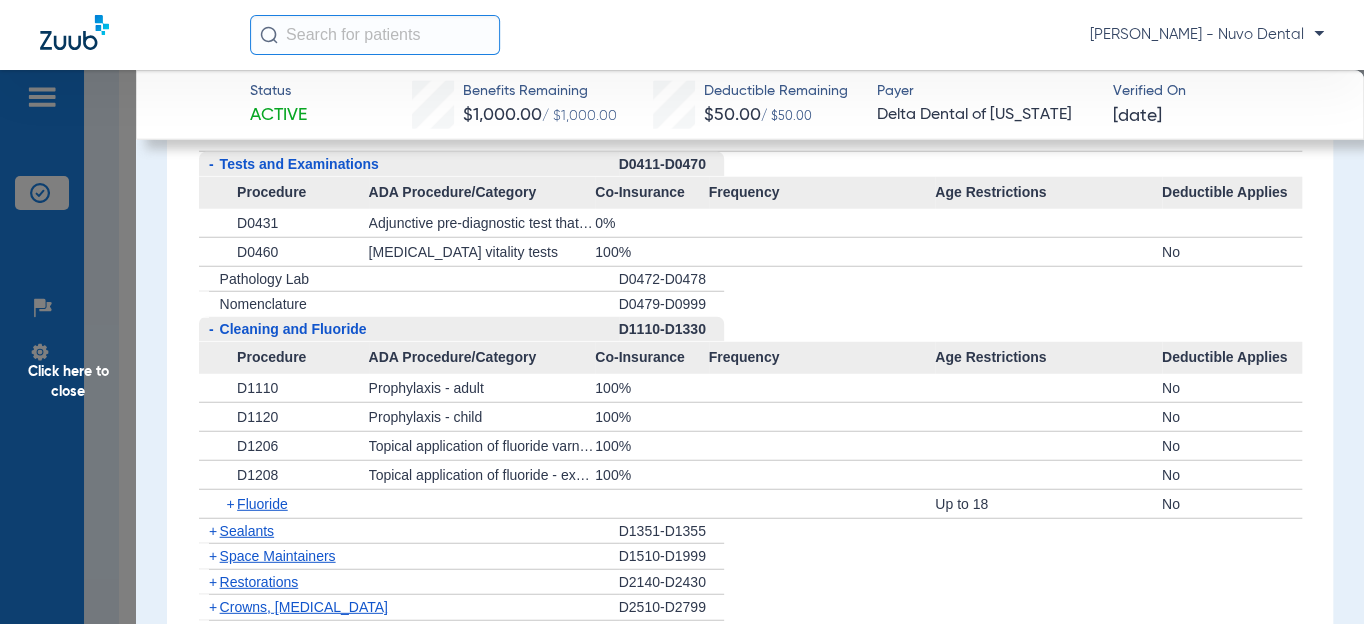 scroll, scrollTop: 2617, scrollLeft: 0, axis: vertical 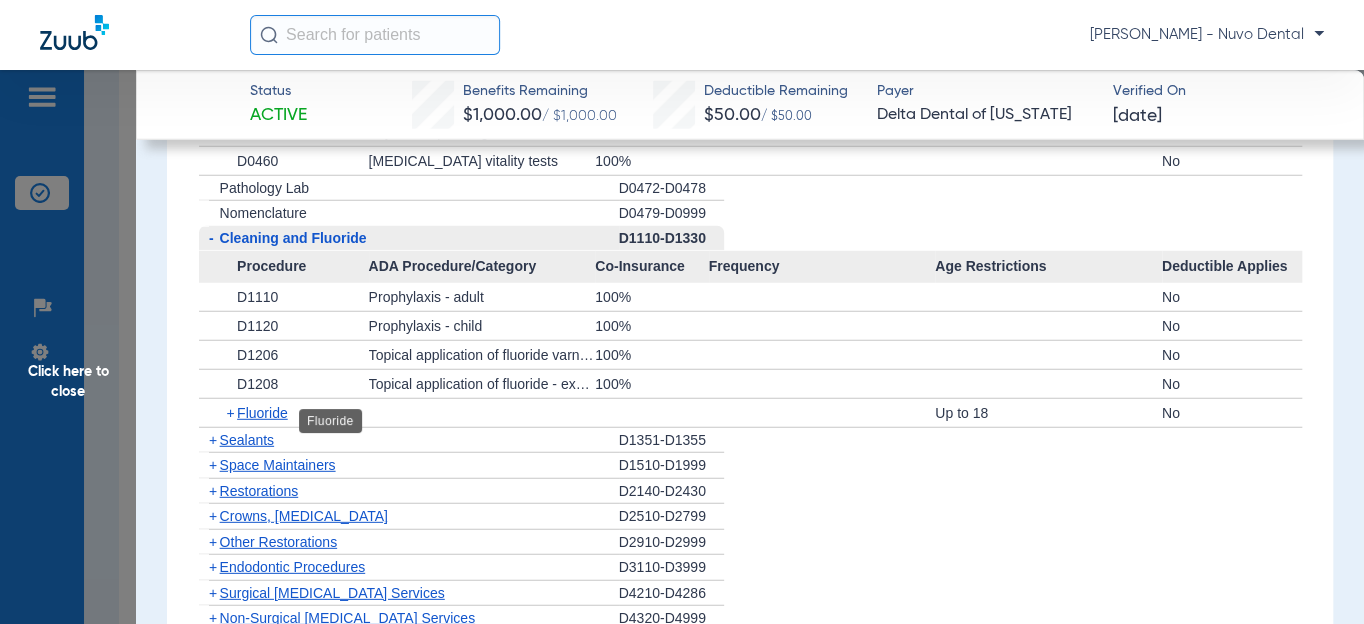 click on "Fluoride" 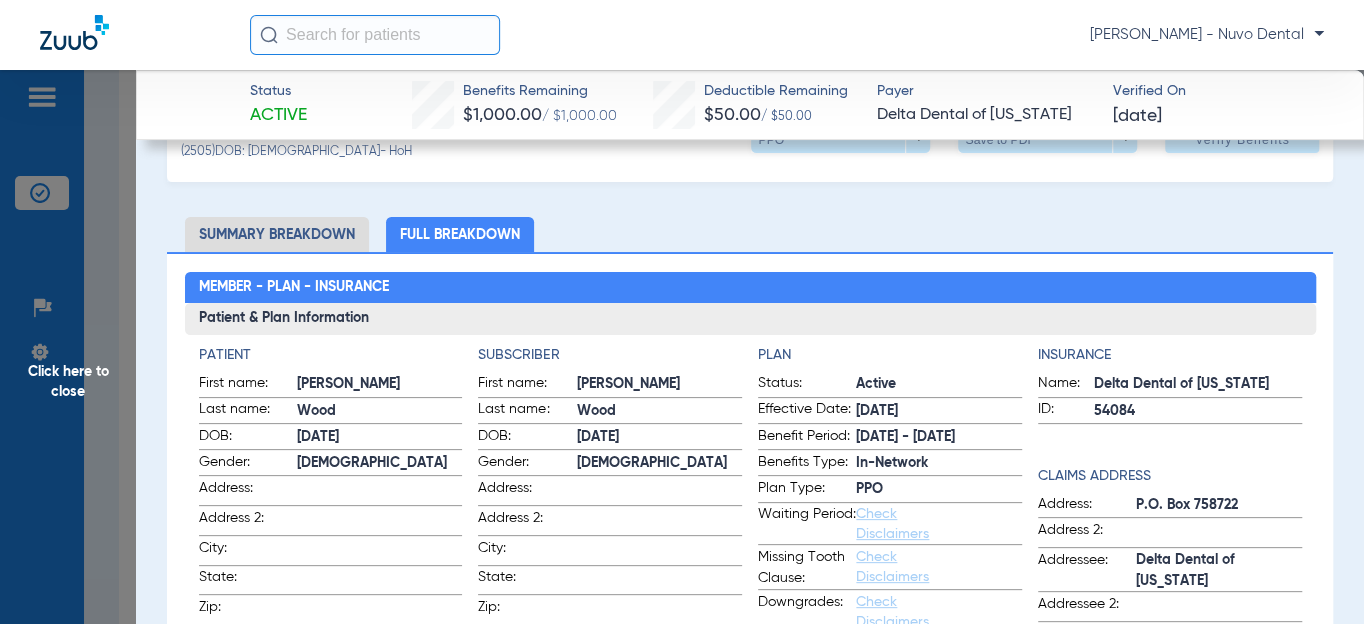scroll, scrollTop: 0, scrollLeft: 0, axis: both 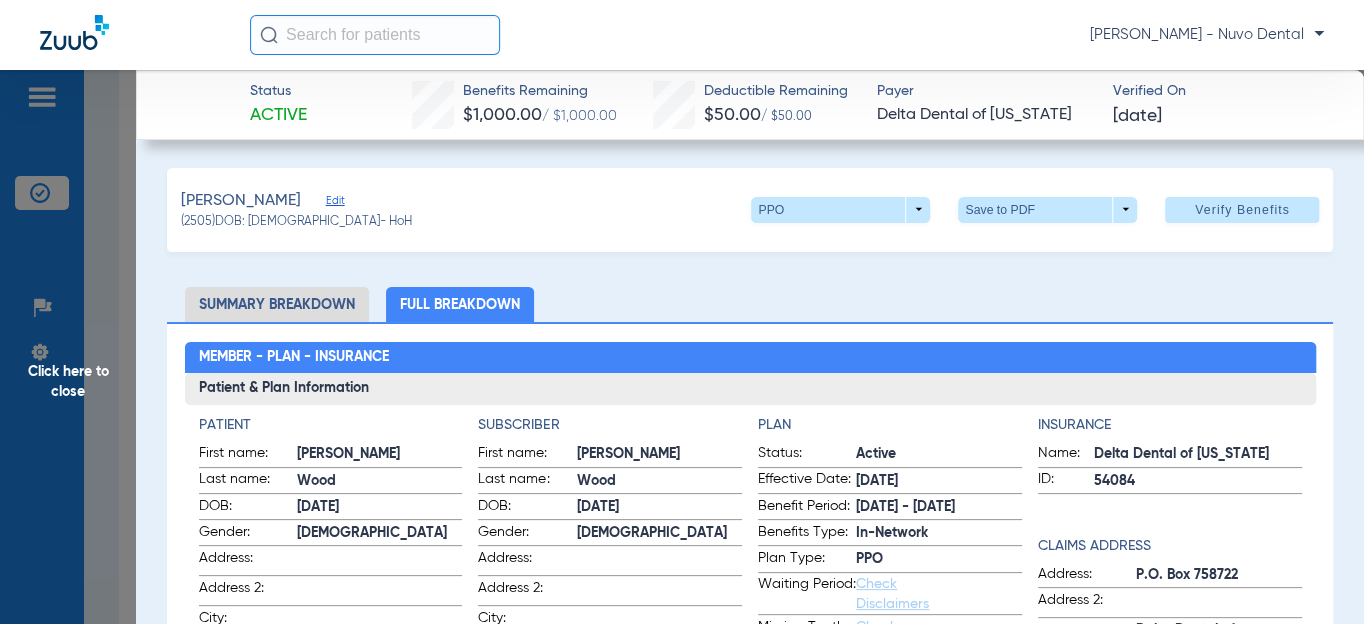 click on "Click here to close" 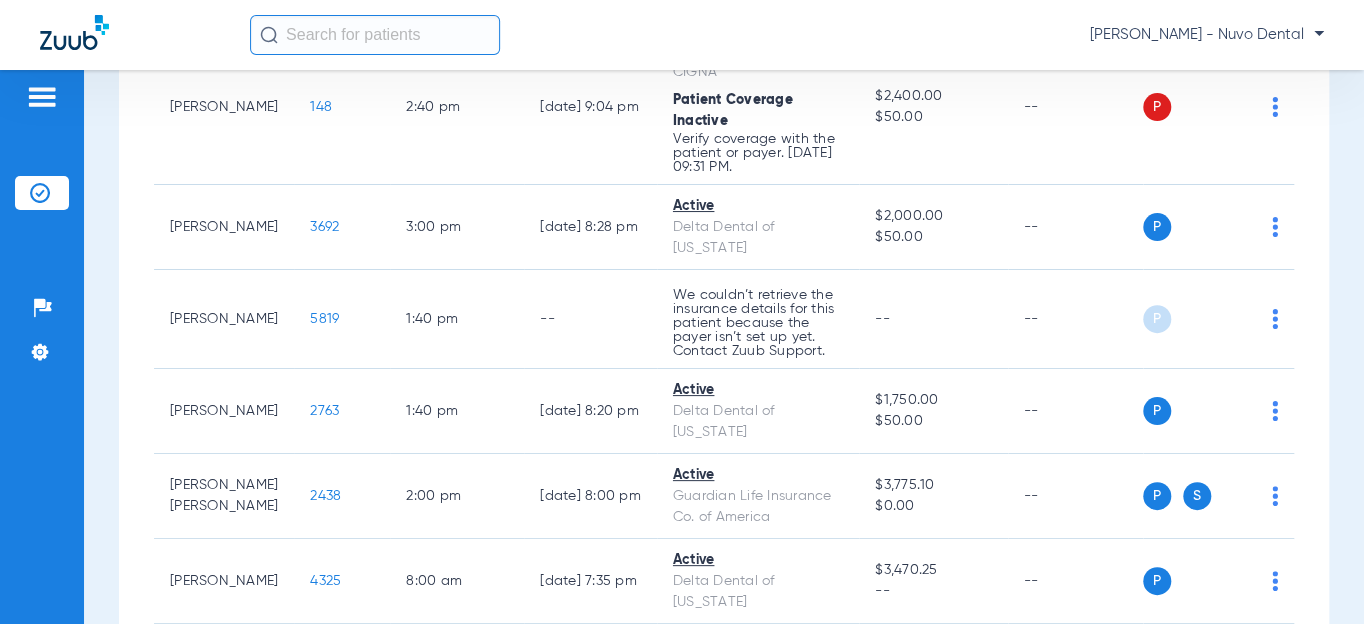 scroll, scrollTop: 363, scrollLeft: 0, axis: vertical 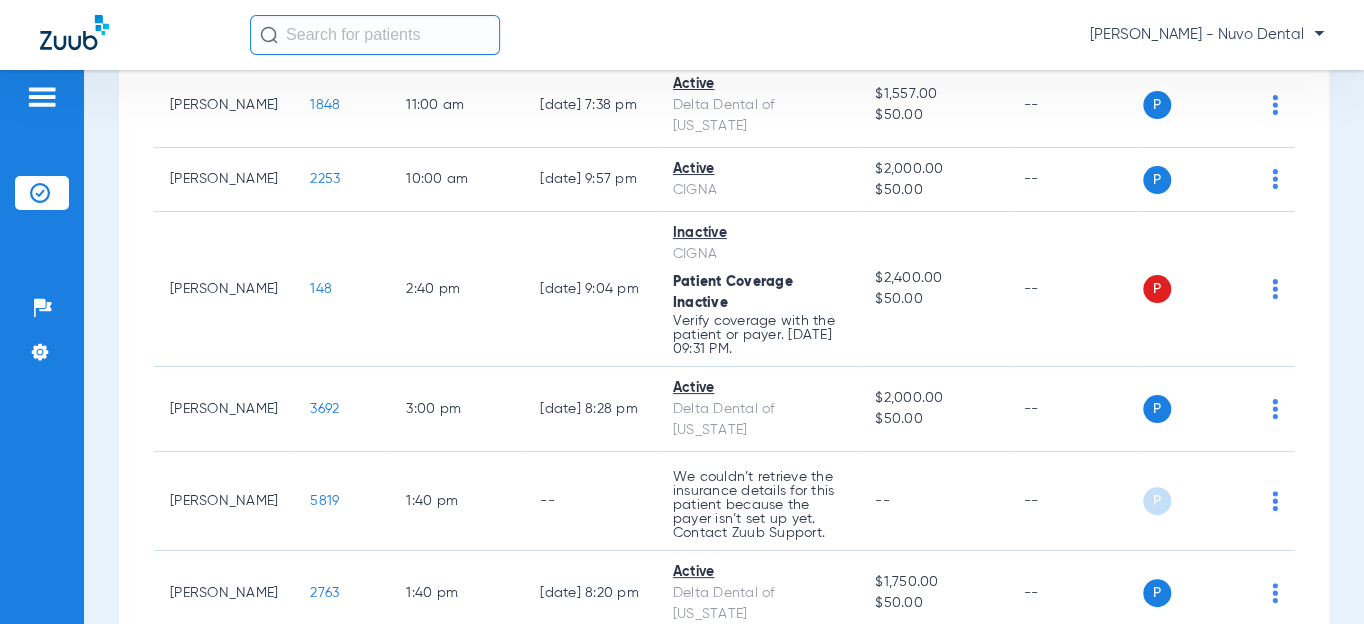 click on "[PERSON_NAME] - Nuvo Dental" 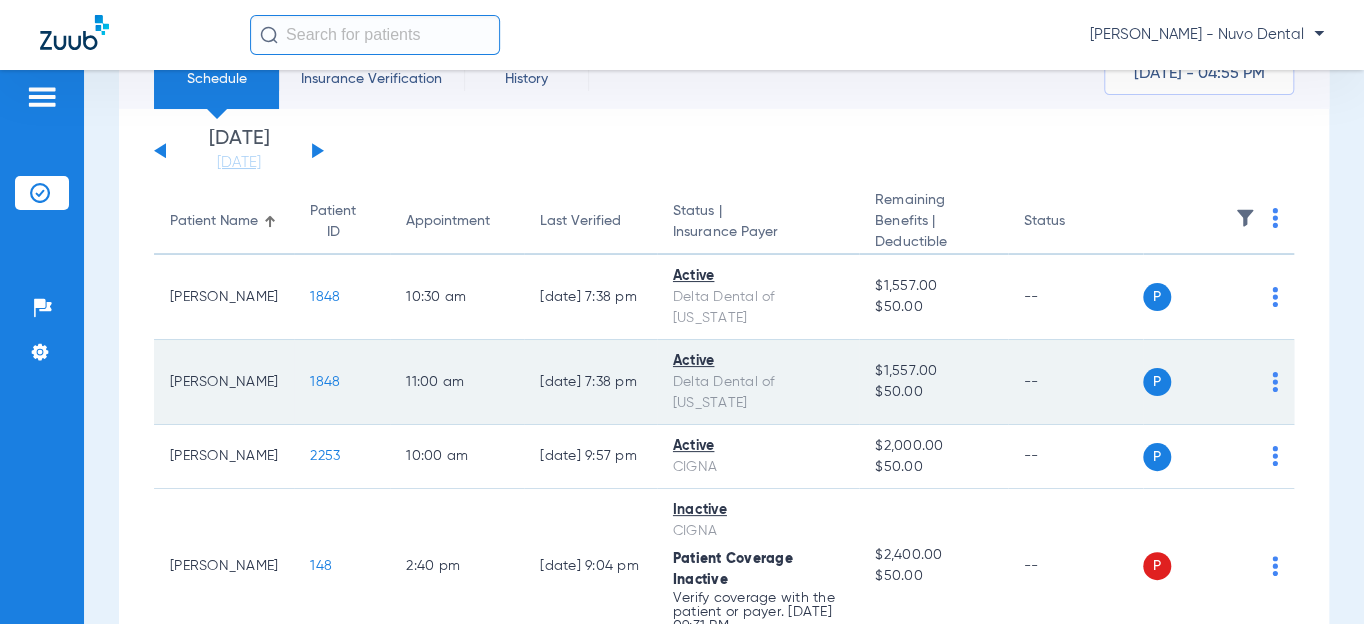 scroll, scrollTop: 0, scrollLeft: 0, axis: both 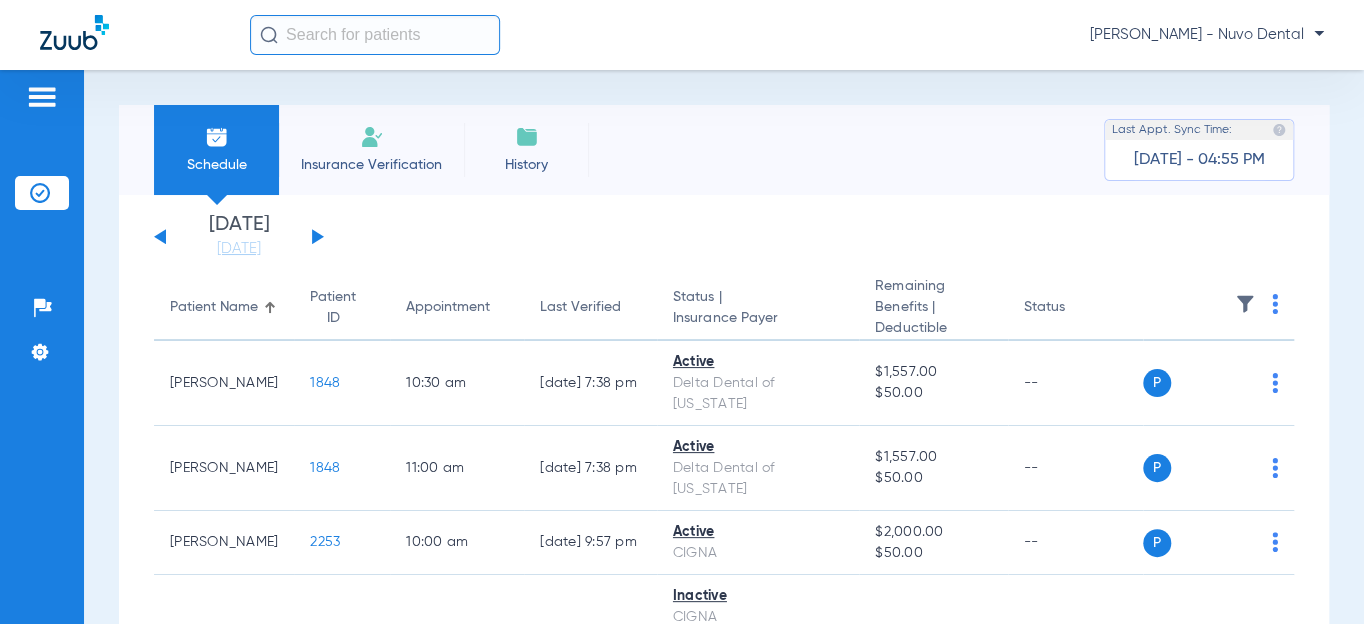 click 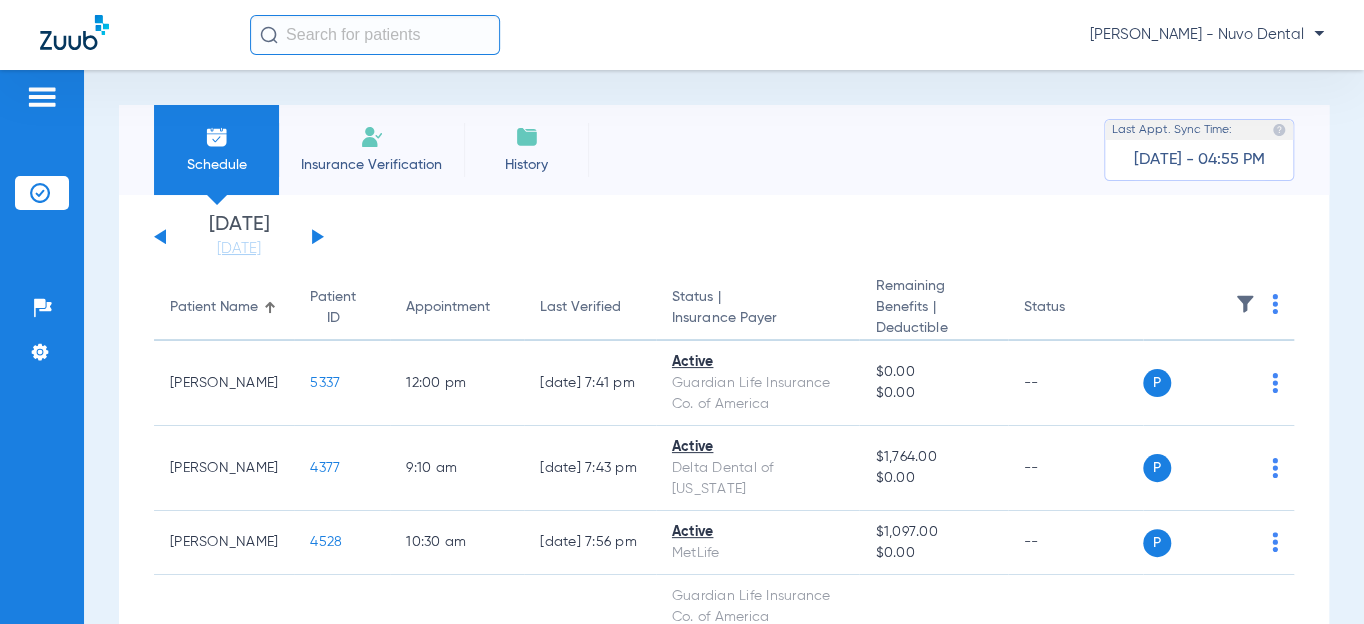 click 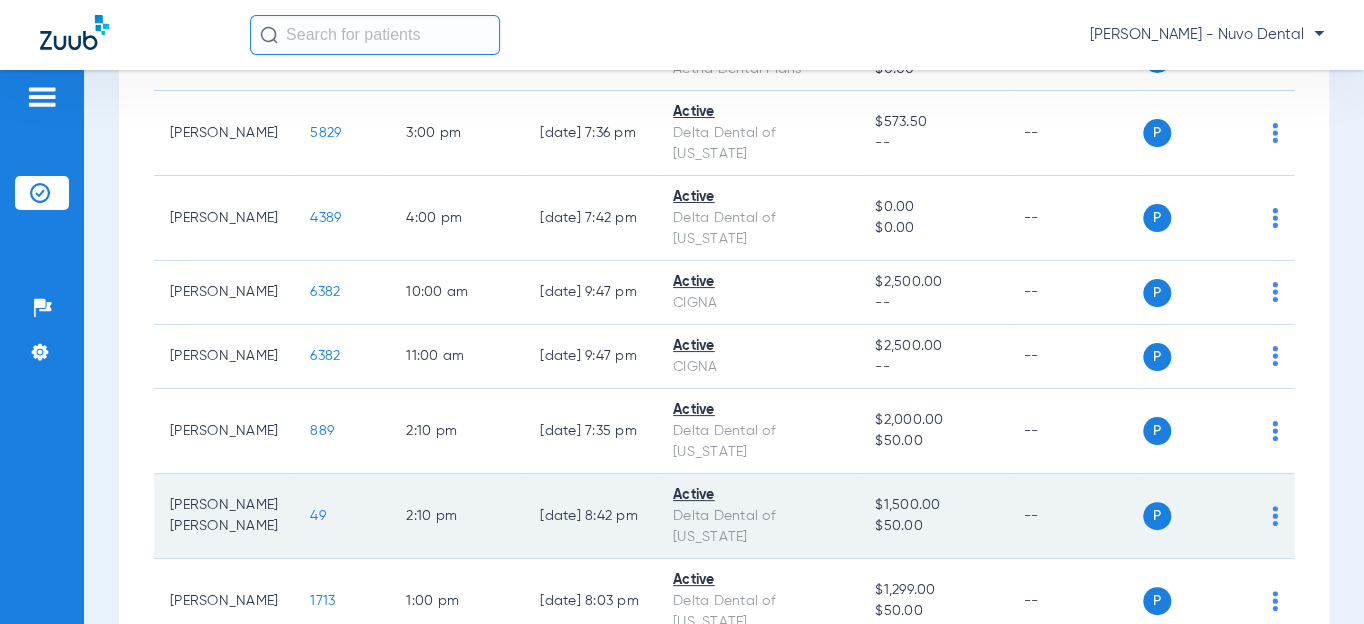 scroll, scrollTop: 764, scrollLeft: 0, axis: vertical 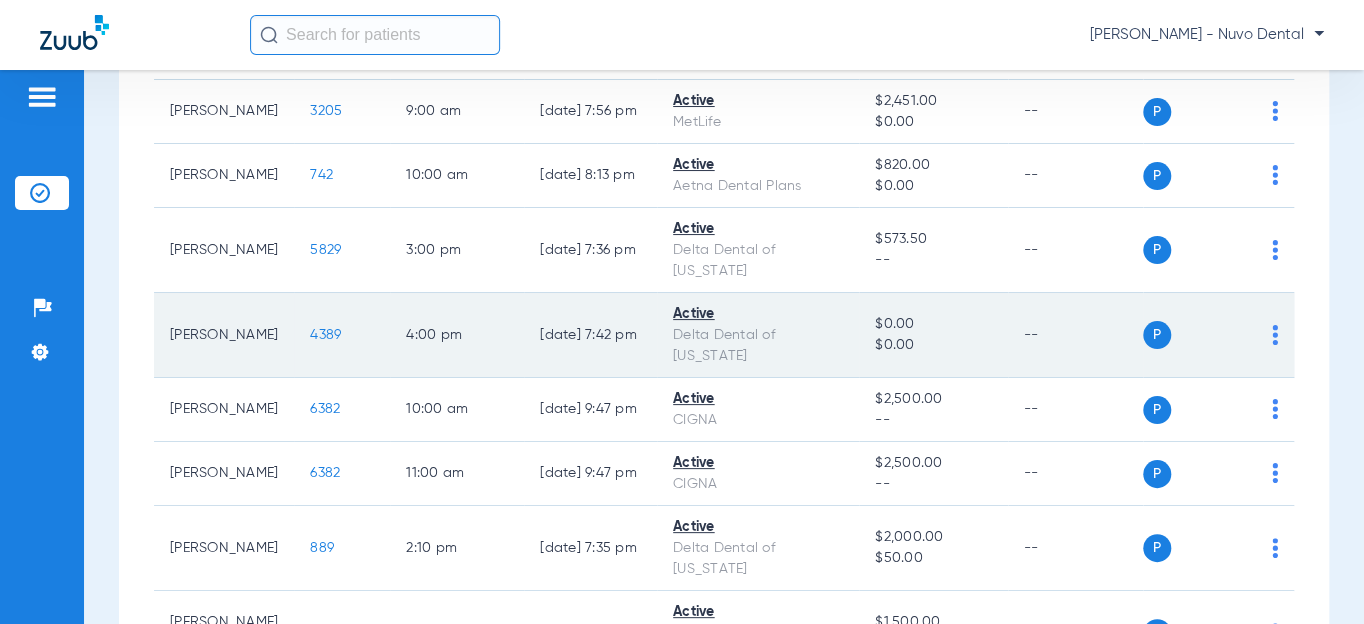 click on "4389" 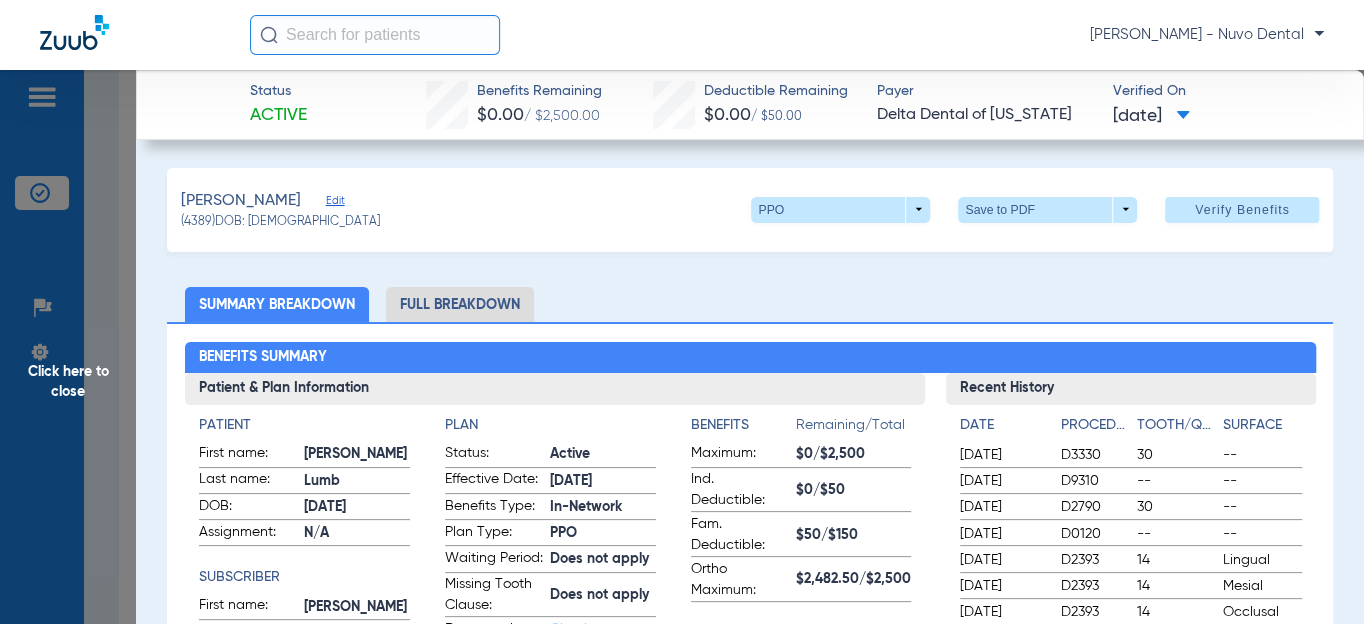 click on "Click here to close" 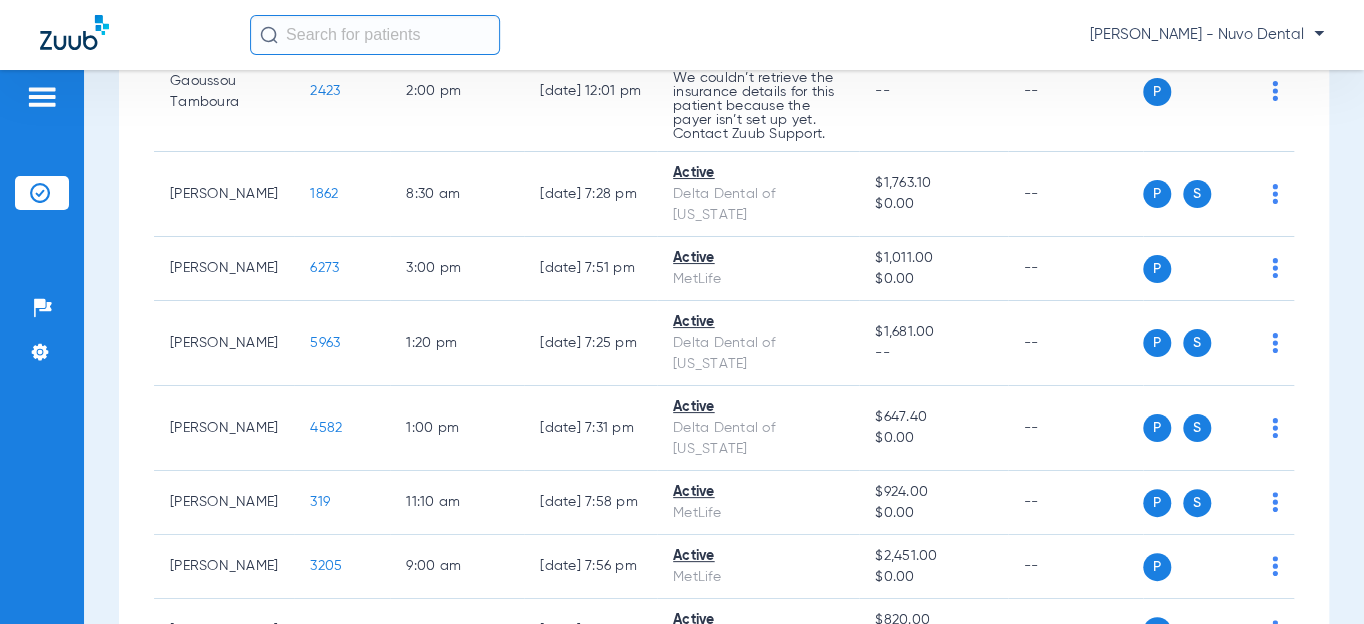 scroll, scrollTop: 0, scrollLeft: 0, axis: both 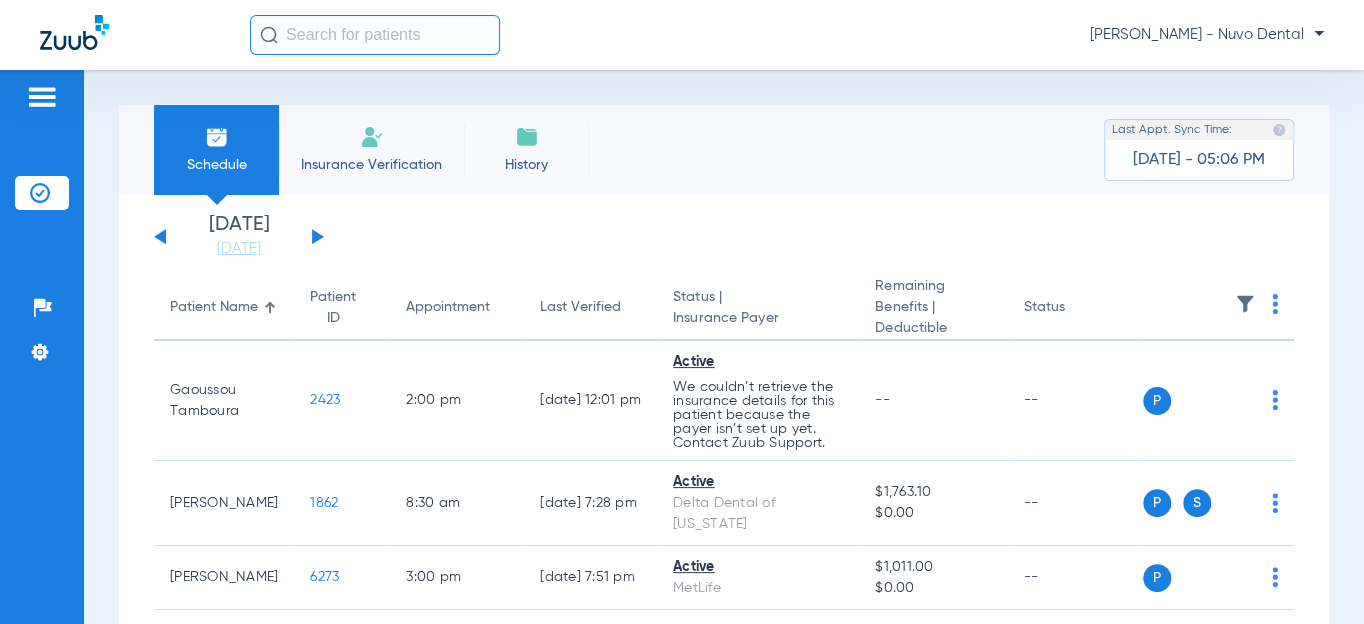 click on "[DATE]   [DATE]   [DATE]   [DATE]   [DATE]   [DATE]   [DATE]   [DATE]   [DATE]   [DATE]   [DATE]   [DATE]   [DATE]   [DATE]   [DATE]   [DATE]   [DATE]   [DATE]   [DATE]   [DATE]   [DATE]   [DATE]   [DATE]   [DATE]   [DATE]   [DATE]   [DATE]   [DATE]   [DATE]   [DATE]   [DATE]   [DATE]   [DATE]   [DATE]   [DATE]   [DATE]   [DATE]   [DATE]   [DATE]   [DATE]   [DATE]   [DATE]   [DATE]   [DATE]" 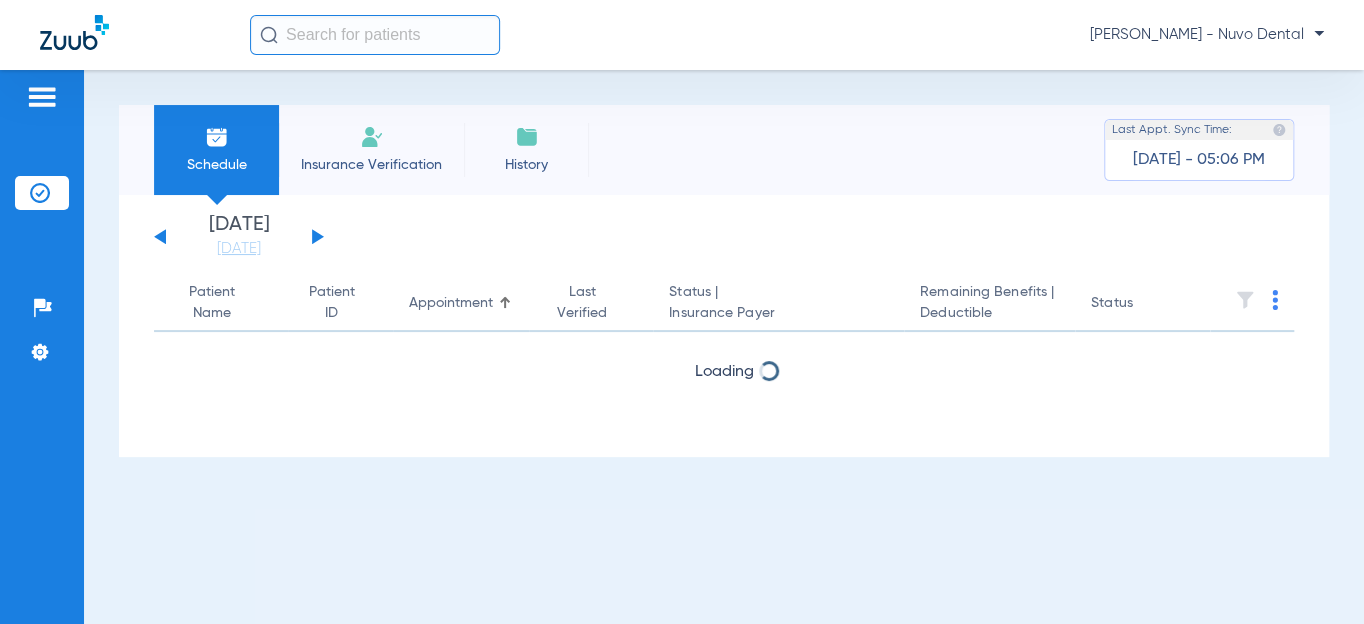 click 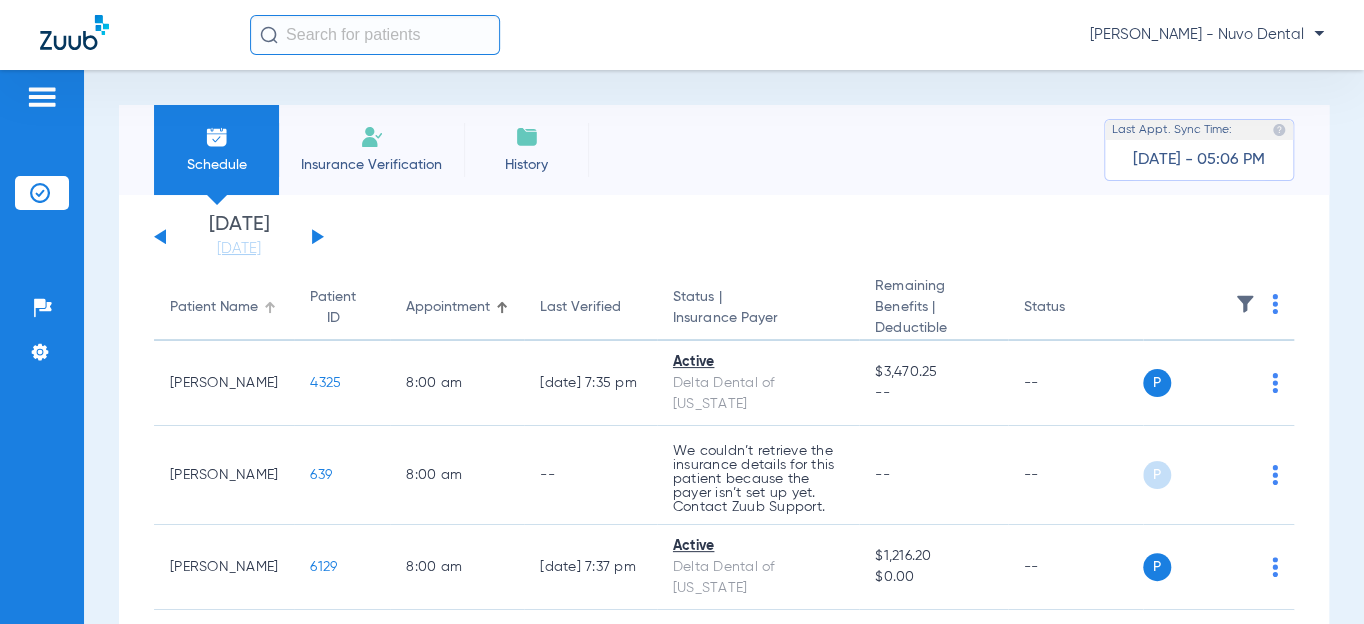 click on "Patient Name" 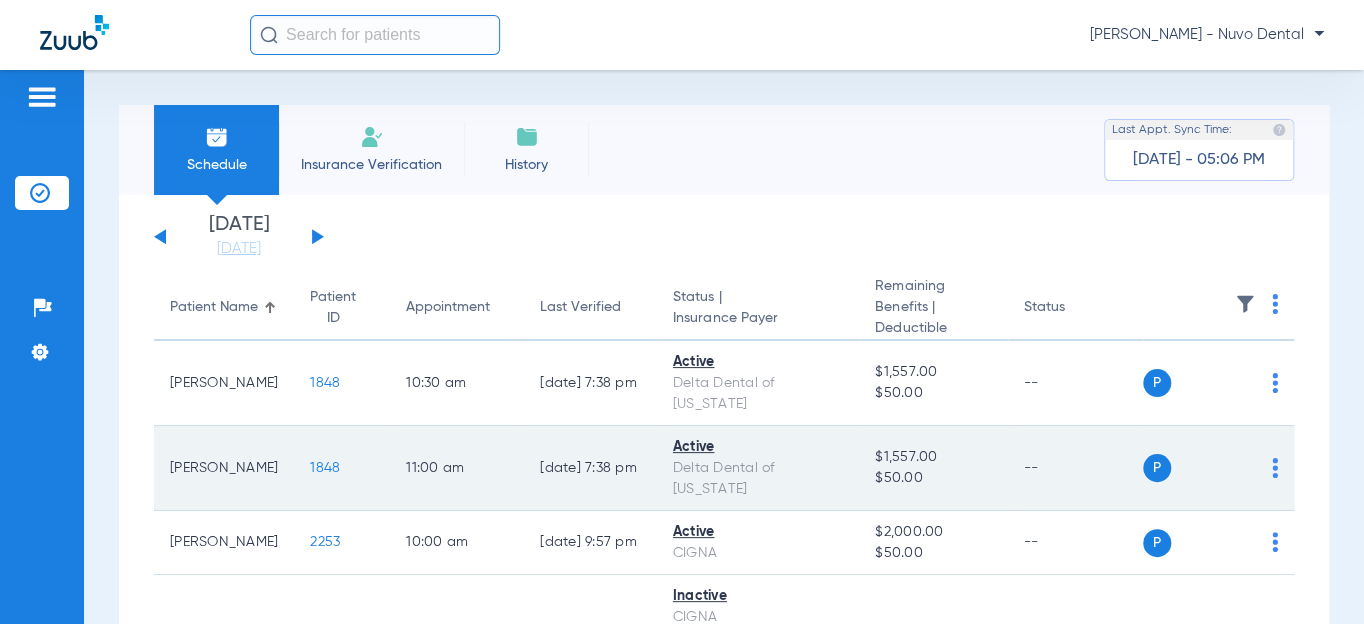 scroll, scrollTop: 181, scrollLeft: 0, axis: vertical 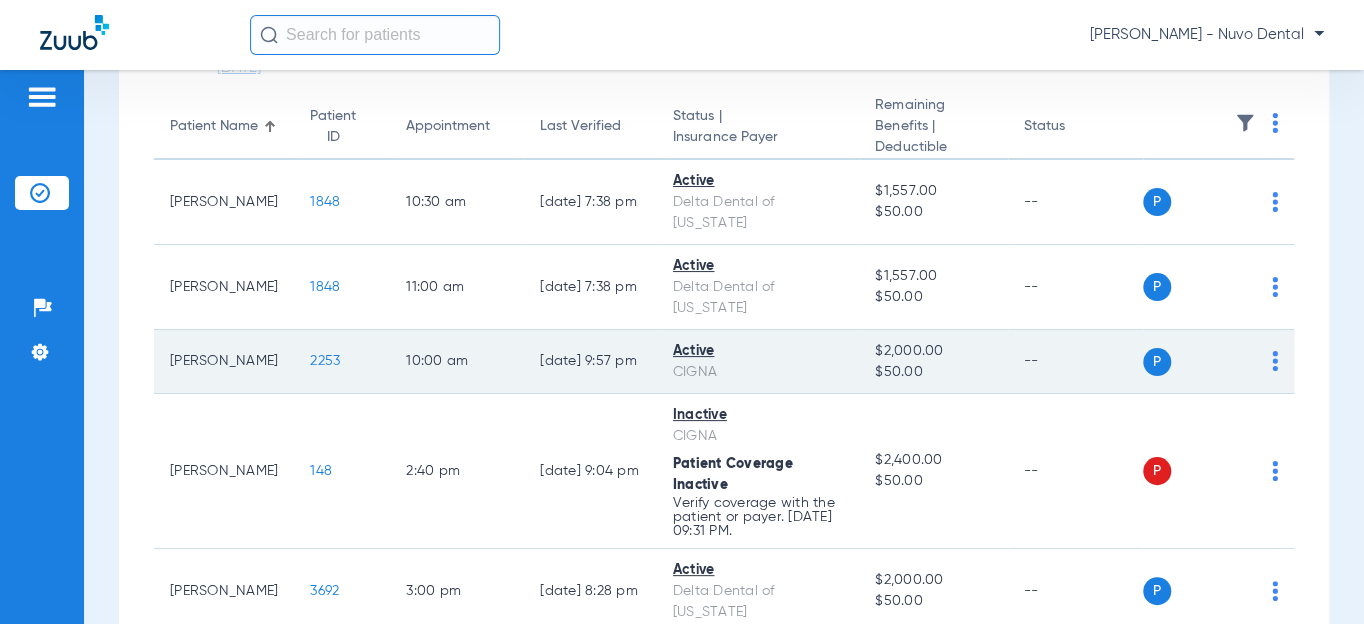click on "2253" 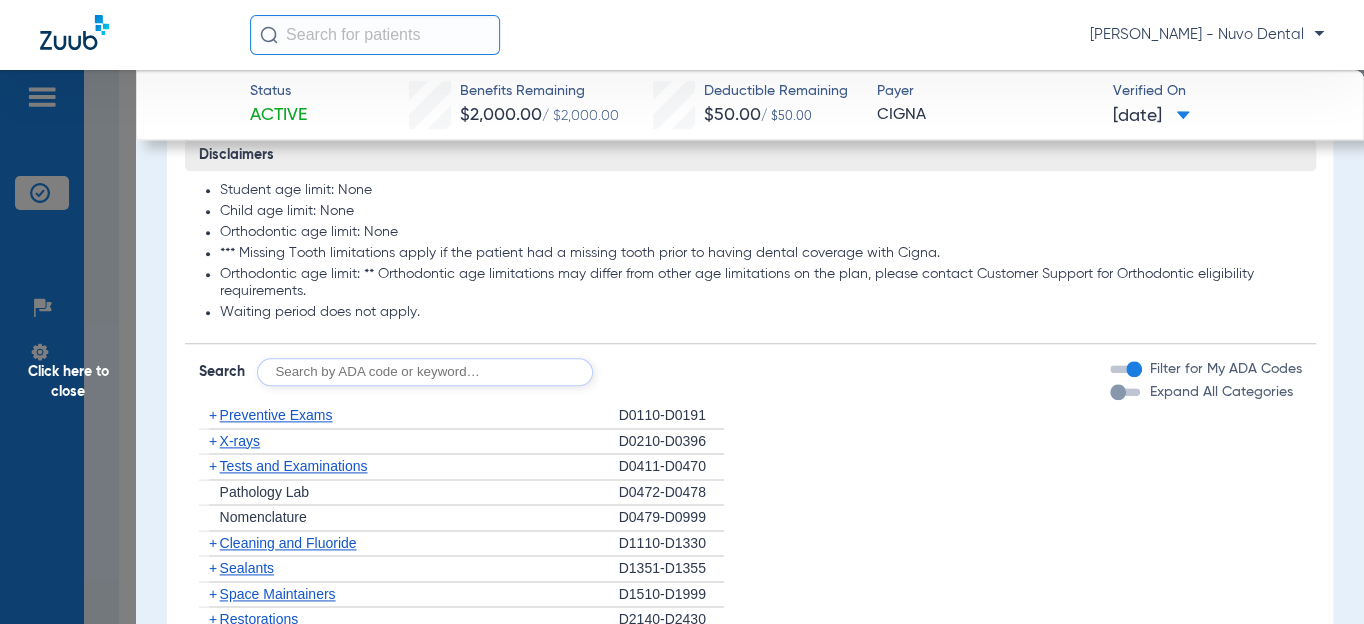 scroll, scrollTop: 1181, scrollLeft: 0, axis: vertical 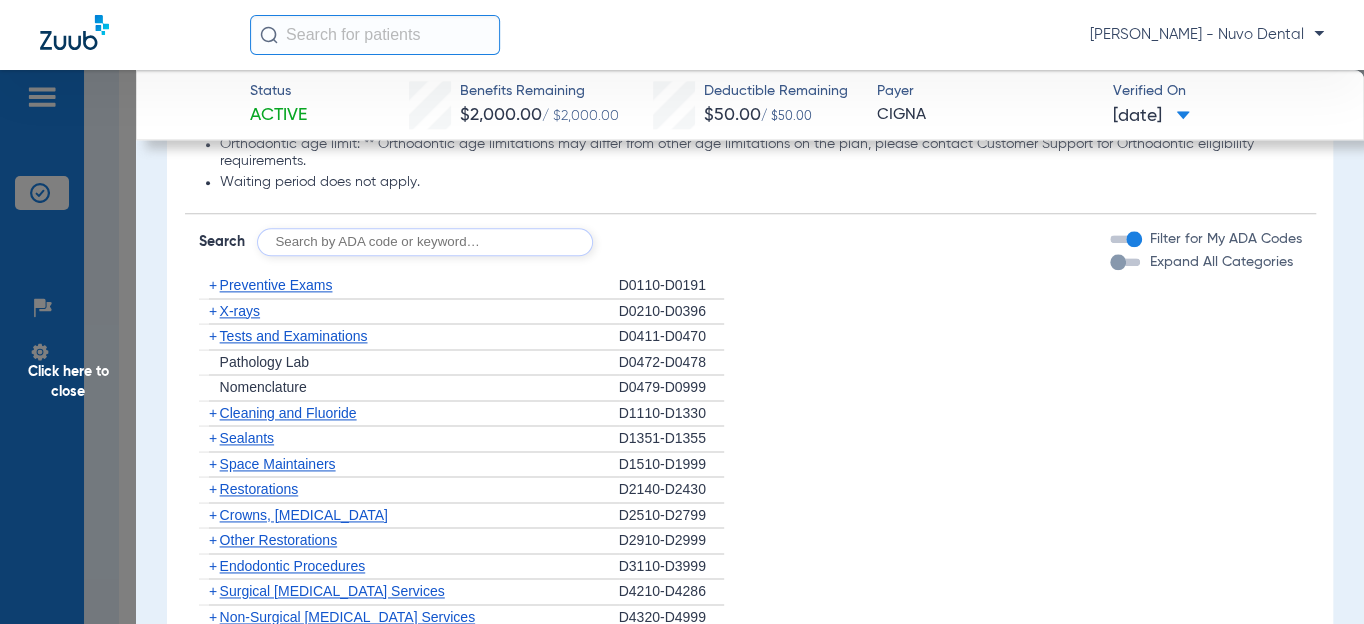 click 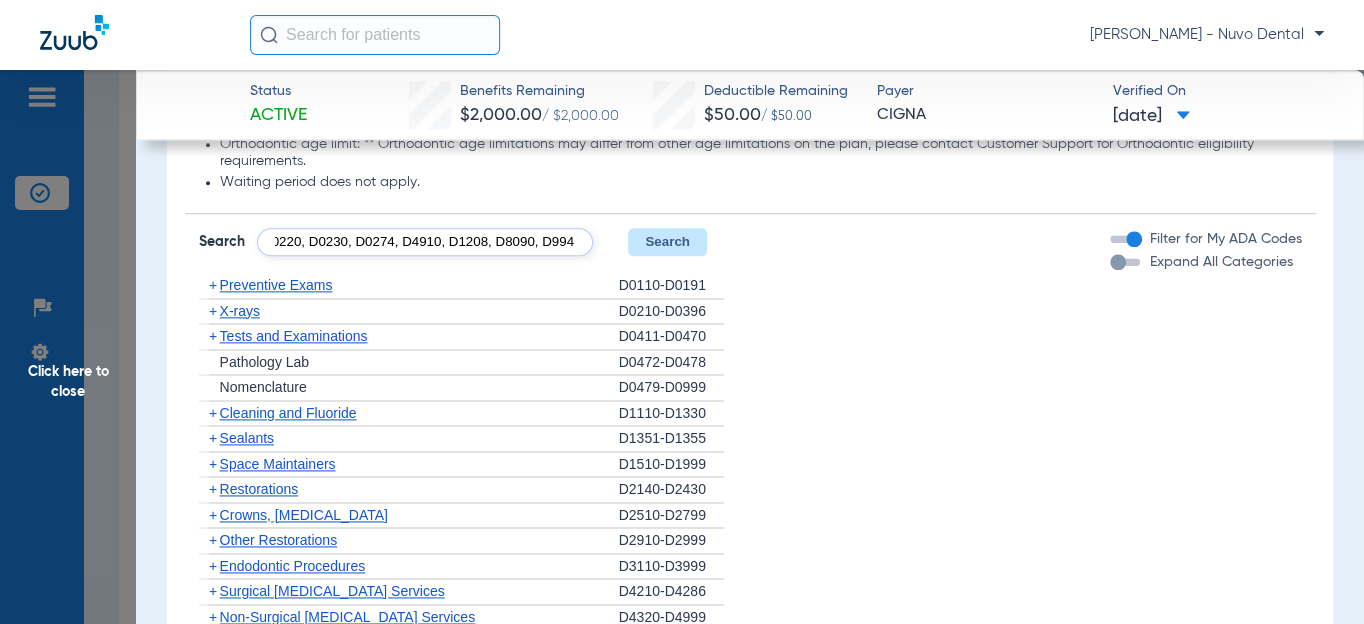 scroll, scrollTop: 0, scrollLeft: 176, axis: horizontal 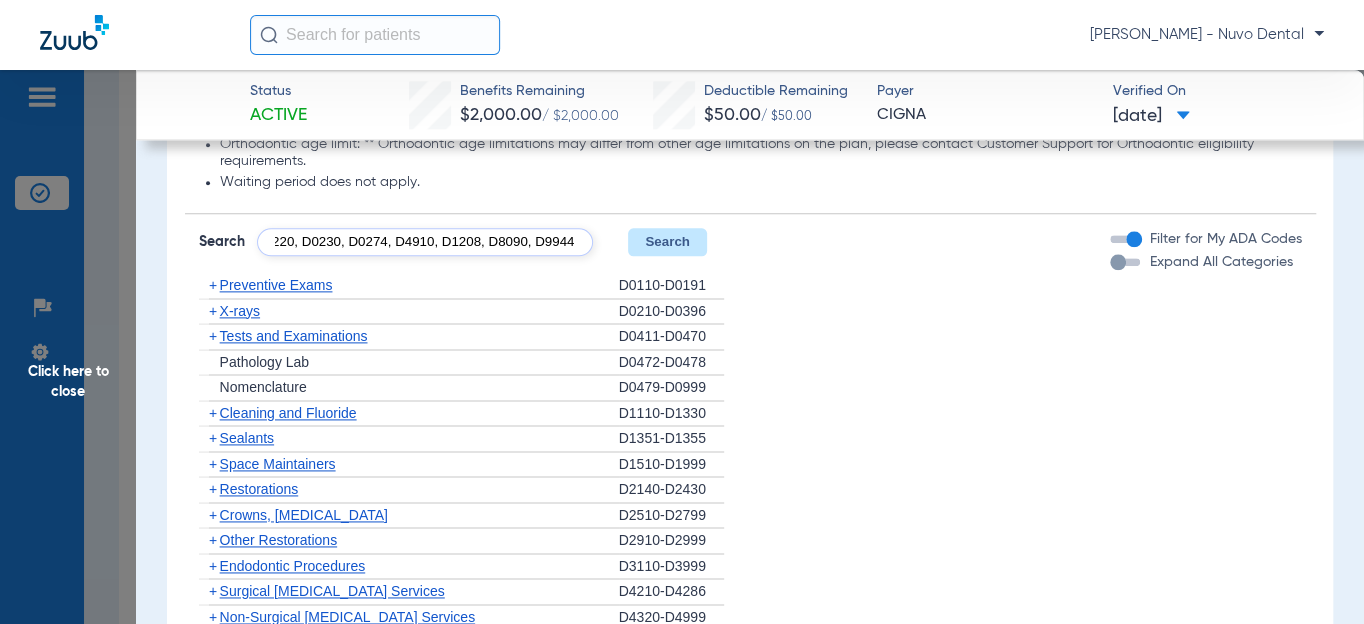 type on "D0120, D0220, D0230, D0274, D4910, D1208, D8090, D9944" 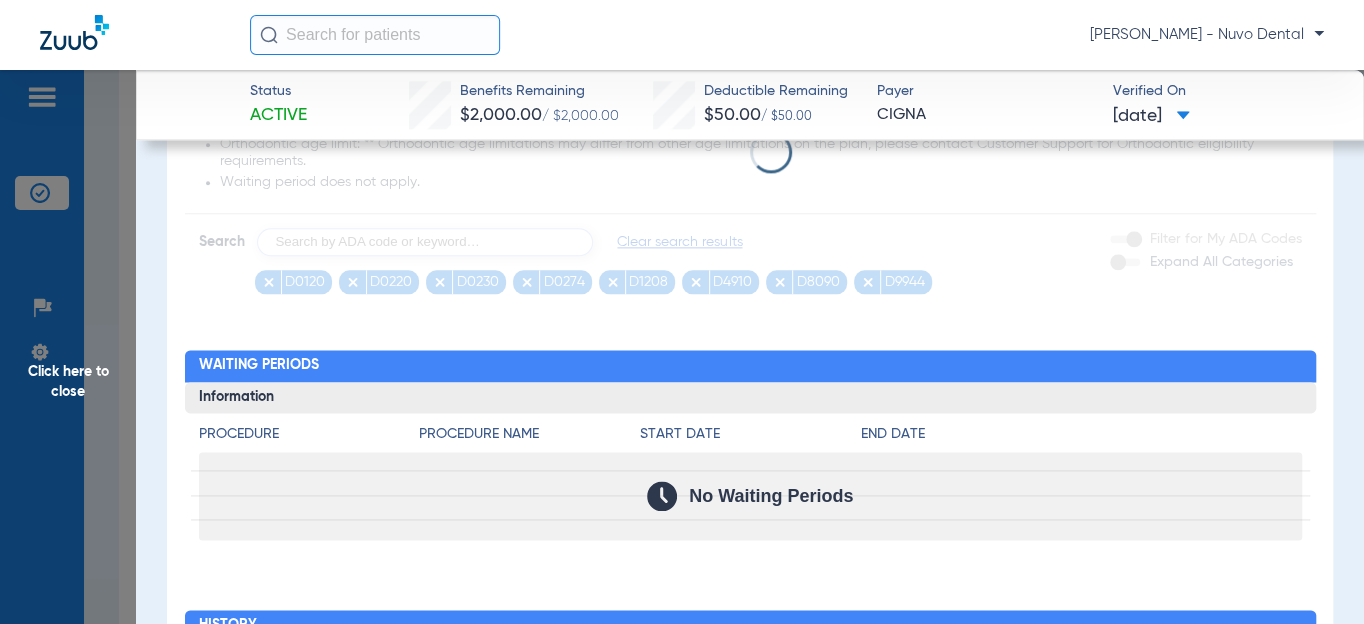 scroll, scrollTop: 0, scrollLeft: 0, axis: both 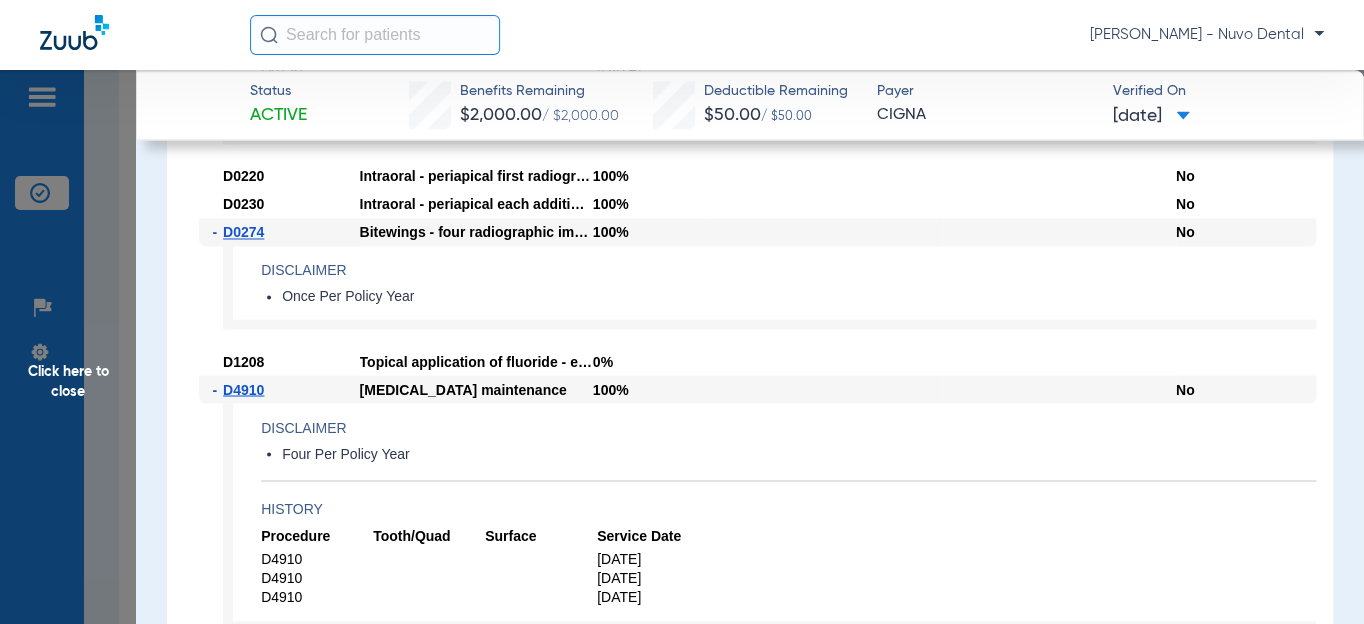 click on "Disclaimer" 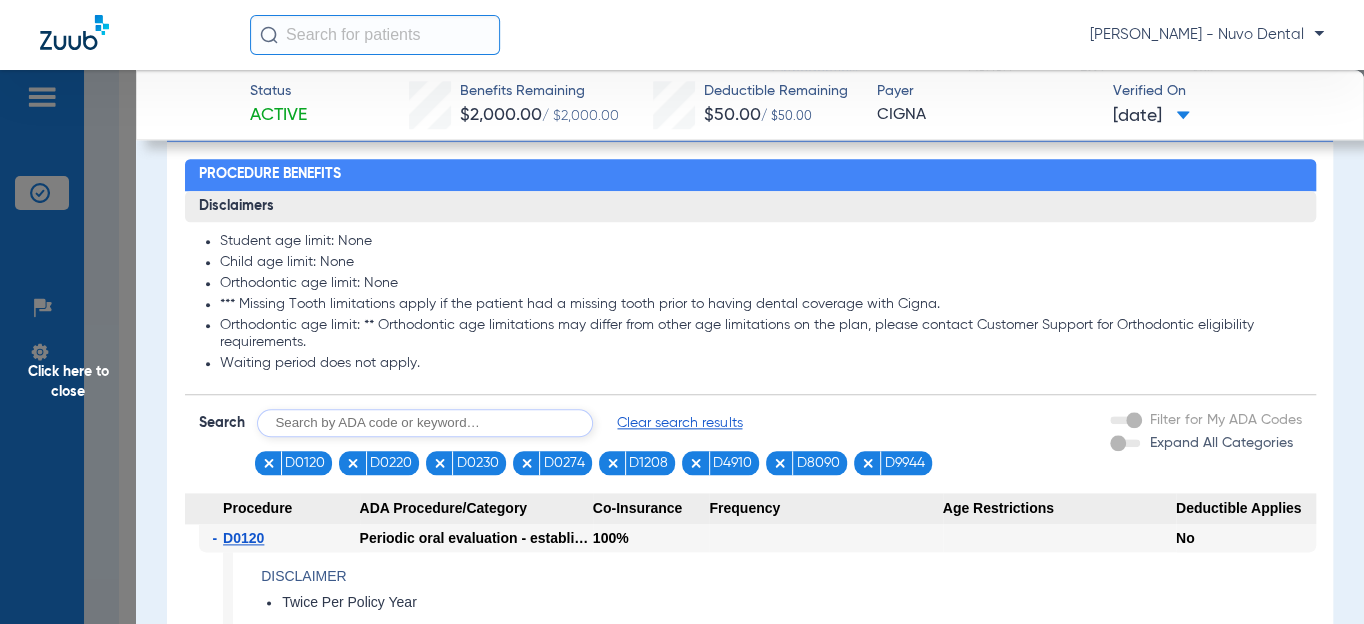 scroll, scrollTop: 909, scrollLeft: 0, axis: vertical 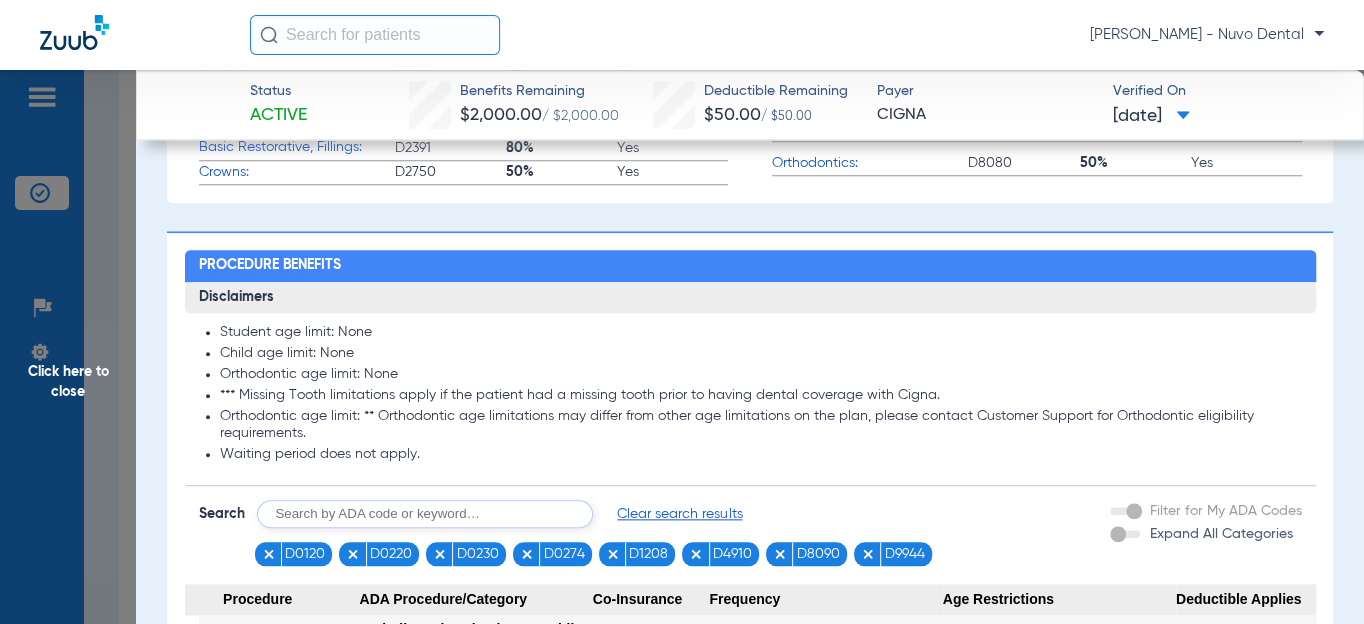 click on "Orthodontic age limit: None" 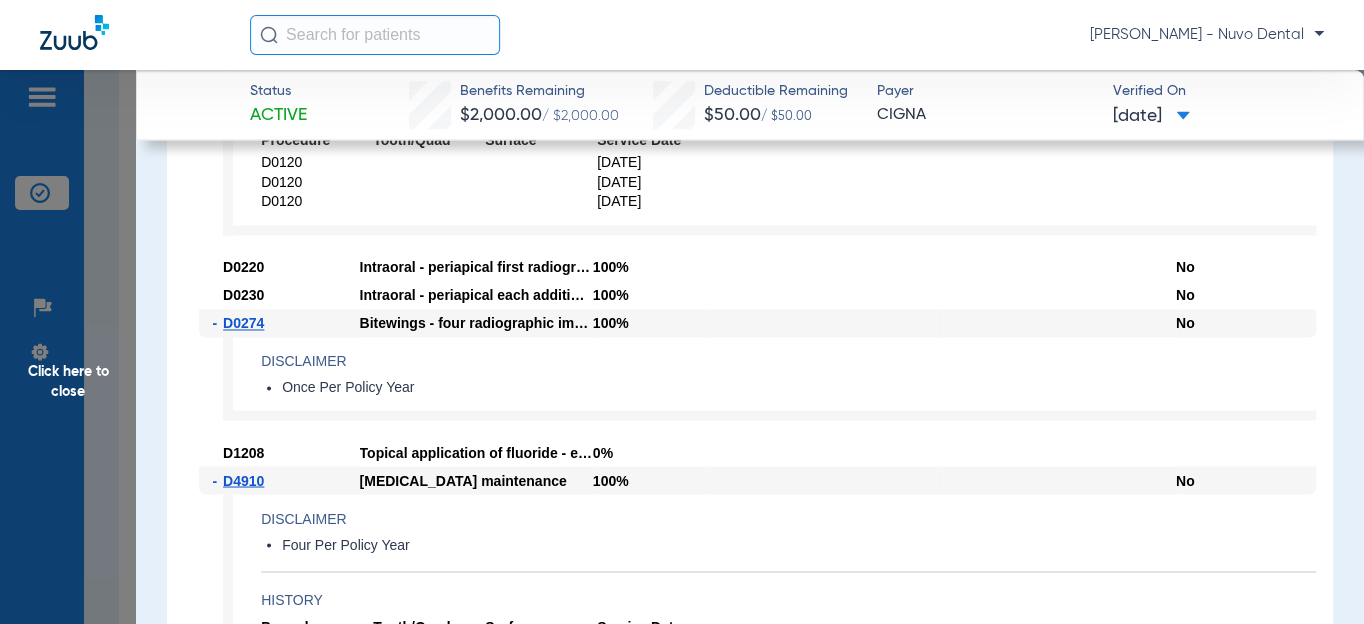 scroll, scrollTop: 1909, scrollLeft: 0, axis: vertical 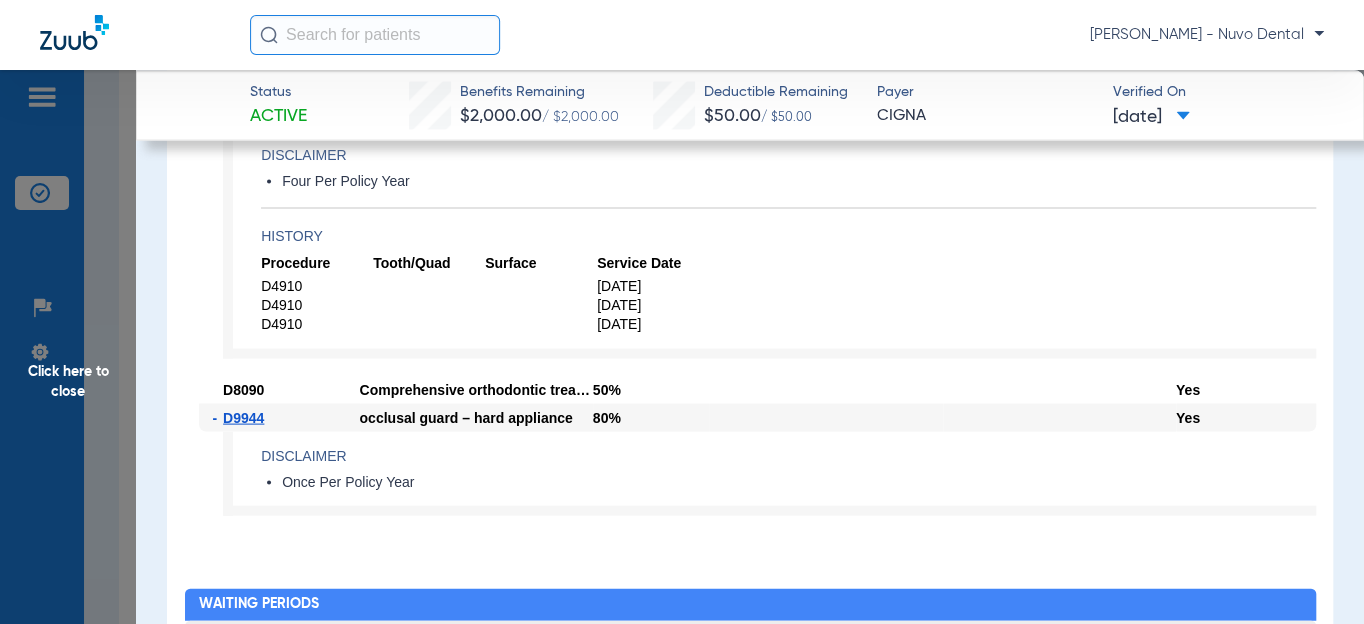 click on "Click here to close" 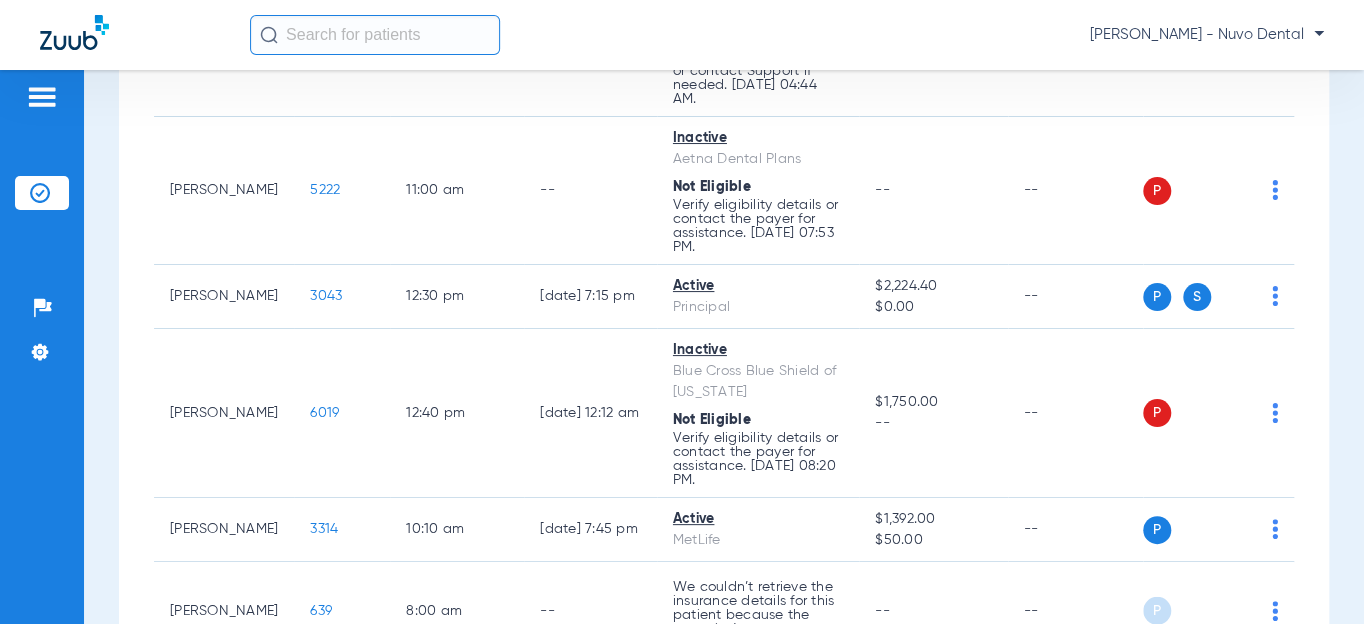 scroll, scrollTop: 2454, scrollLeft: 0, axis: vertical 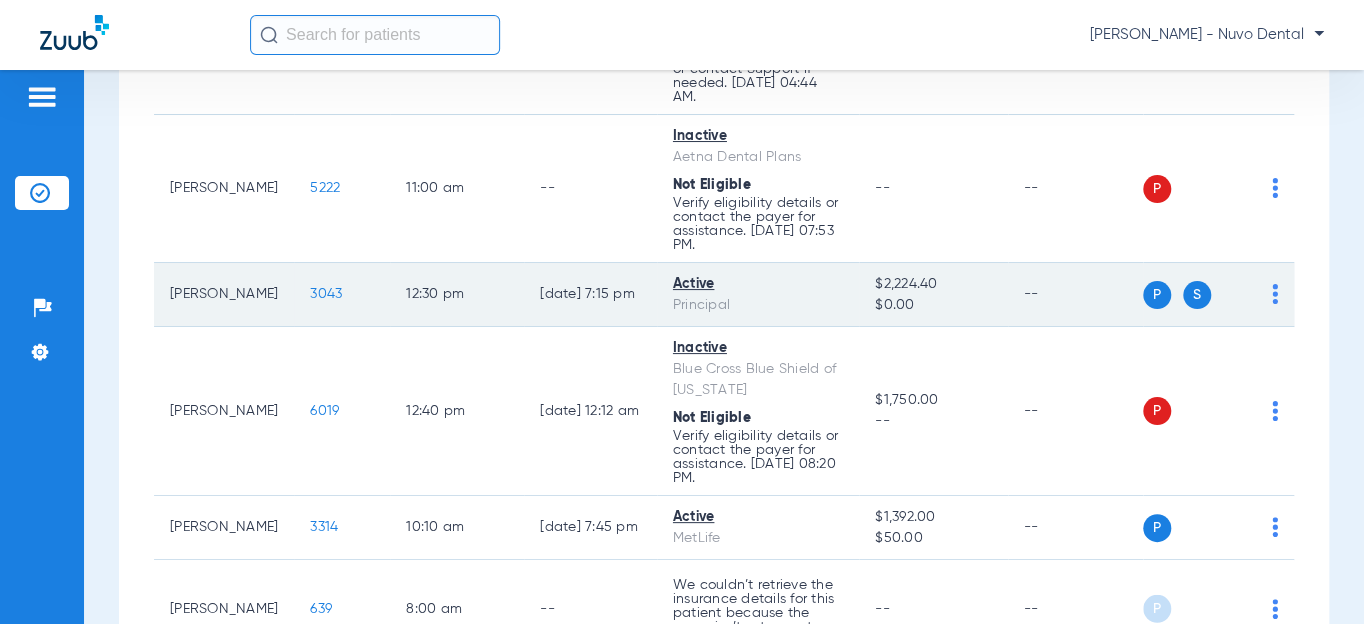 click on "3043" 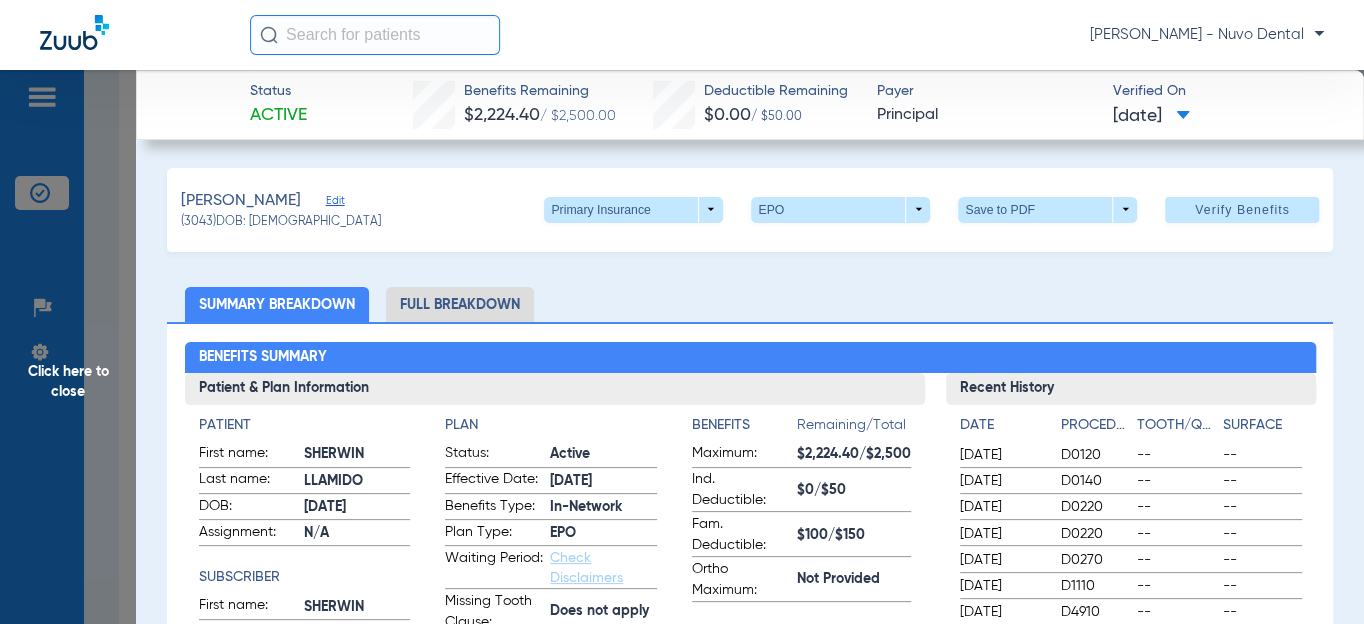 click on "[PERSON_NAME]   Edit   (3043)   DOB: [DEMOGRAPHIC_DATA]   Primary Insurance  arrow_drop_down  EPO  arrow_drop_down  Save to PDF  arrow_drop_down  Verify Benefits   Subscriber Information   First name  [PERSON_NAME]  Last name  [PERSON_NAME]  DOB  mm / dd / yyyy [DATE]  Member ID  930110384  Group ID (optional)  1125686  Insurance Payer   Insurance
Principal  Provider   Dentist
[PERSON_NAME]  1134358021  Summary Breakdown   Full Breakdown  Benefits Summary Patient & Plan Information Patient First name:  [PERSON_NAME]  Last name:  [PERSON_NAME]  DOB:  [DEMOGRAPHIC_DATA]  Assignment:  N/A  Subscriber First name:  [PERSON_NAME]  Last name:  [PERSON_NAME]  DOB:  [DEMOGRAPHIC_DATA]  Plan Status:  Active  Effective Date:  [DATE]  Benefits Type:  In-Network  Plan Type:  EPO  Waiting Period:  Check Disclaimers  Missing Tooth Clause:  Does not apply  Downgrades:  Check Disclaimers  Plan Name:  PRINCIPAL POS  Benefits  Remaining/Total  Maximum:  $2,224.40/$2,500  Ind. Deductible:  $0/$50  Fam. Deductible:  $100/$150  Ortho Maximum:  Not Provided  Recent History Date" 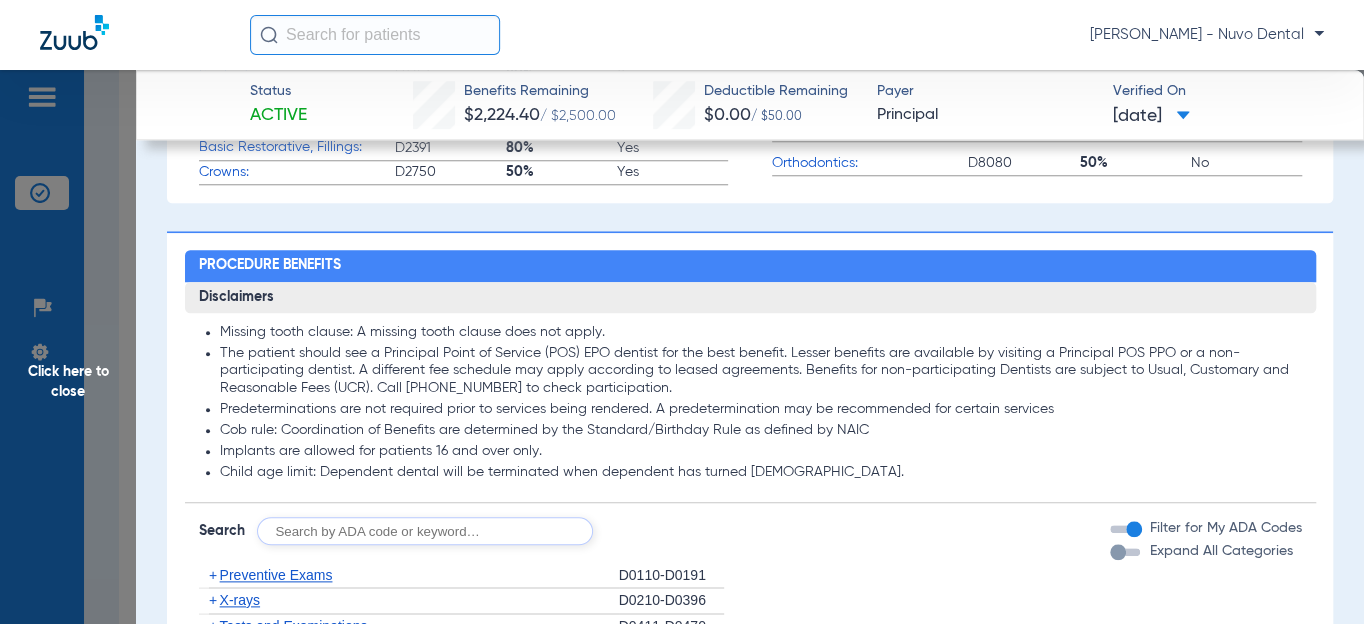 scroll, scrollTop: 1272, scrollLeft: 0, axis: vertical 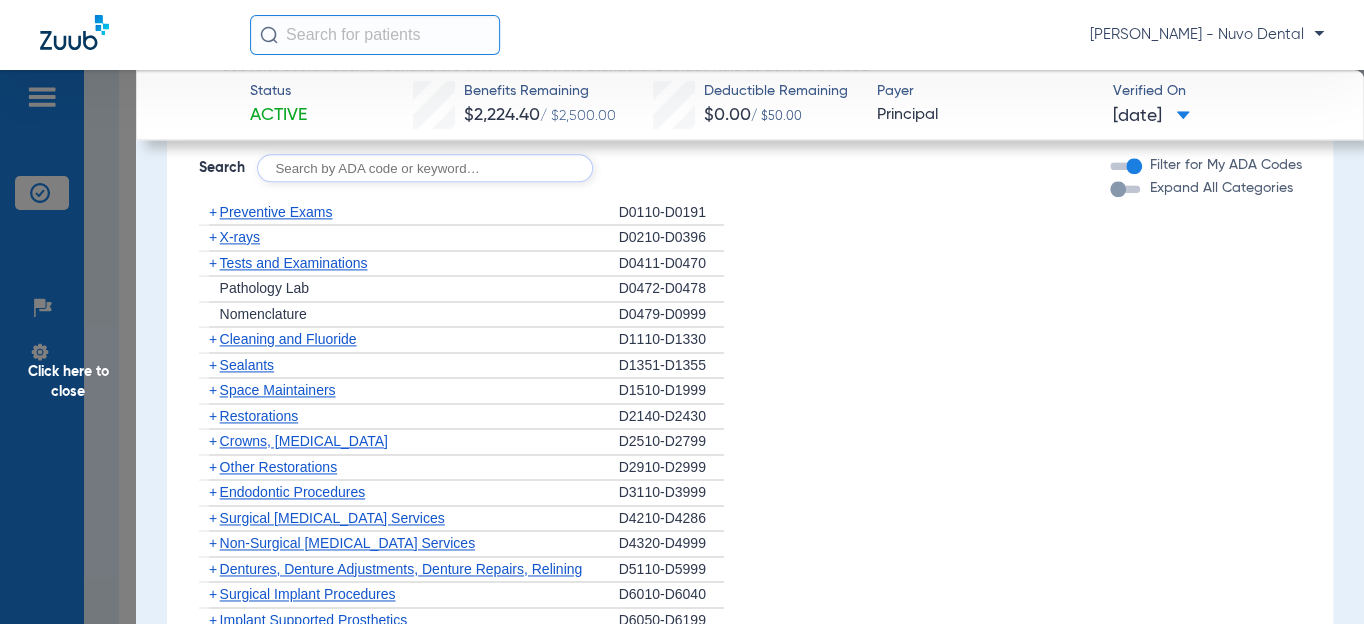 click 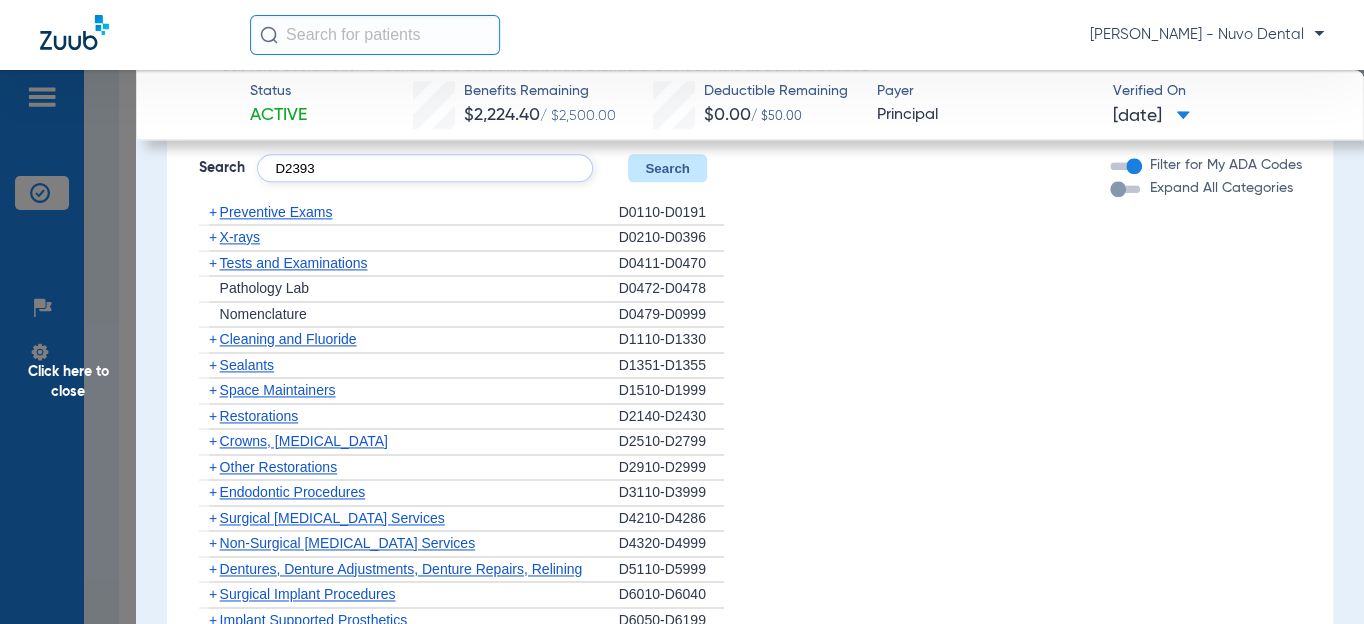 click on "D2393" 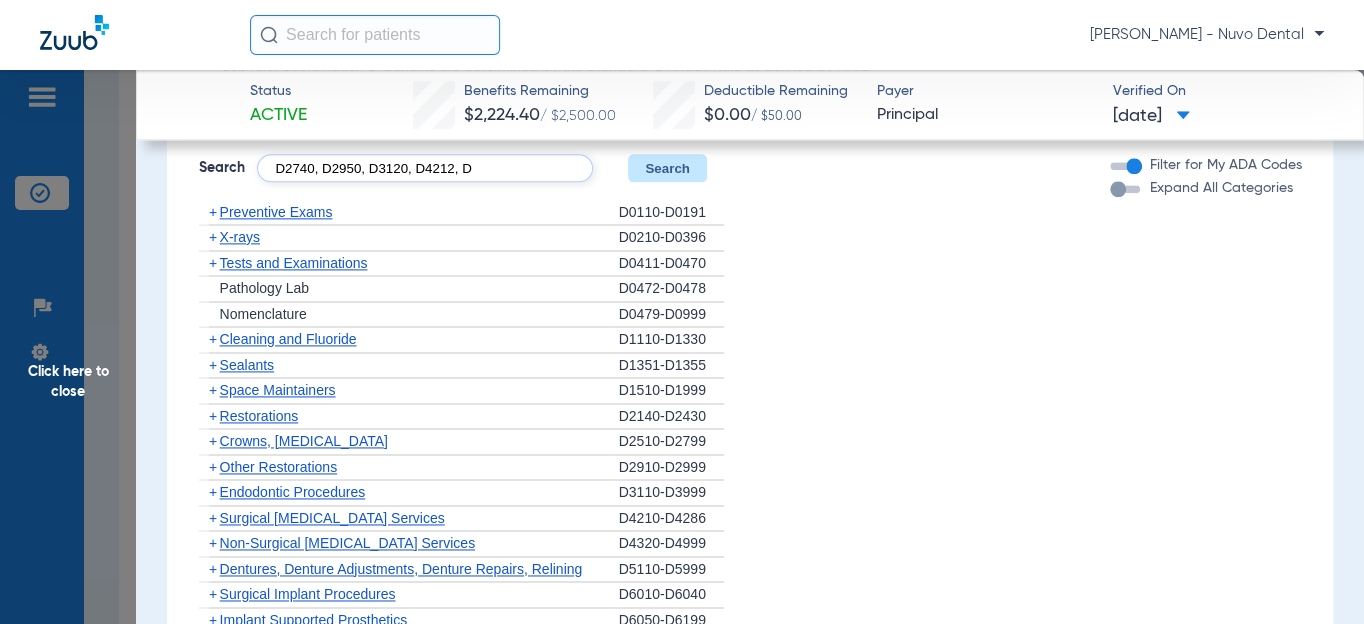 type on "D2740, D2950, D3120, D4212, D" 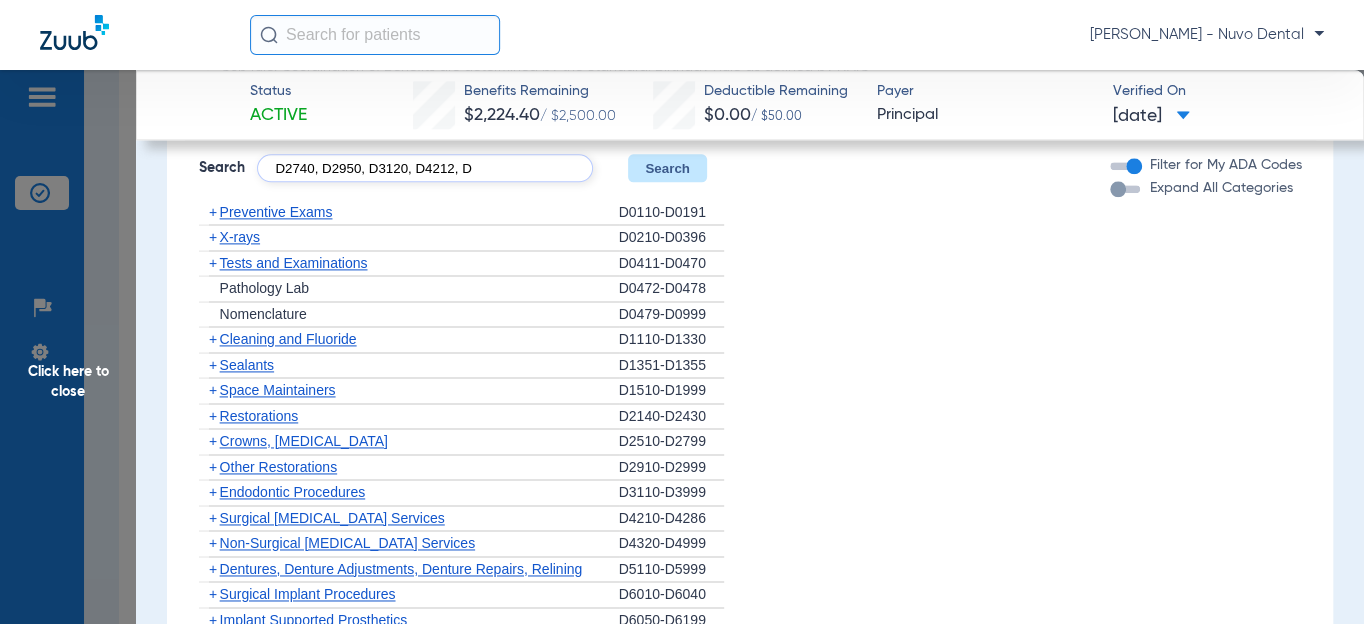 type 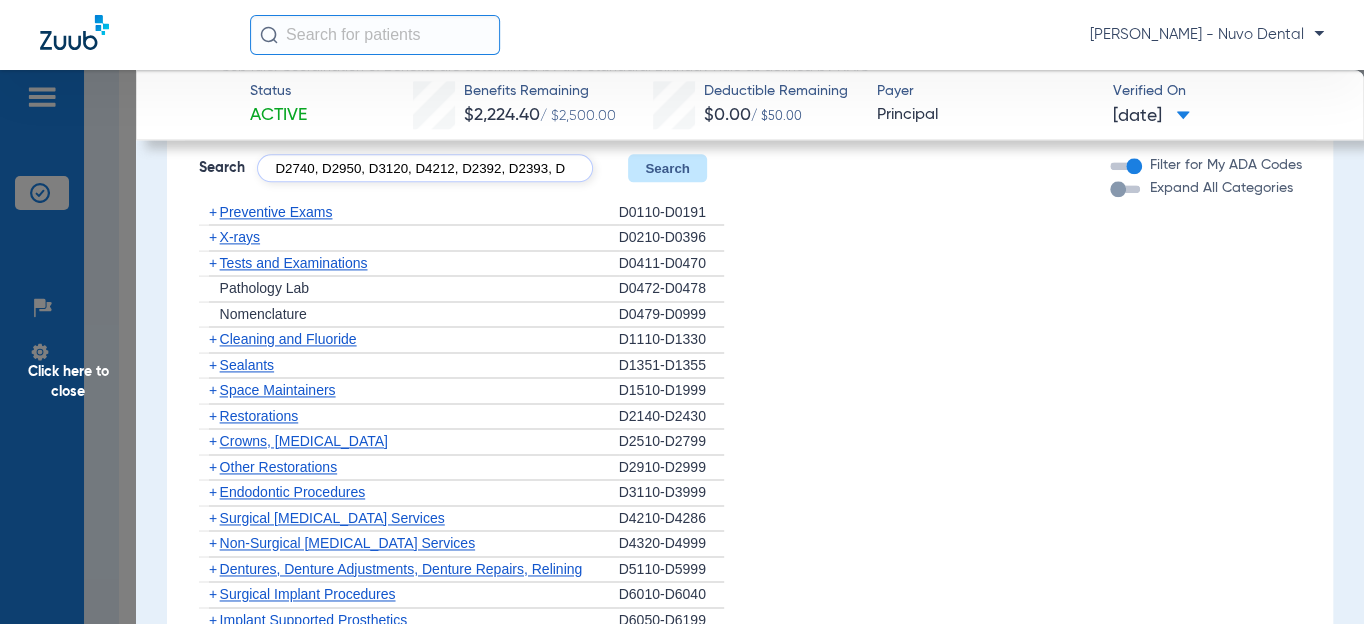 scroll, scrollTop: 0, scrollLeft: 0, axis: both 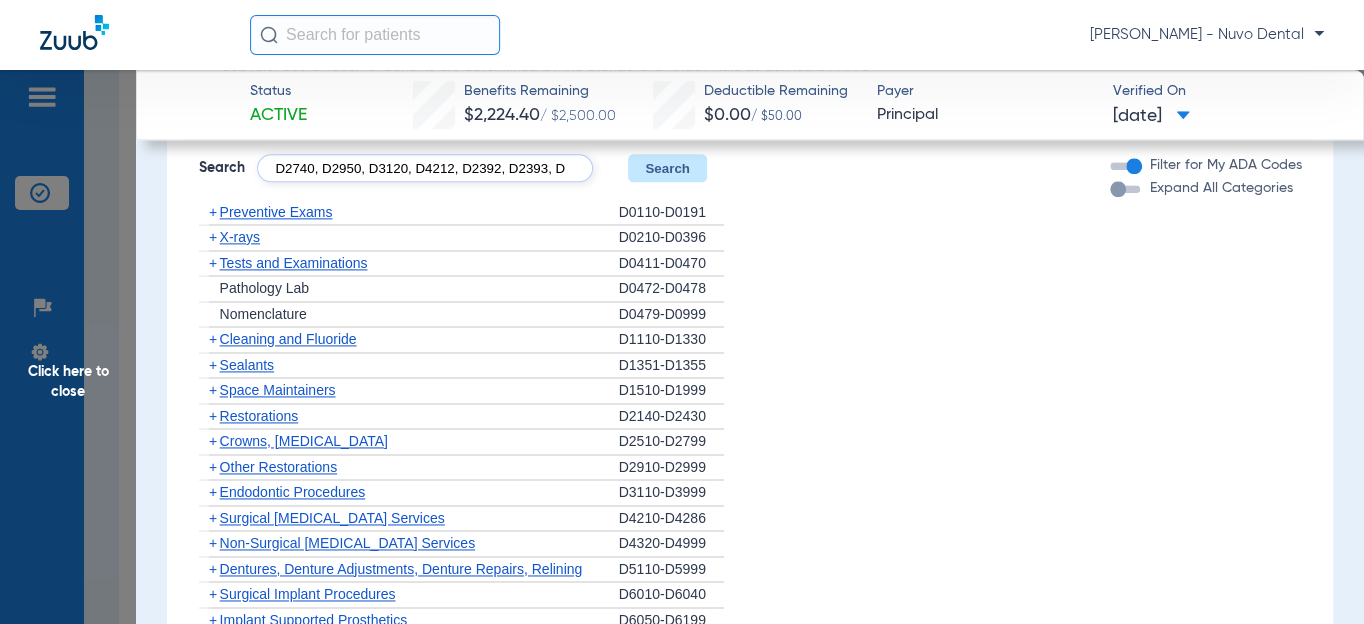 click on "D2740, D2950, D3120, D4212, D2392, D2393, D" 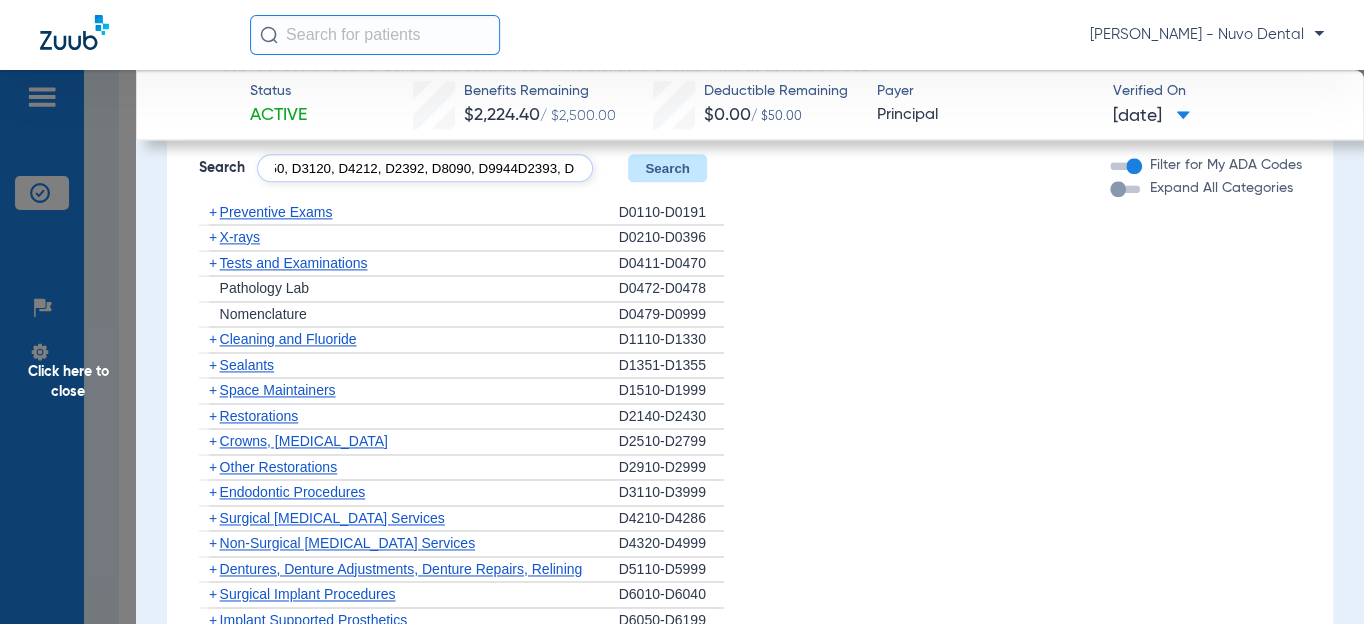 scroll, scrollTop: 0, scrollLeft: 116, axis: horizontal 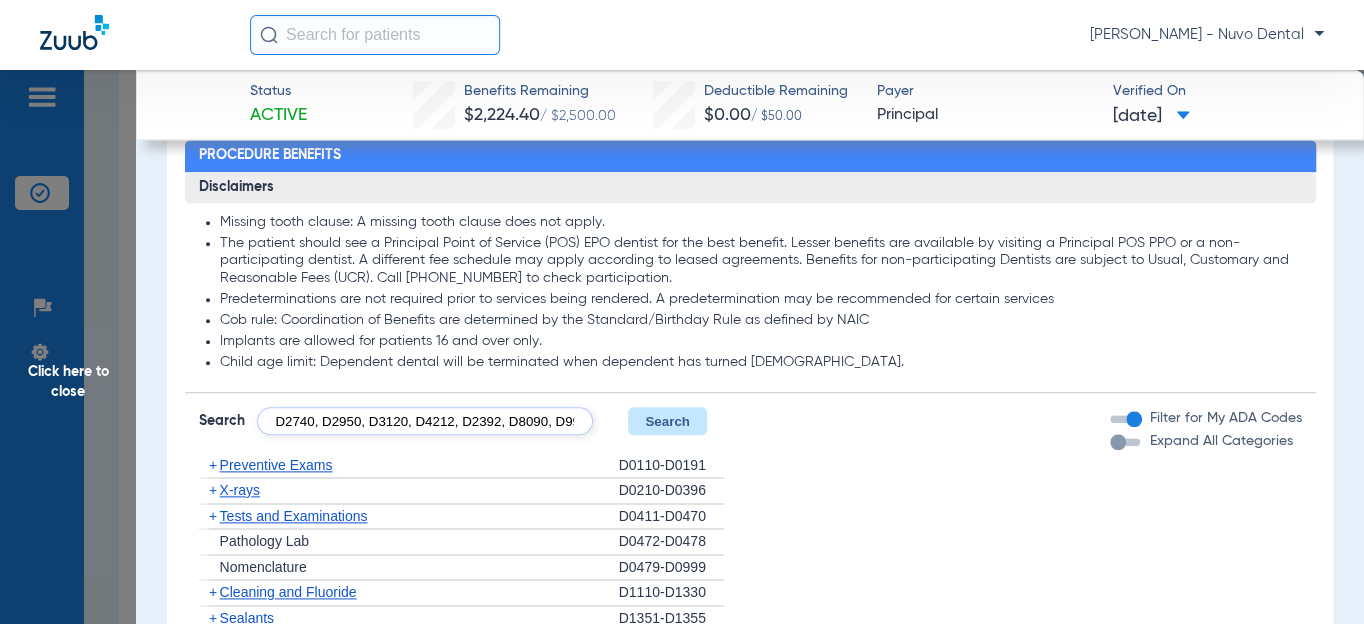 drag, startPoint x: 578, startPoint y: 162, endPoint x: 0, endPoint y: 258, distance: 585.9181 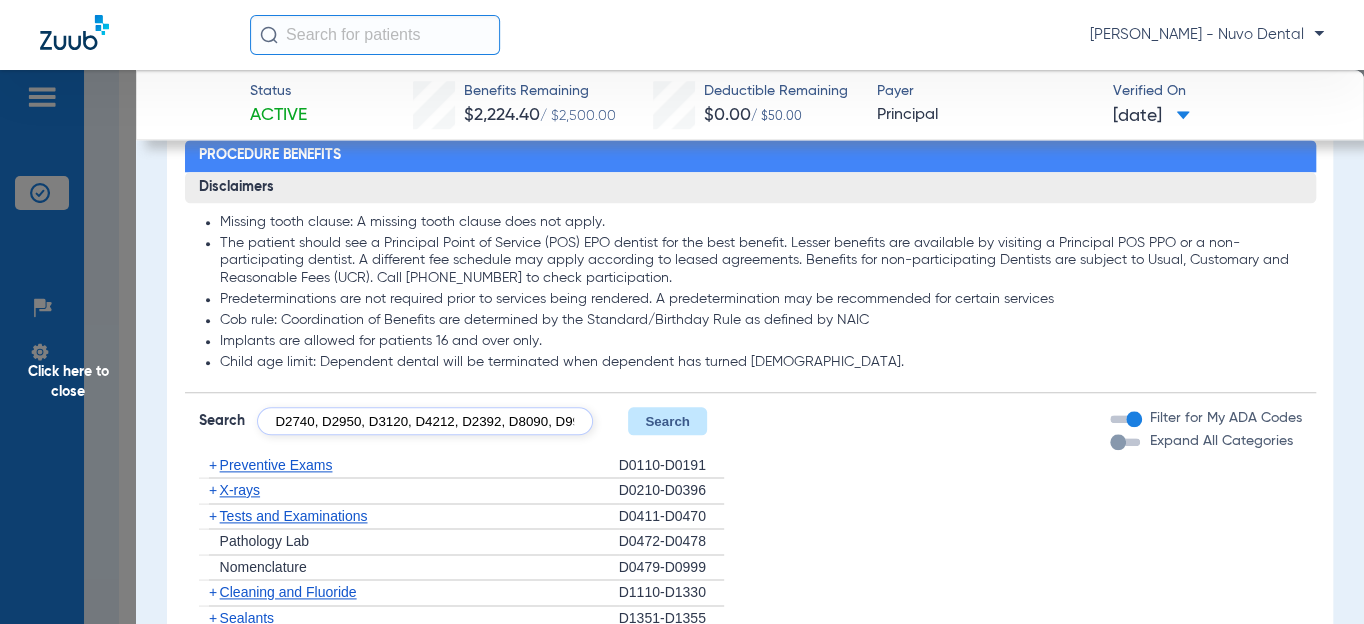click on "Click here to close Status Active  Benefits Remaining   $2,224.40   / $2,500.00   Deductible Remaining   $0.00   / $50.00  Payer Principal  Verified On
[DATE]   [PERSON_NAME]   Edit   (3043)   DOB: [DEMOGRAPHIC_DATA]   Primary Insurance  arrow_drop_down  EPO  arrow_drop_down  Save to PDF  arrow_drop_down  Verify Benefits   Subscriber Information   First name  [PERSON_NAME]  Last name  [PERSON_NAME]  DOB  mm / dd / yyyy [DATE]  Member ID  930110384  Group ID (optional)  1125686  Insurance Payer   Insurance
Principal  Provider   Dentist
[PERSON_NAME]  1134358021  Summary Breakdown   Full Breakdown  Benefits Summary Patient & Plan Information Patient First name:  [PERSON_NAME]  Last name:  [PERSON_NAME]  DOB:  [DEMOGRAPHIC_DATA]  Assignment:  N/A  Subscriber First name:  [PERSON_NAME]  Last name:  [PERSON_NAME]  DOB:  [DEMOGRAPHIC_DATA]  Plan Status:  Active  Effective Date:  [DATE]  Benefits Type:  In-Network  Plan Type:  EPO  Waiting Period:  Check Disclaimers  Missing Tooth Clause:  Does not apply  Downgrades:  Check Disclaimers  Plan Name: Benefits" 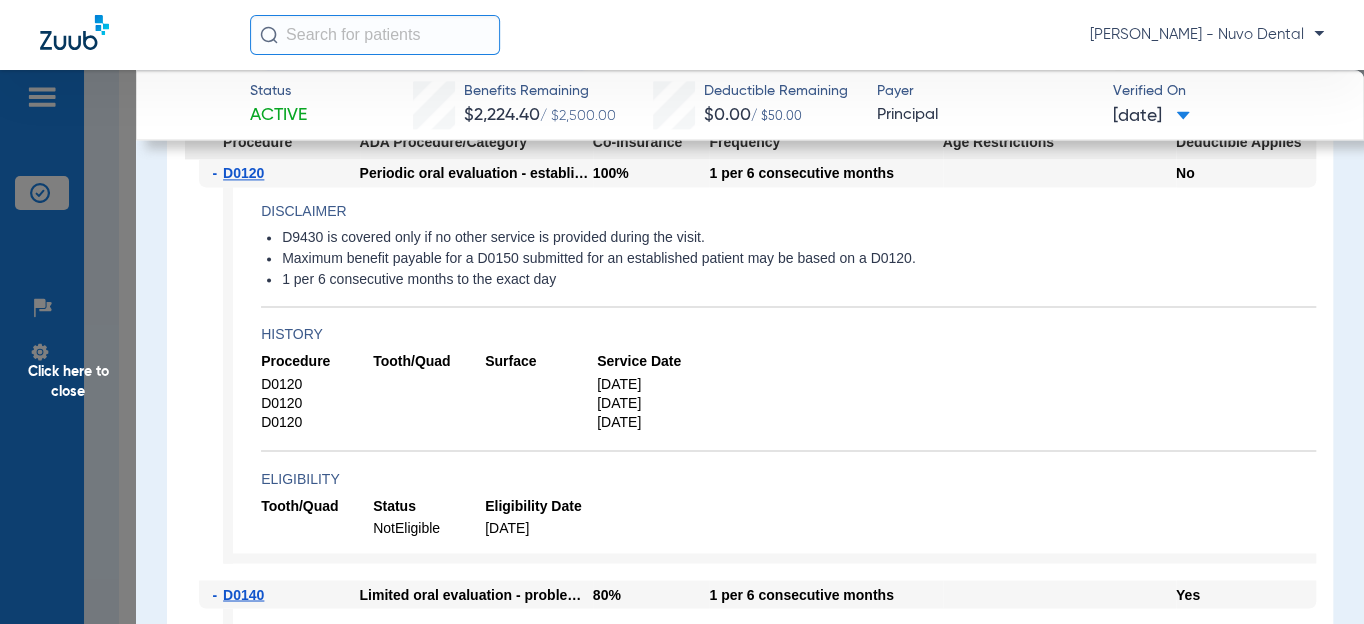 scroll, scrollTop: 1110, scrollLeft: 0, axis: vertical 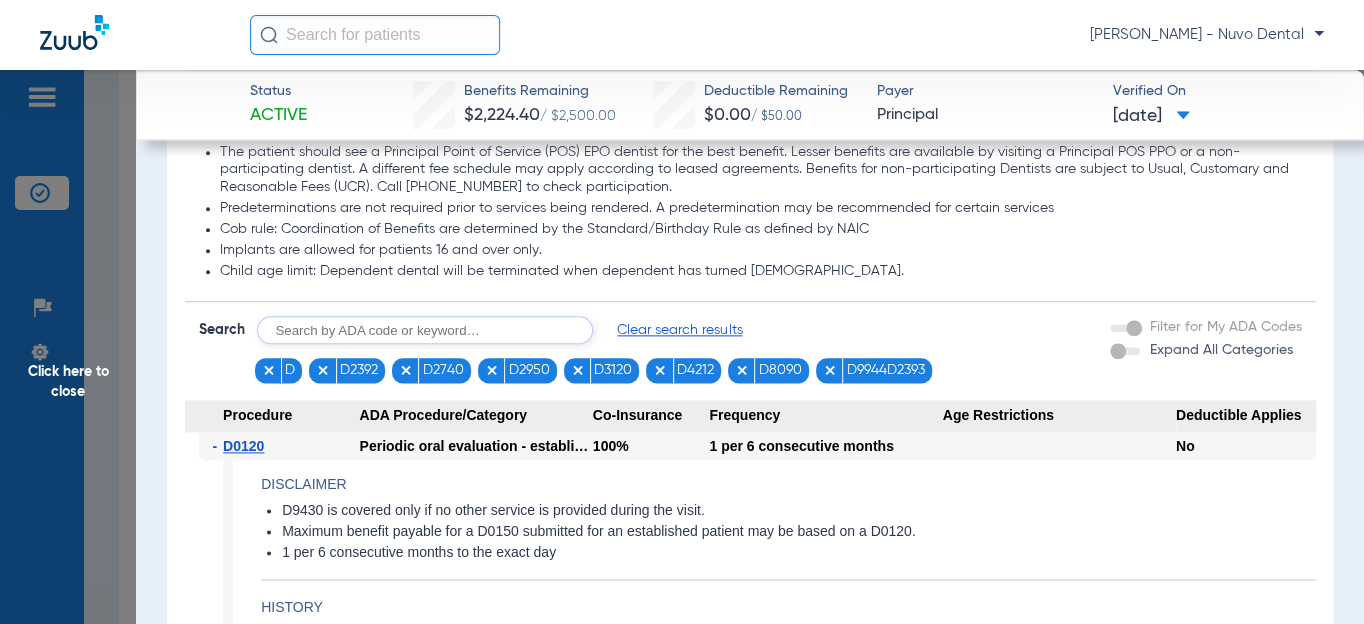 click on "Search  Clear search results   D   D2392   D2740   D2950   D3120   D4212   D8090   D9944D2393   Filter for My ADA Codes   Expand All Categories" 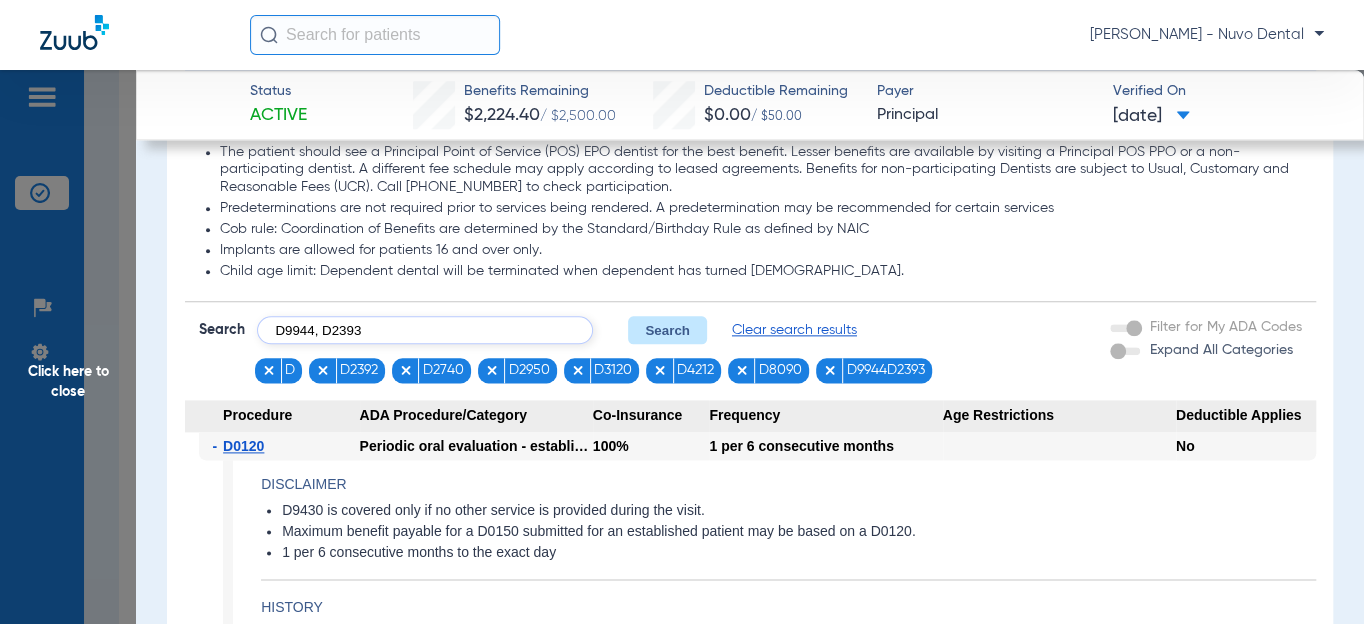 type on "D9944, D2393" 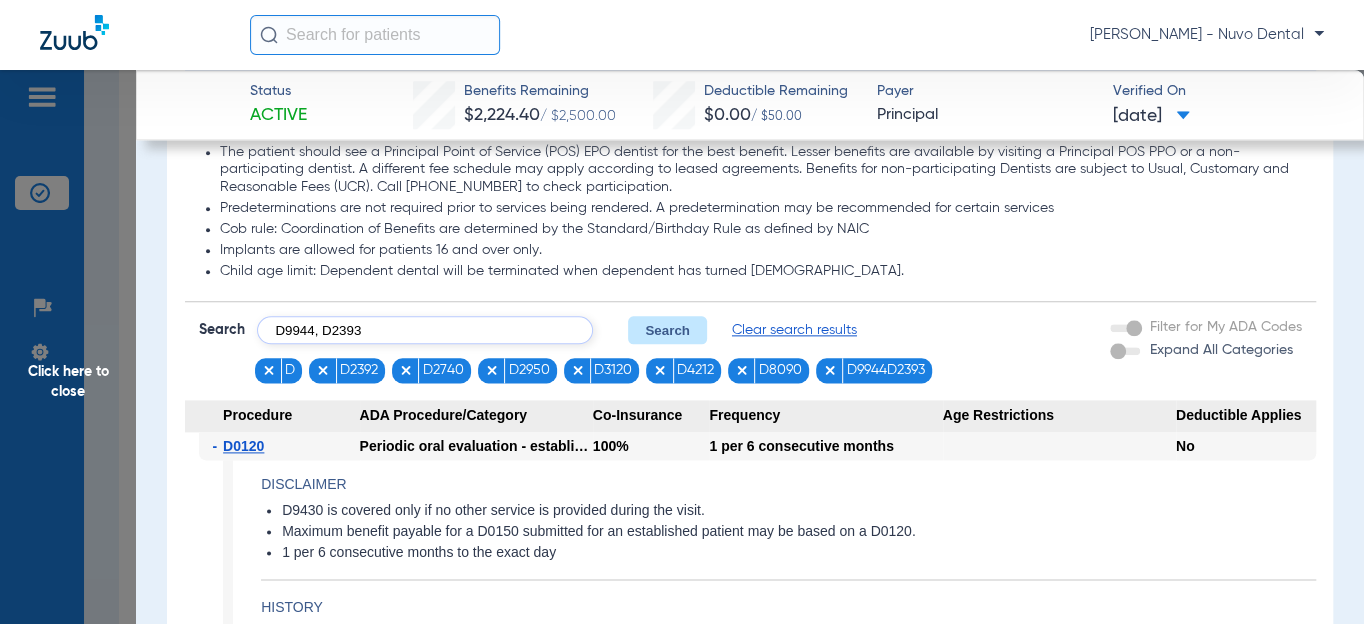 click on "Search" 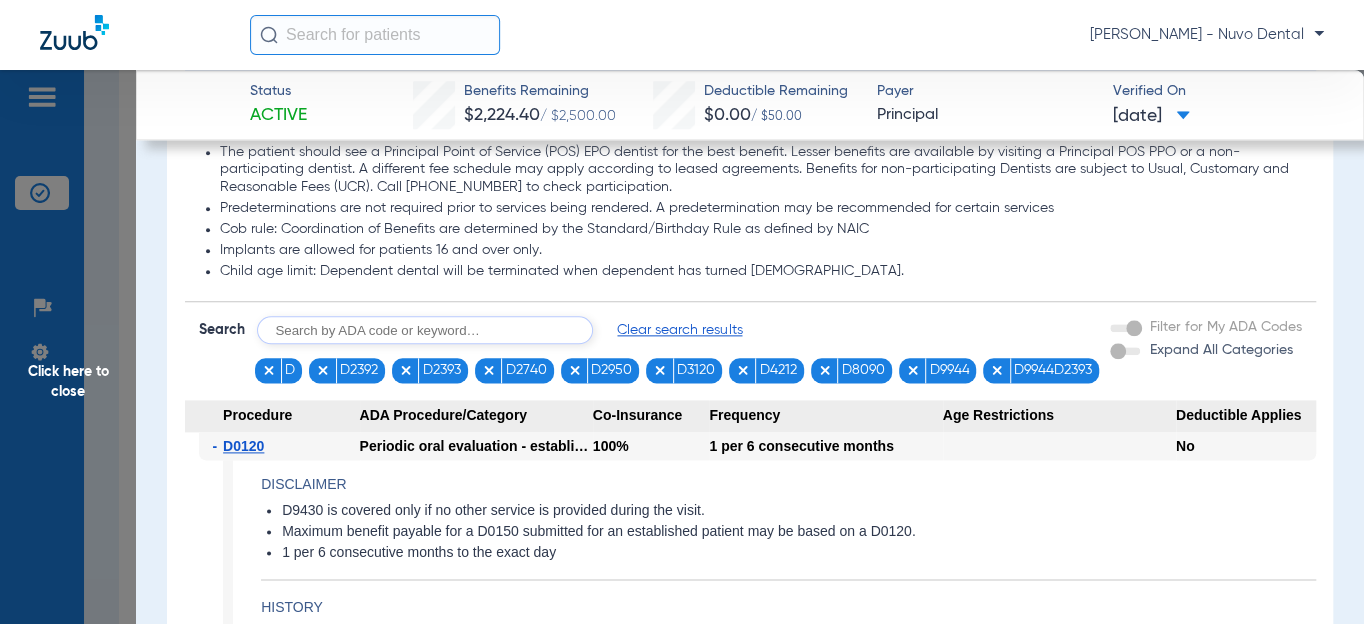 click 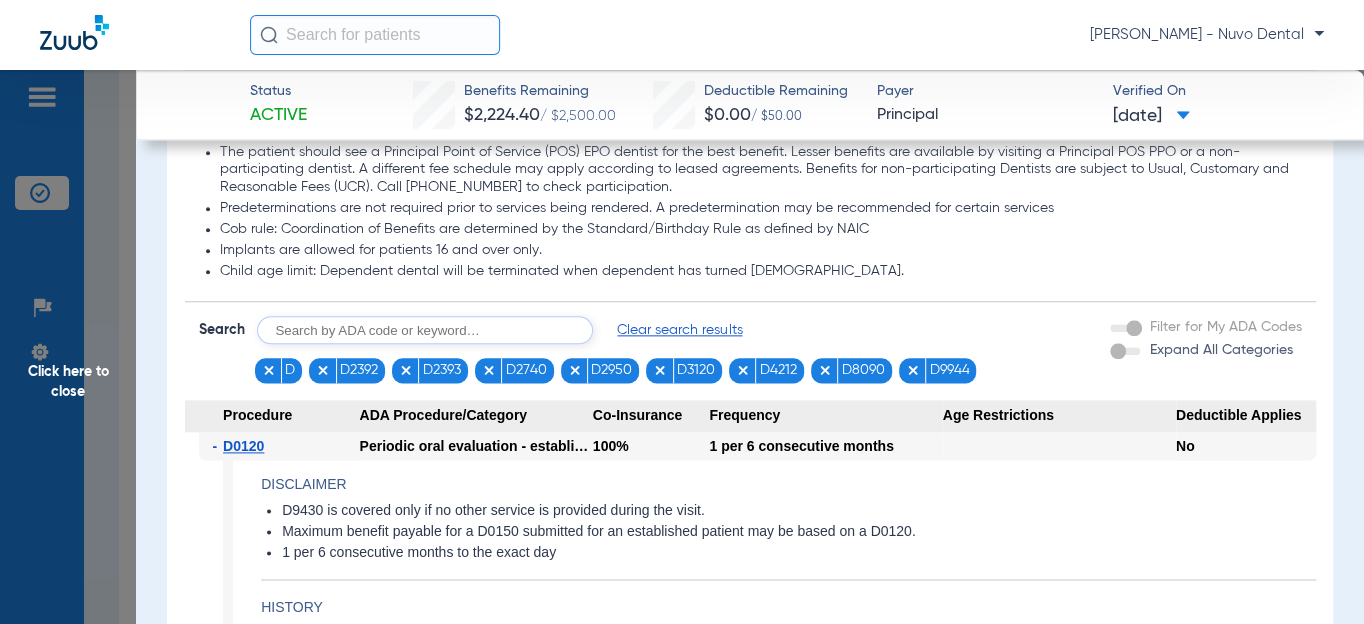 click 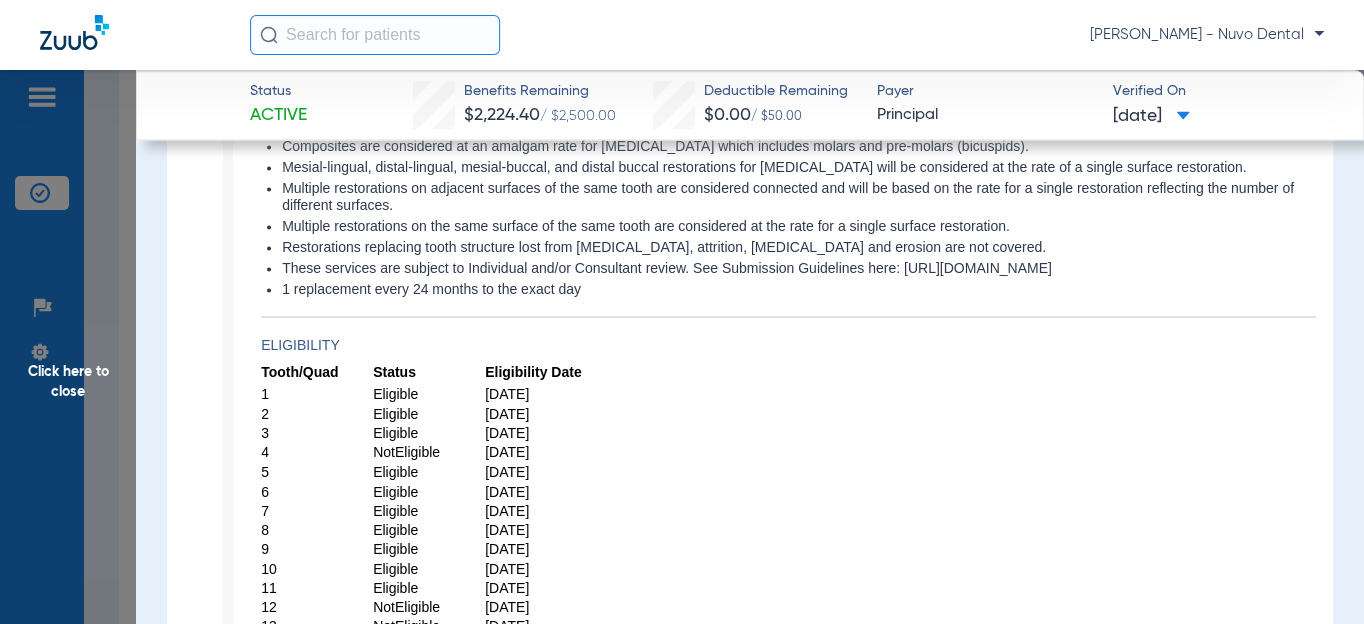 scroll, scrollTop: 1201, scrollLeft: 0, axis: vertical 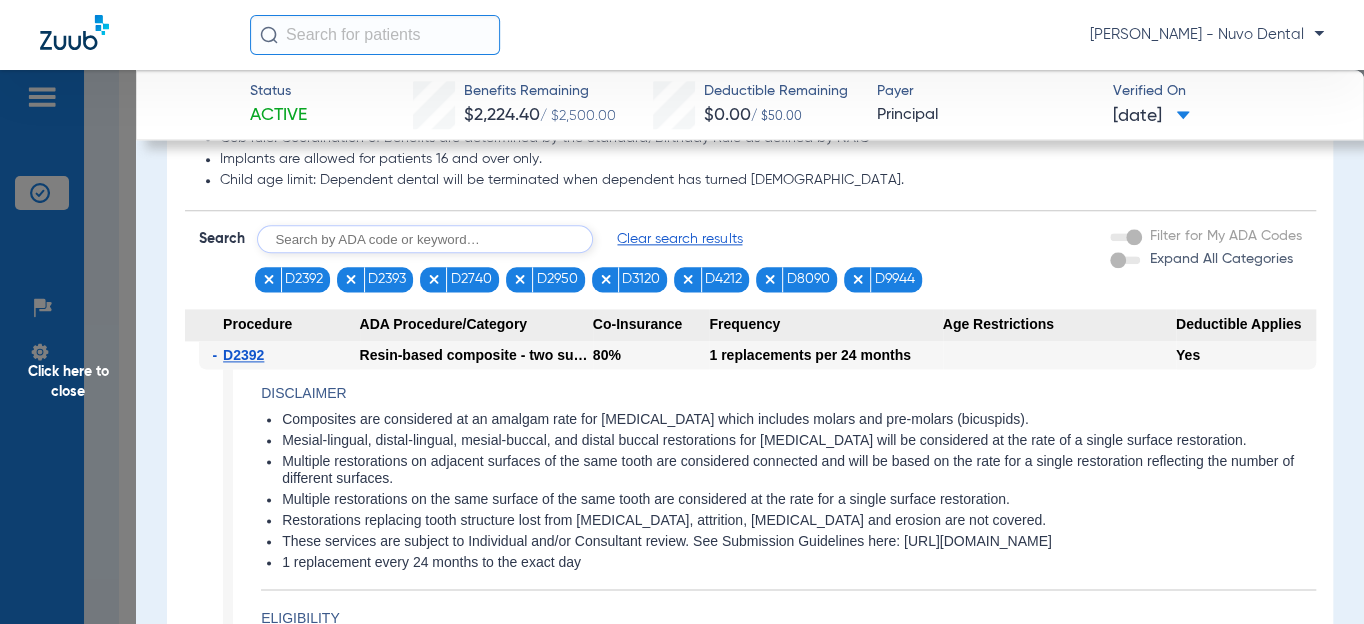 click on "Composites are considered at an amalgam rate for [MEDICAL_DATA] which includes molars and pre-molars (bicuspids)." 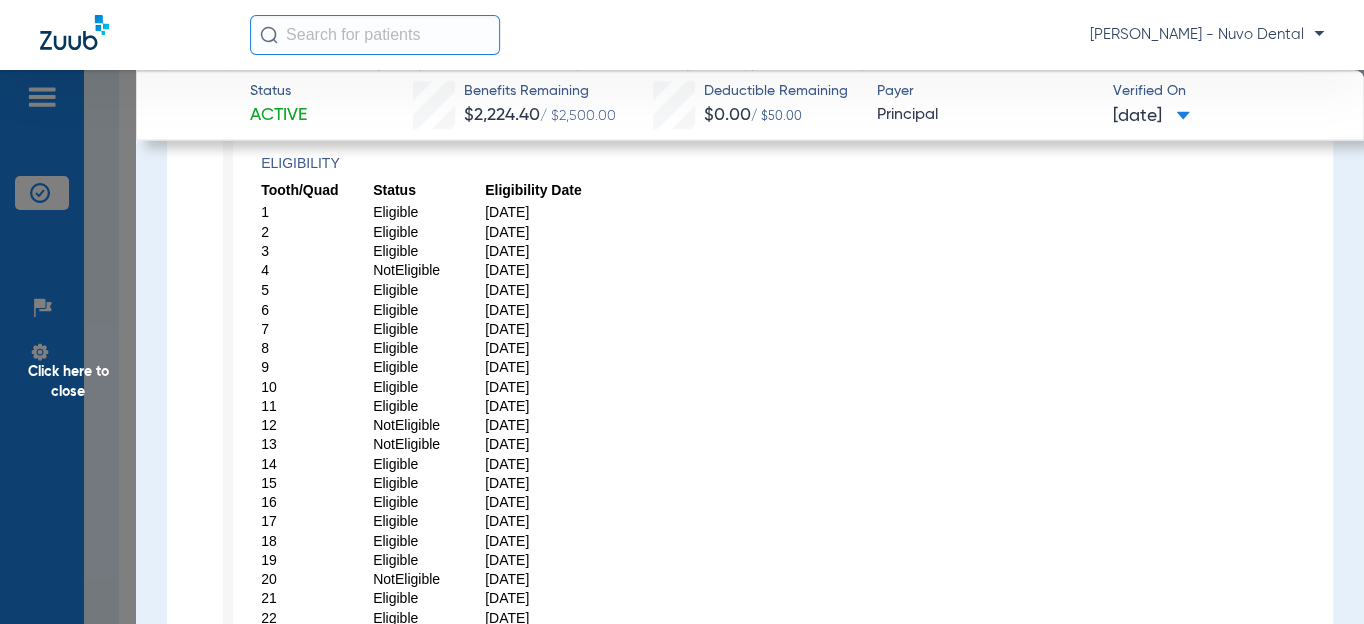 scroll, scrollTop: 1747, scrollLeft: 0, axis: vertical 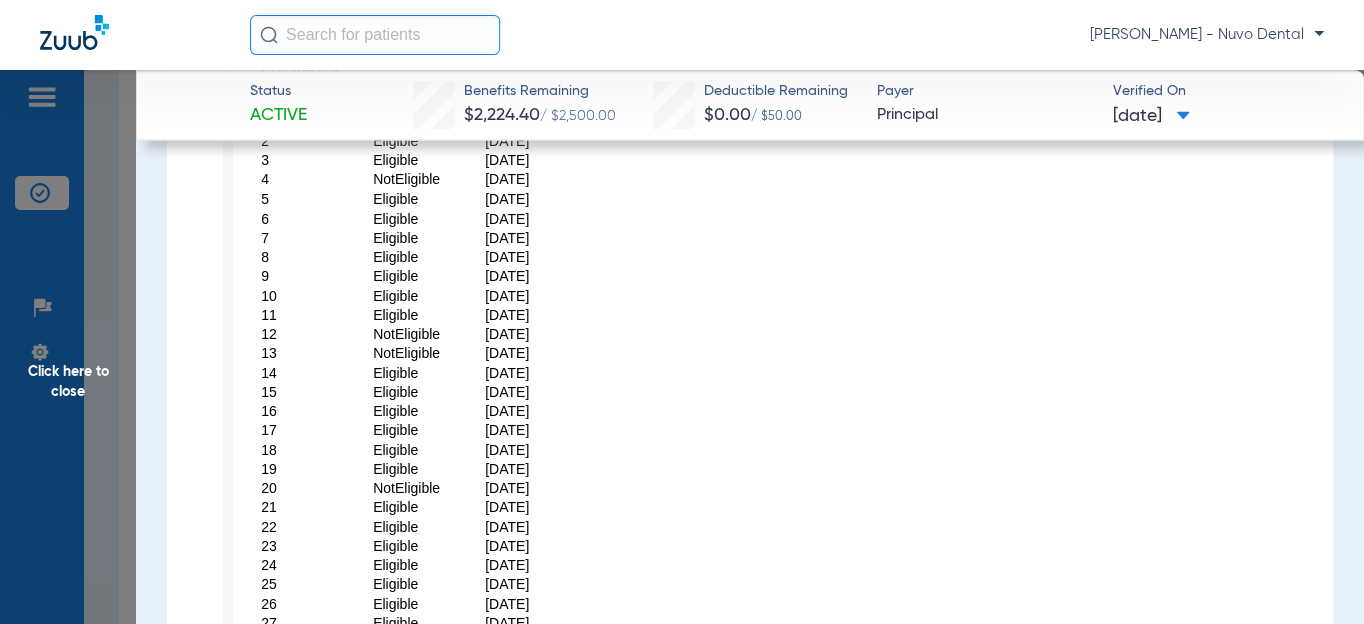 click on "6" 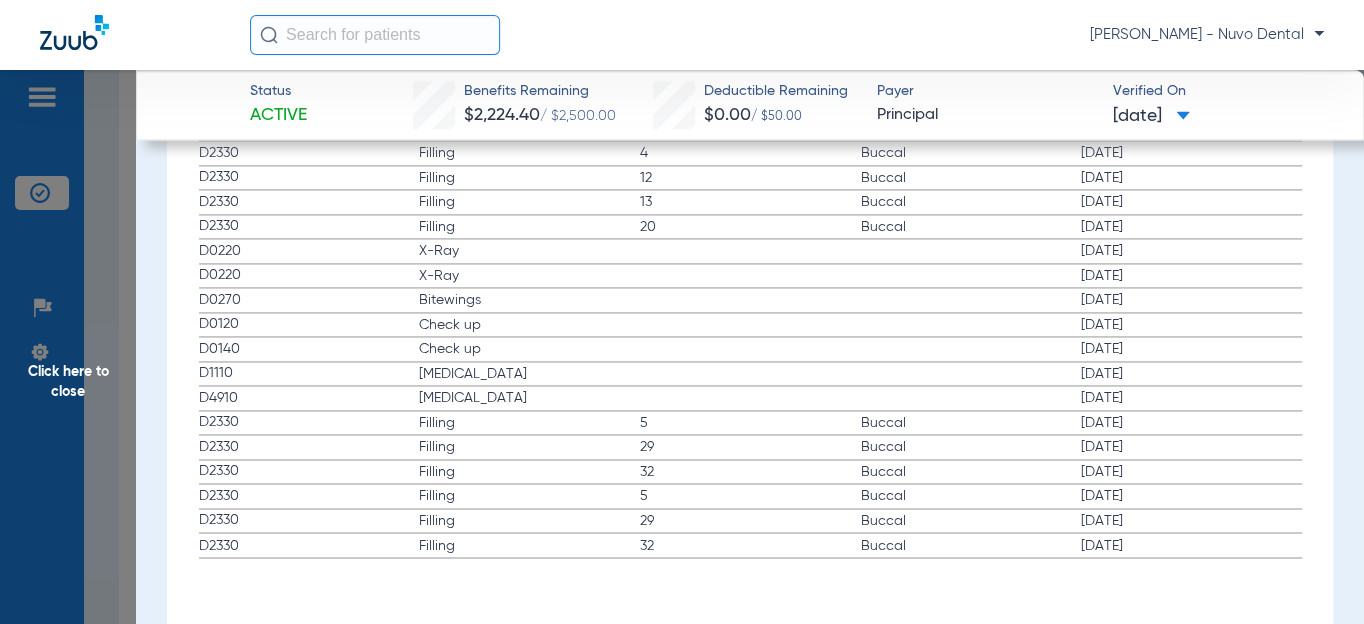scroll, scrollTop: 8985, scrollLeft: 0, axis: vertical 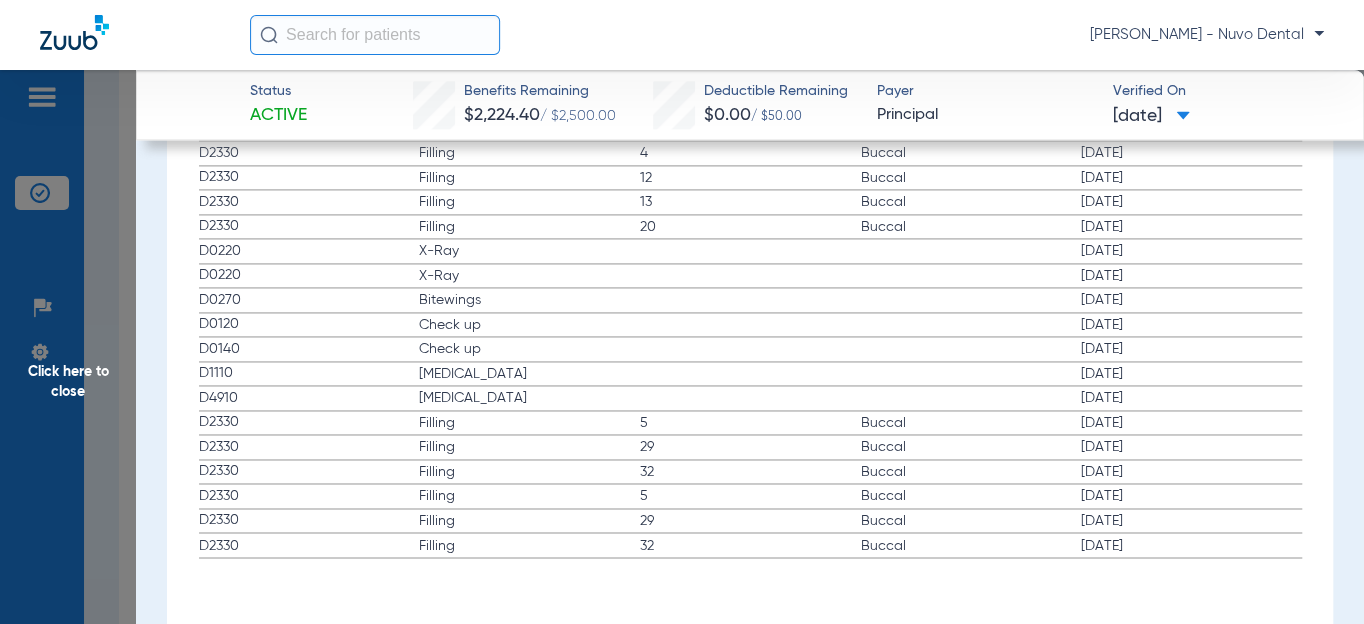 click on "[DATE]" 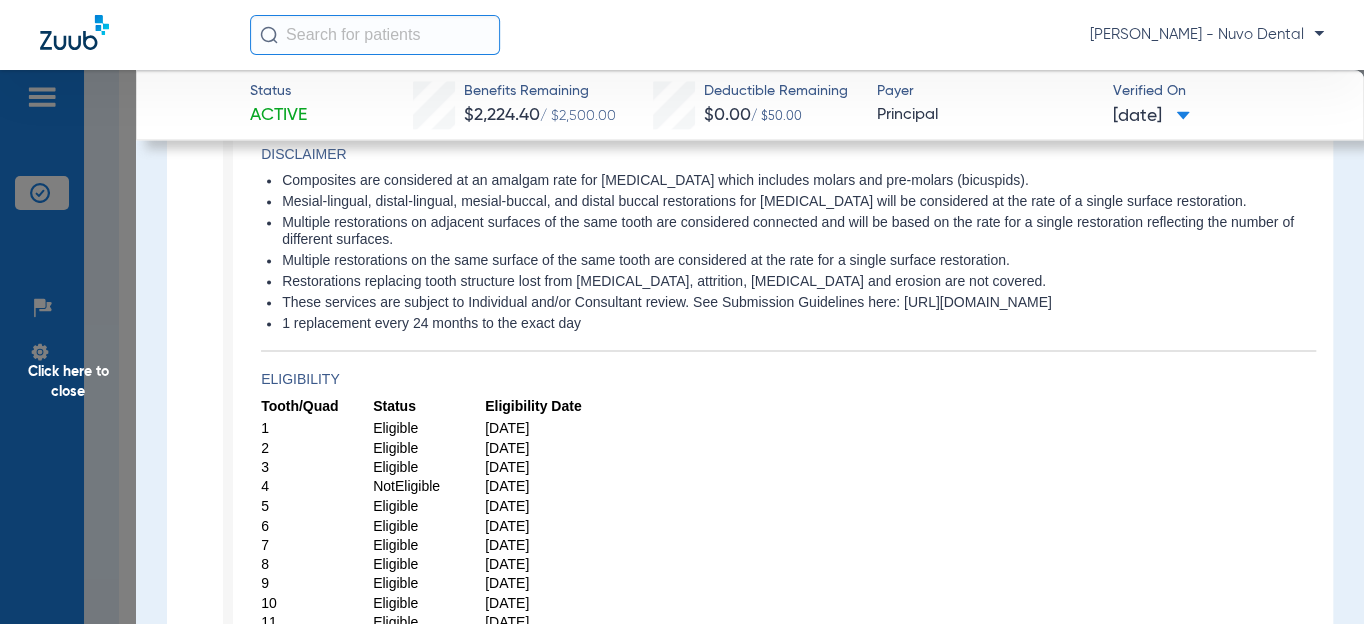 scroll, scrollTop: 1076, scrollLeft: 0, axis: vertical 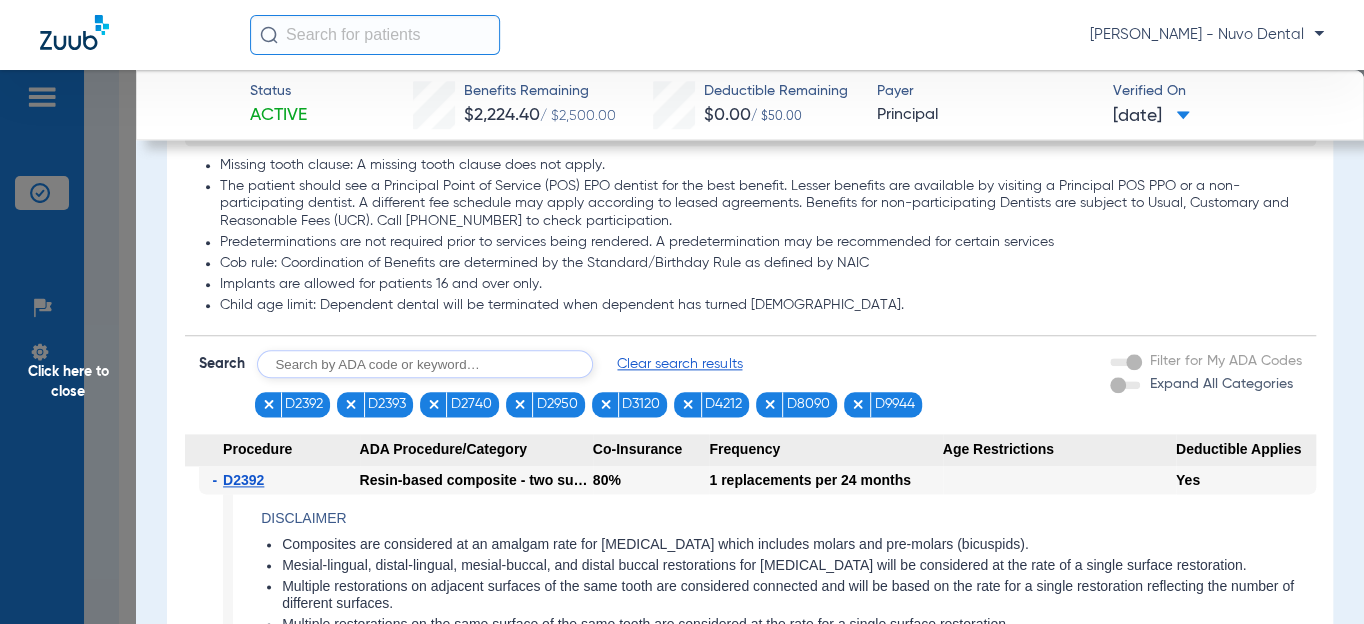 click 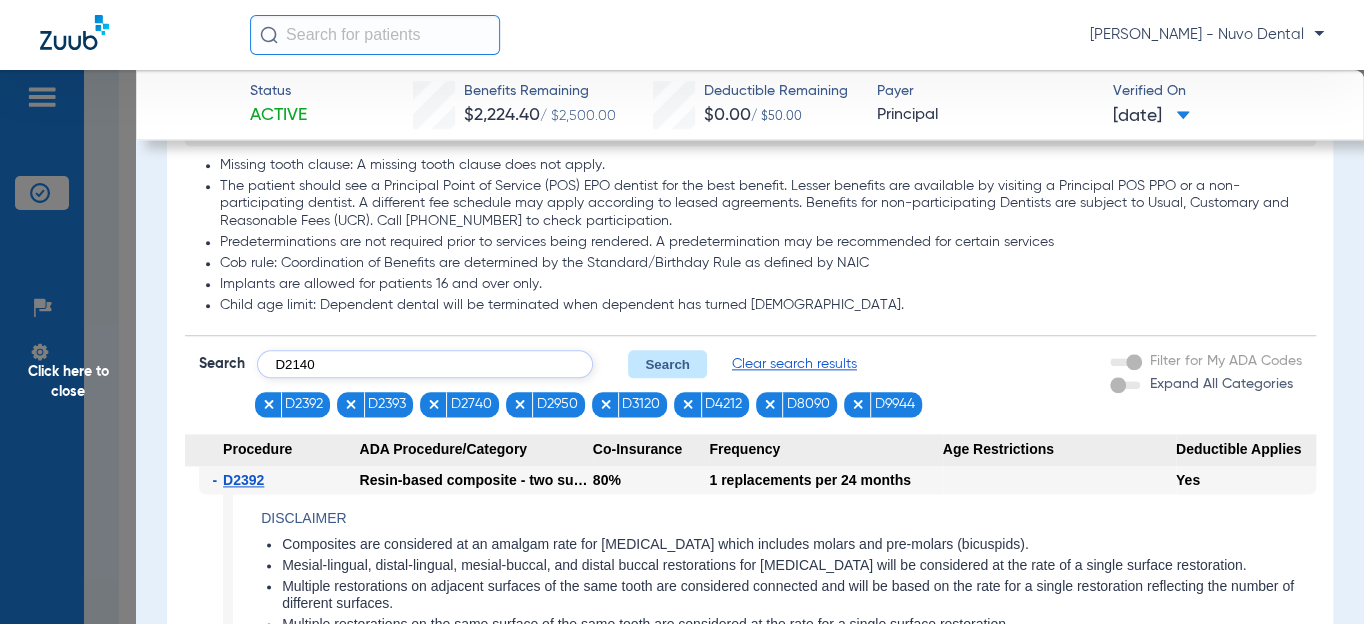 type on "D2140" 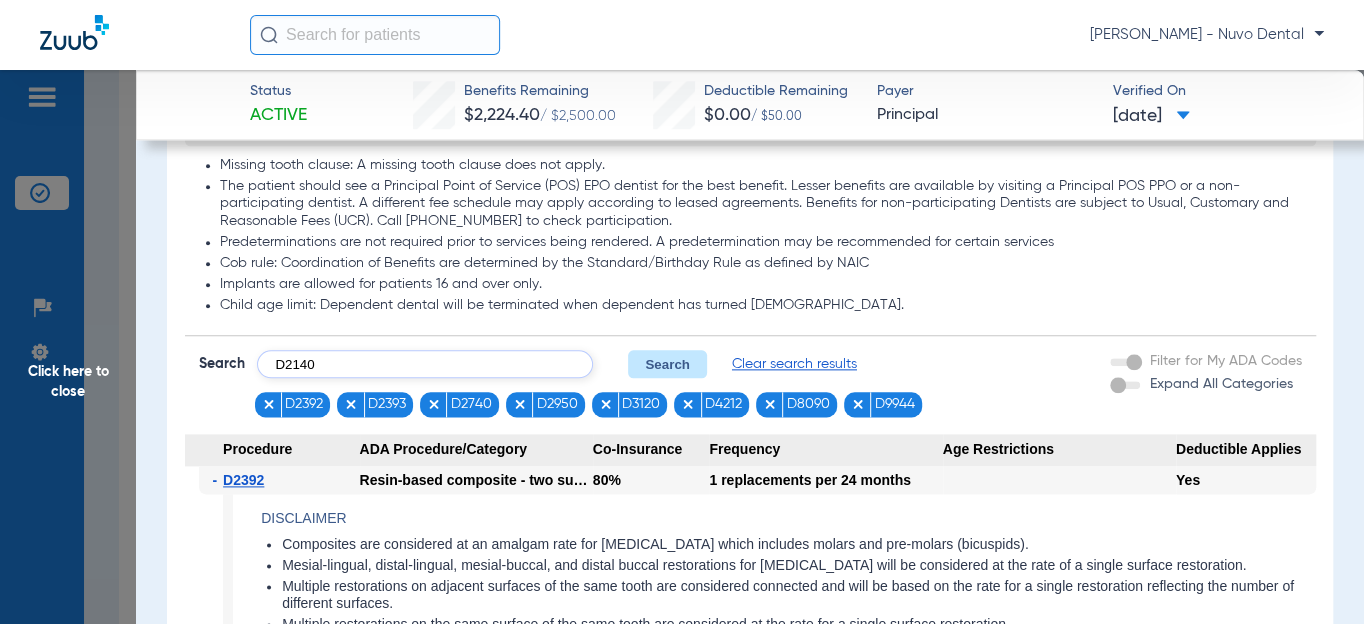 click on "Search" 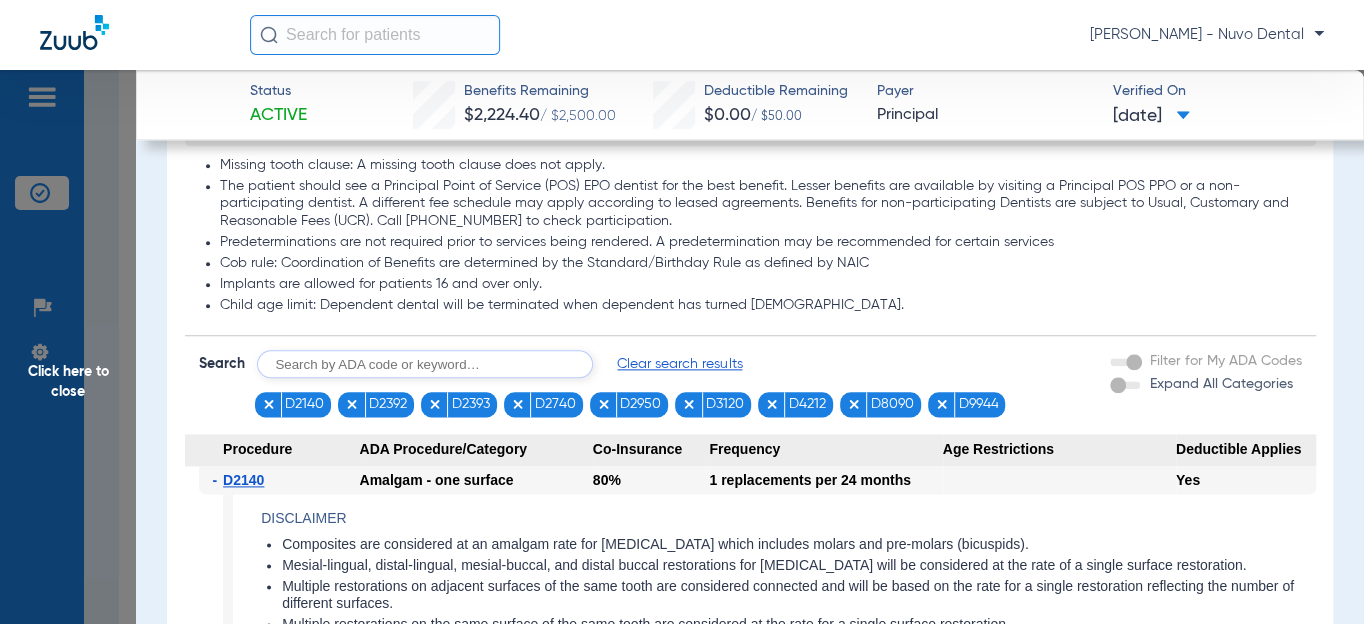 scroll, scrollTop: 1167, scrollLeft: 0, axis: vertical 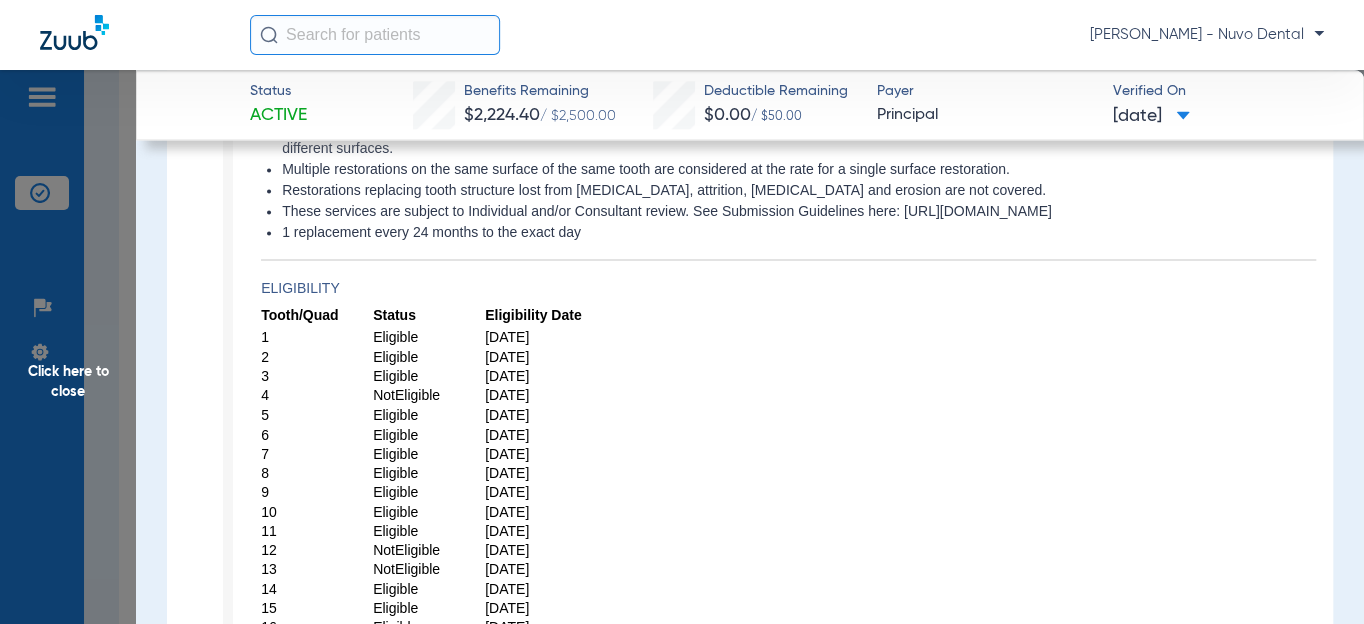 click on "9" 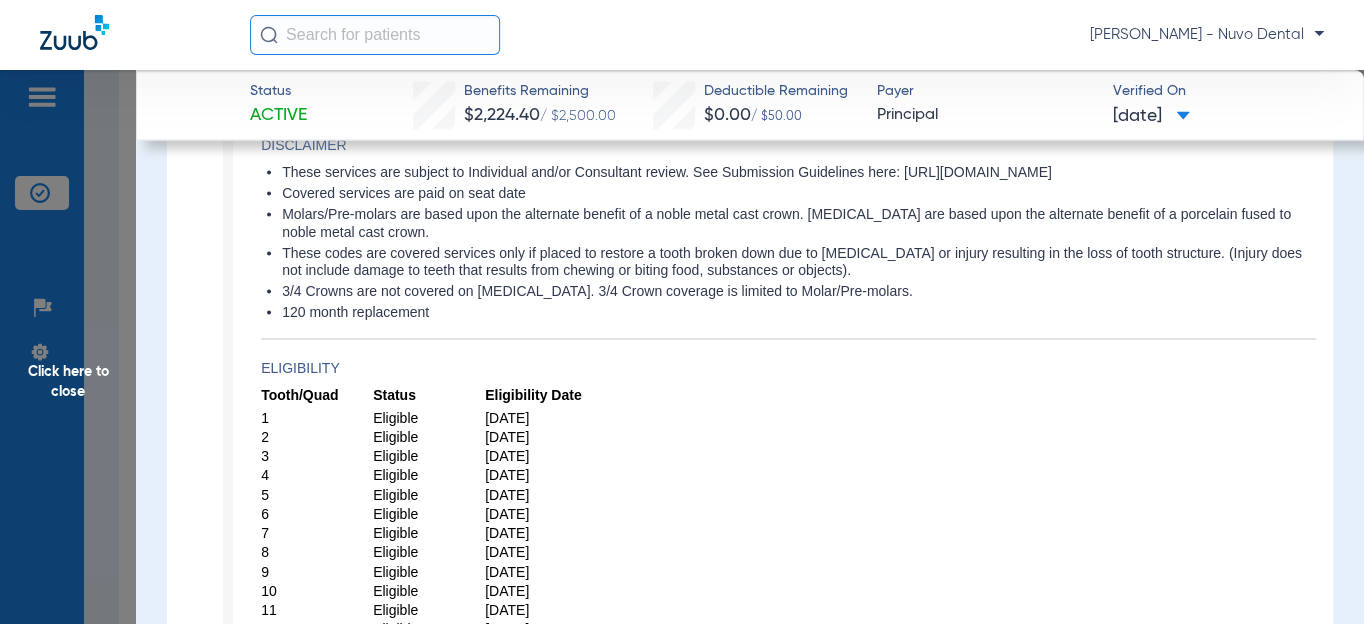scroll, scrollTop: 5531, scrollLeft: 0, axis: vertical 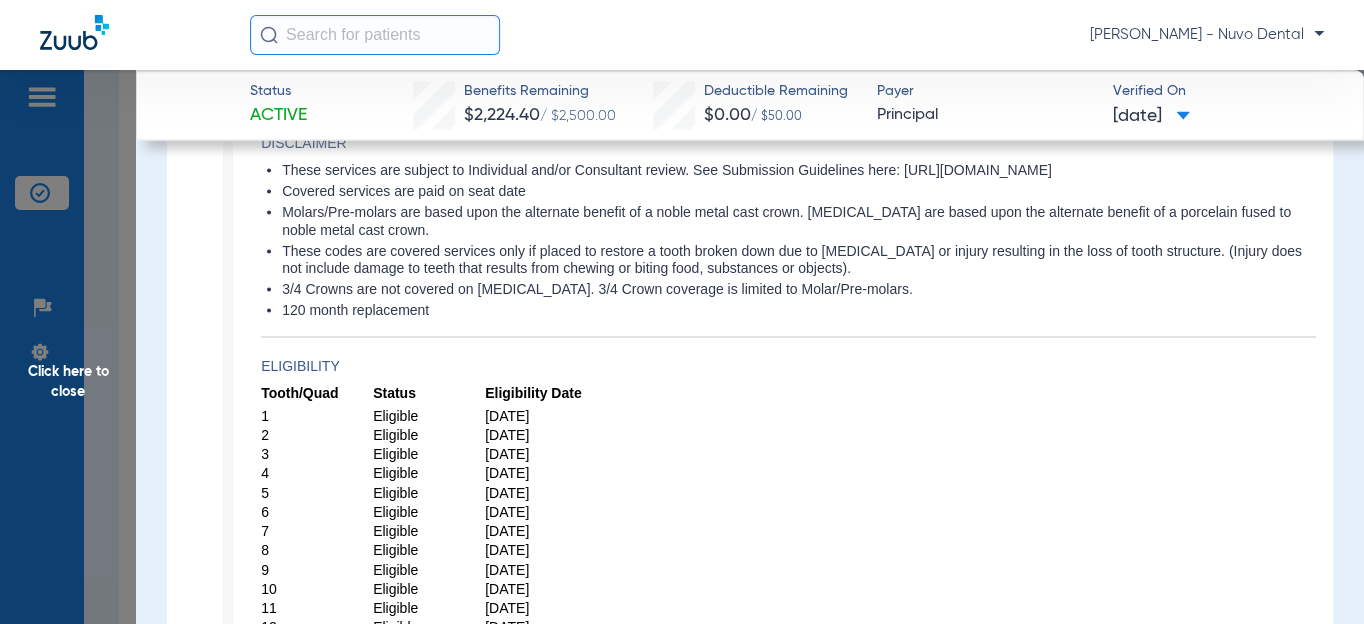 click on "These services are subject to Individual and/or Consultant review. See Submission Guidelines here: [URL][DOMAIN_NAME] Covered services are paid on seat date Molars/Pre-molars are based upon the alternate benefit of a noble metal cast crown. [MEDICAL_DATA] are based upon the alternate benefit of a porcelain fused to noble metal cast crown. These codes are covered services only if placed to restore a tooth broken down due to [MEDICAL_DATA] or injury resulting in the loss of tooth structure. (Injury does not include damage to teeth that results from chewing or biting food, substances or objects). 3/4 Crowns are not covered on [MEDICAL_DATA]. 3/4 Crown coverage is limited to Molar/Pre-molars. 120 month replacement" 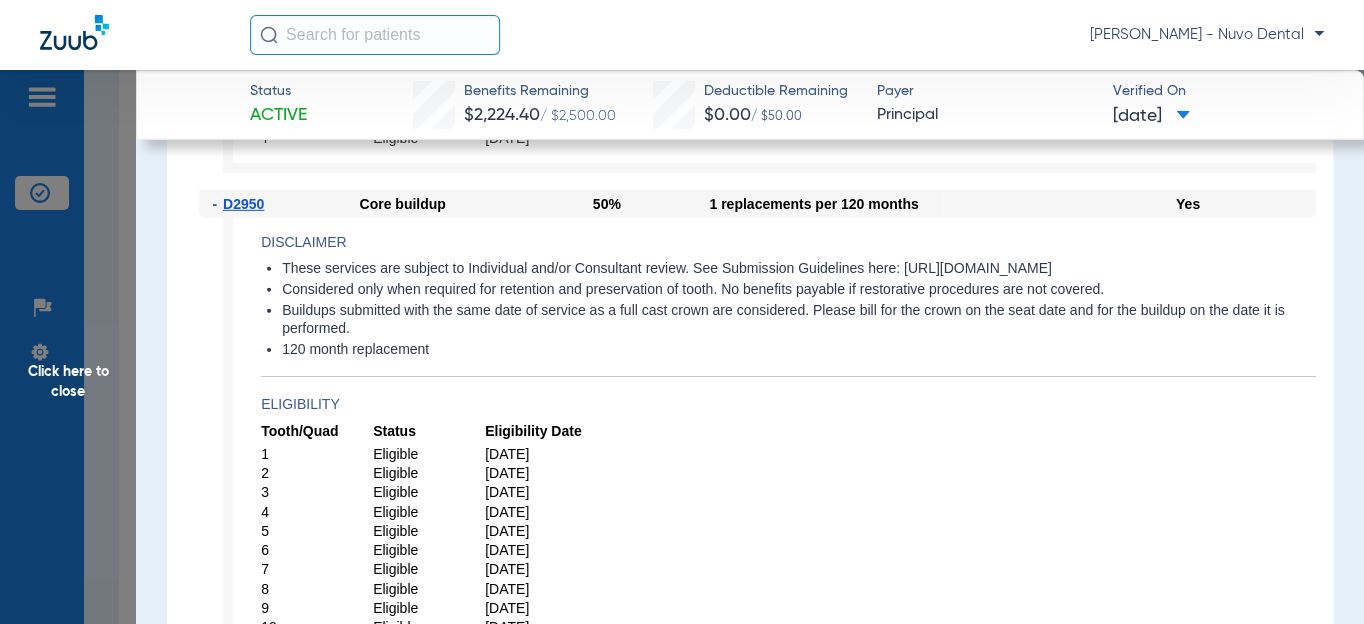 scroll, scrollTop: 6894, scrollLeft: 0, axis: vertical 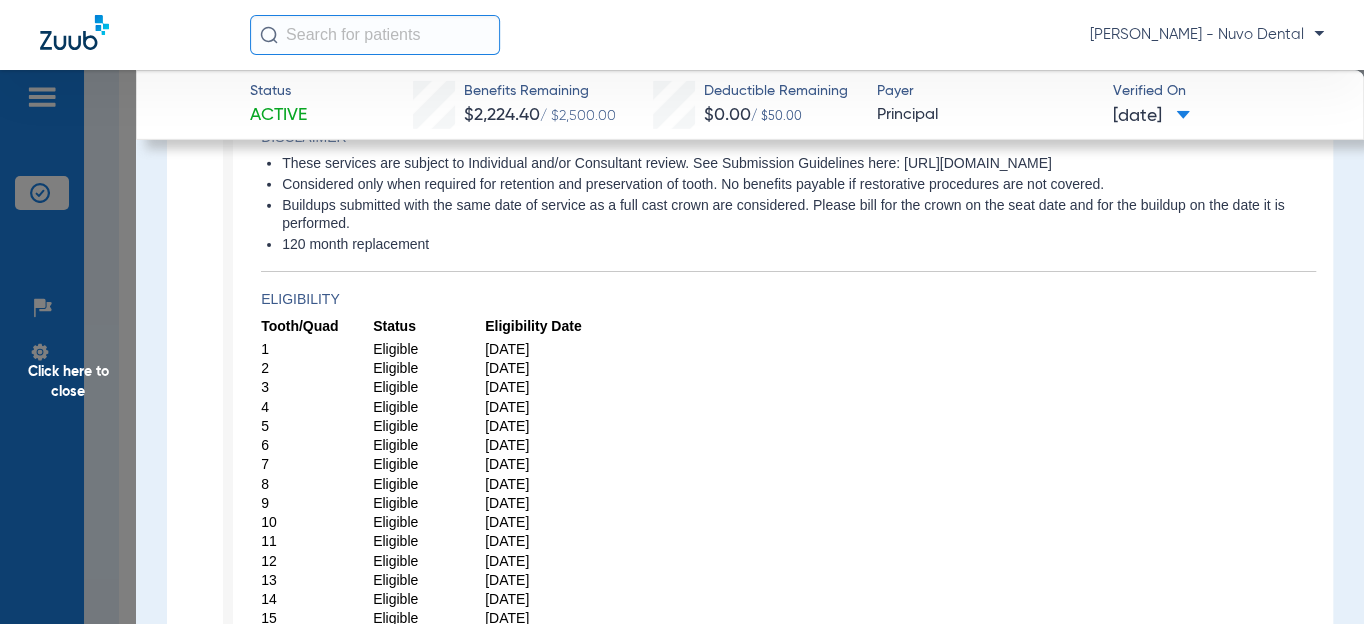 click on "Considered only when required for retention and preservation of tooth. No benefits payable if restorative procedures are not covered." 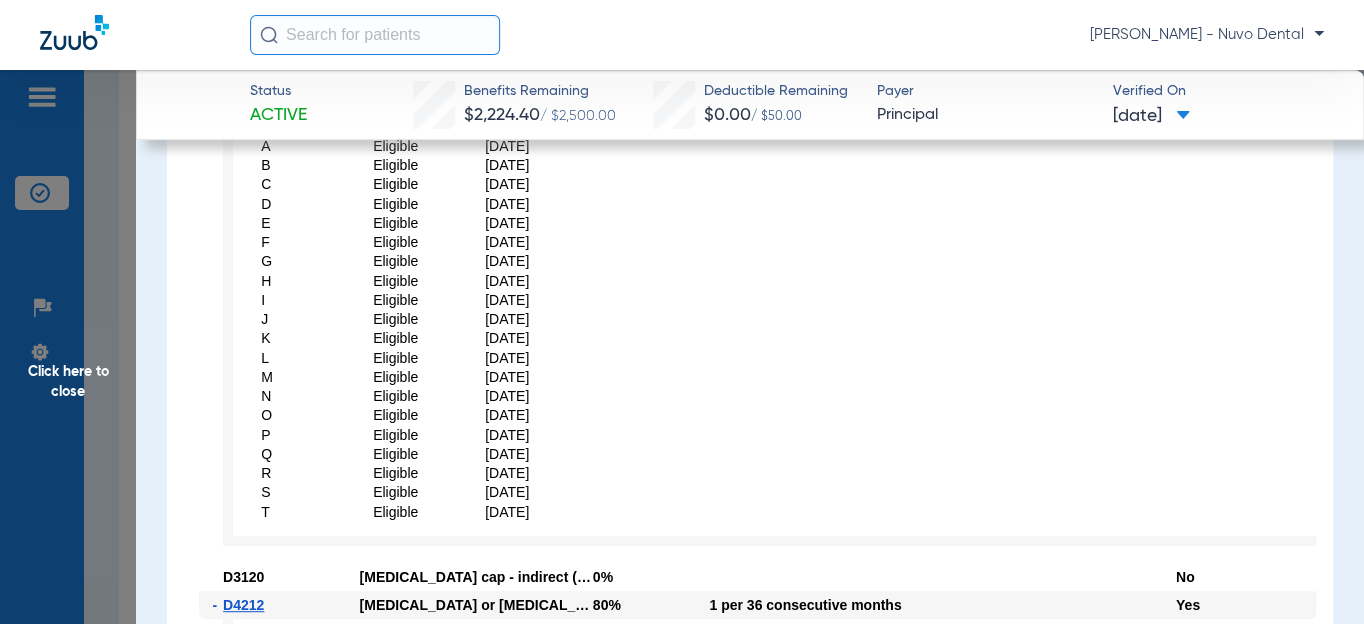 scroll, scrollTop: 8167, scrollLeft: 0, axis: vertical 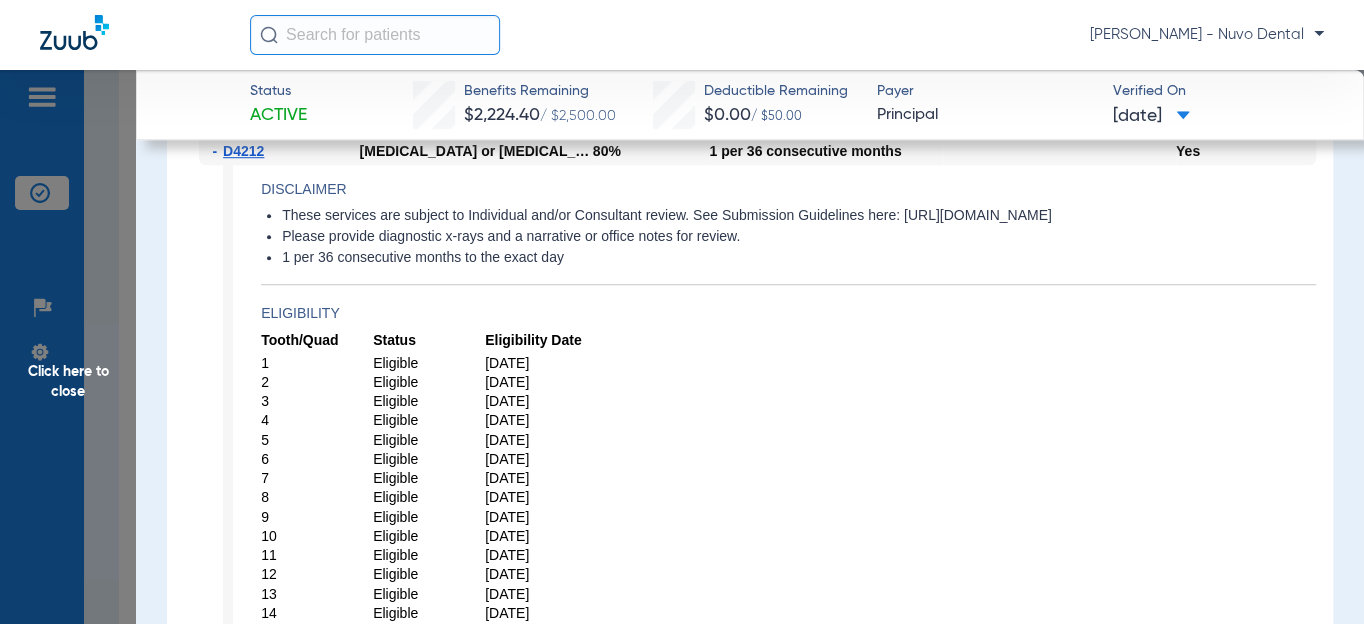 click on "These services are subject to Individual and/or Consultant review. See Submission Guidelines here: [URL][DOMAIN_NAME] Please provide diagnostic x-rays and a narrative or office notes for review. 1 per 36 consecutive months to the exact day" 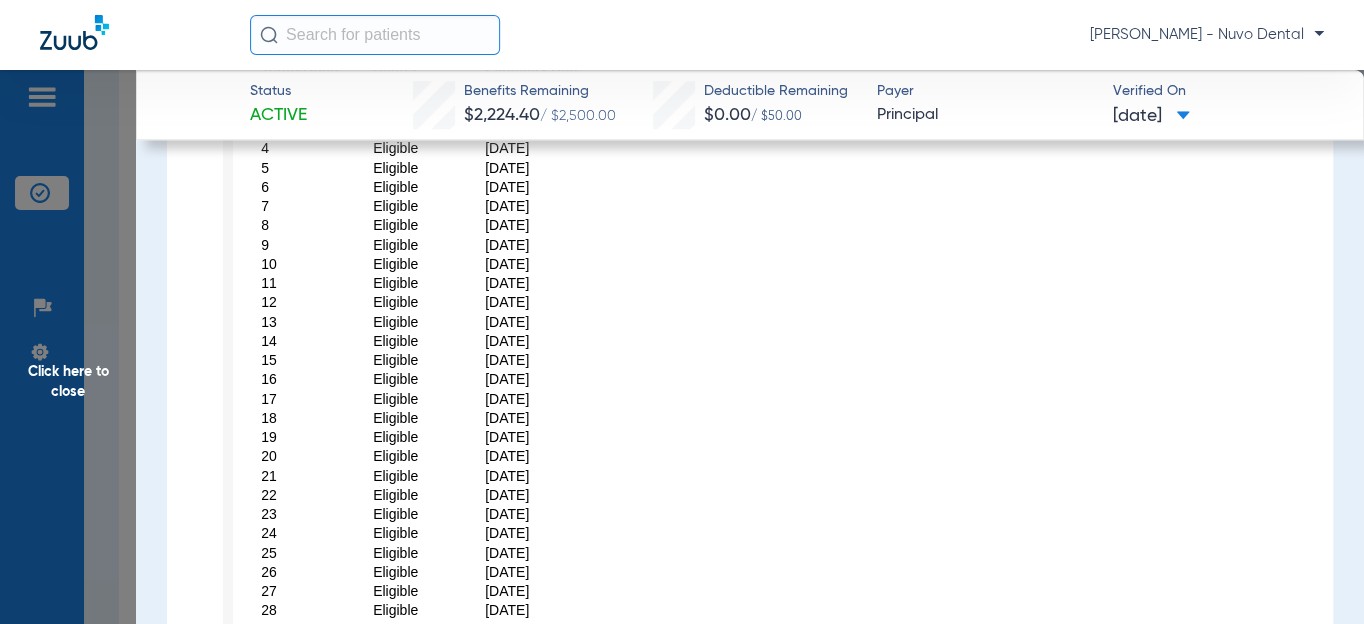 scroll, scrollTop: 8440, scrollLeft: 0, axis: vertical 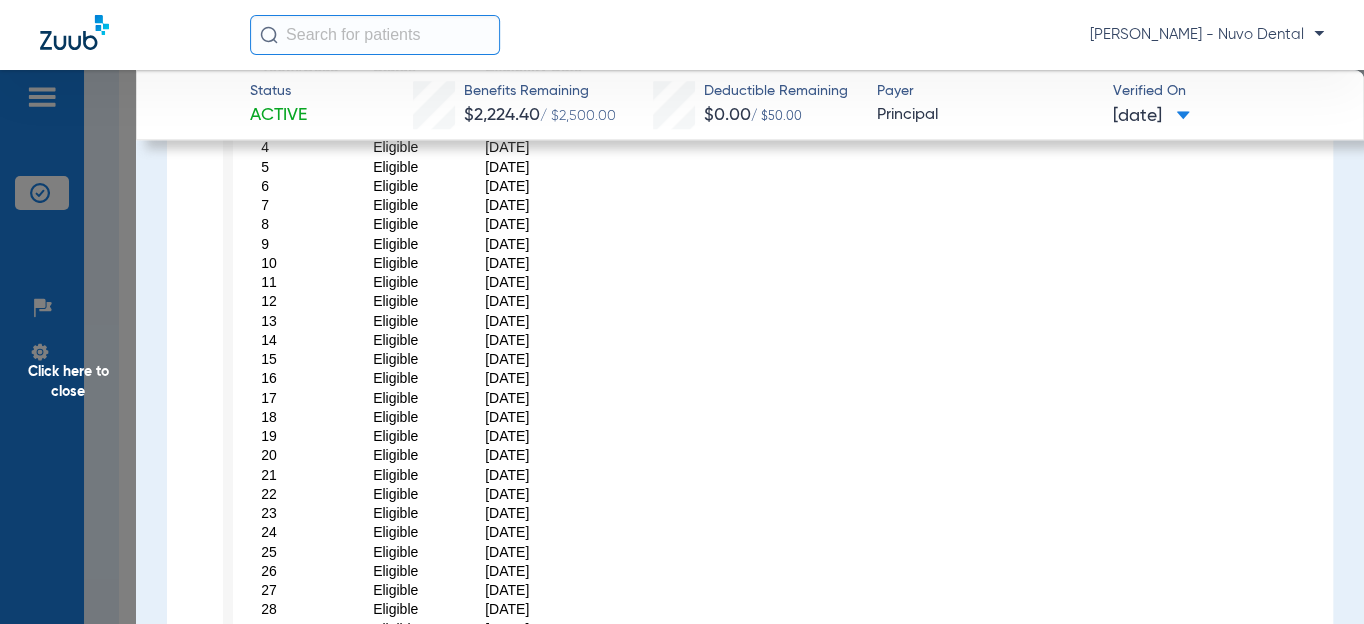 click on "4" 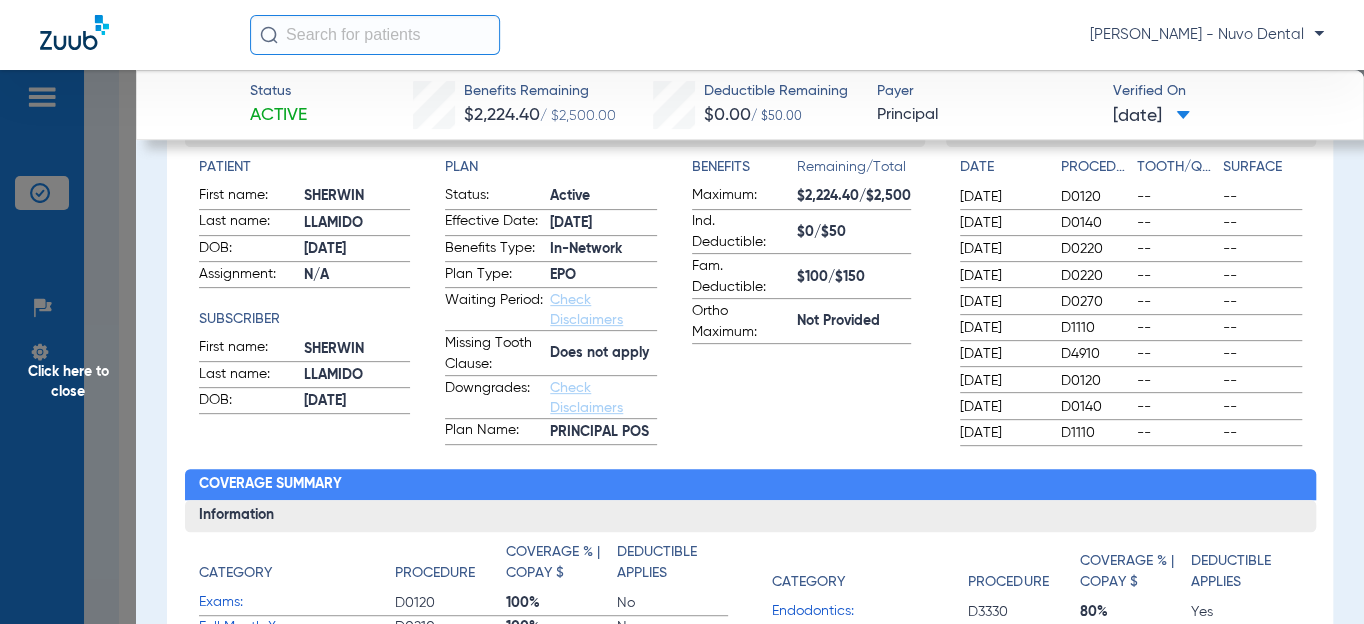 scroll, scrollTop: 0, scrollLeft: 0, axis: both 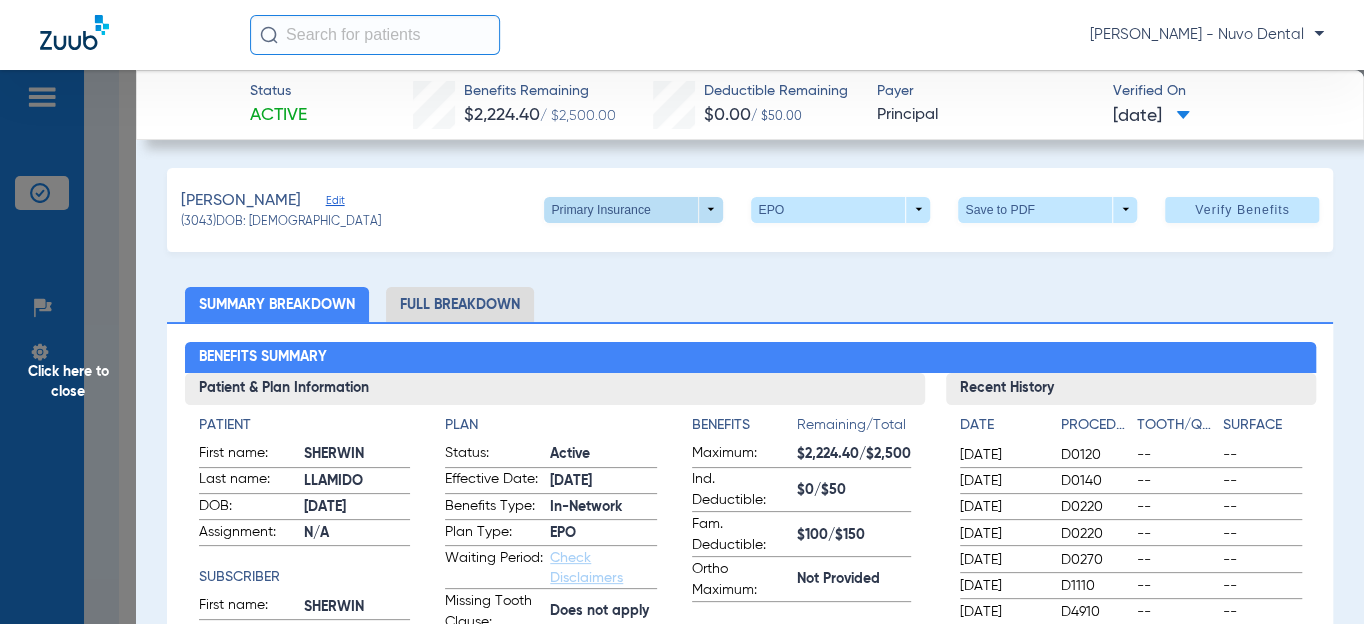 click 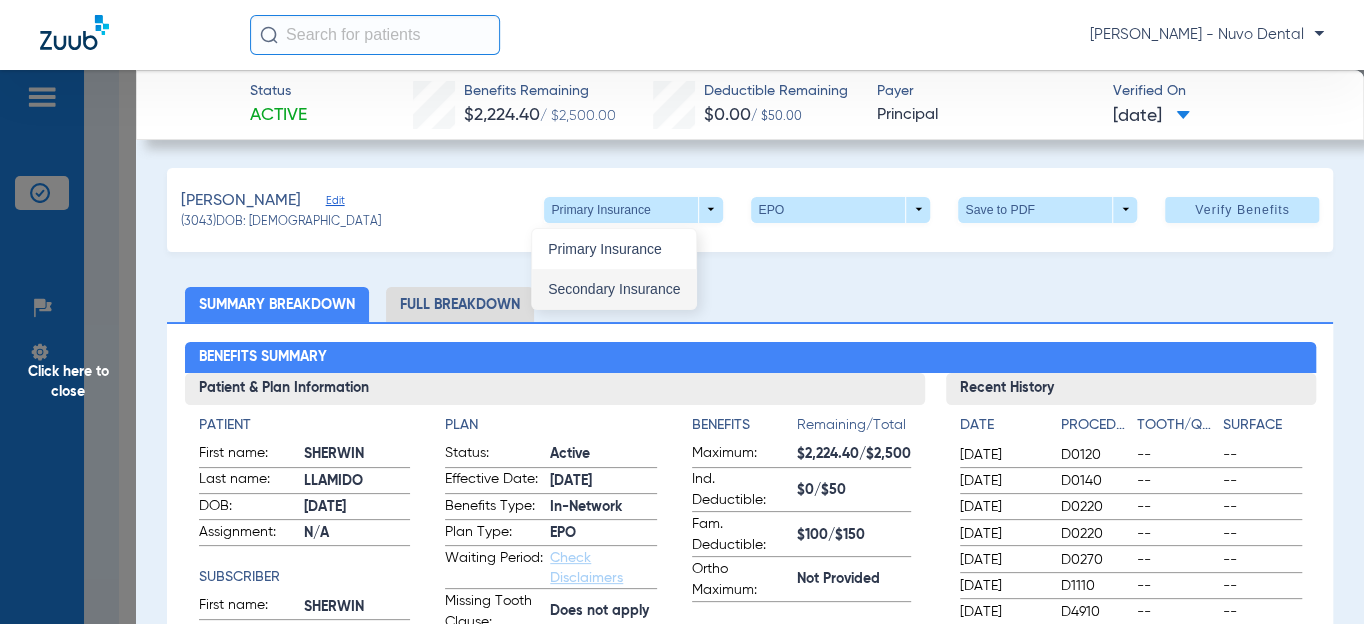 click on "Secondary Insurance" at bounding box center (614, 289) 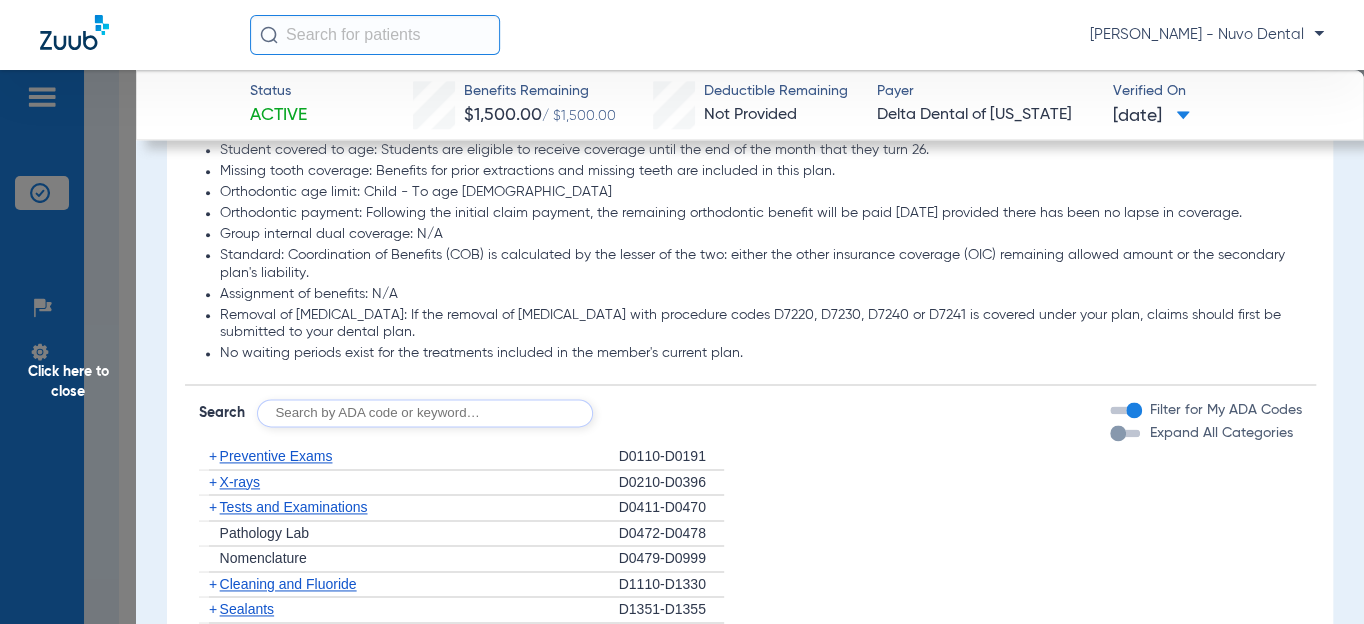 scroll, scrollTop: 1181, scrollLeft: 0, axis: vertical 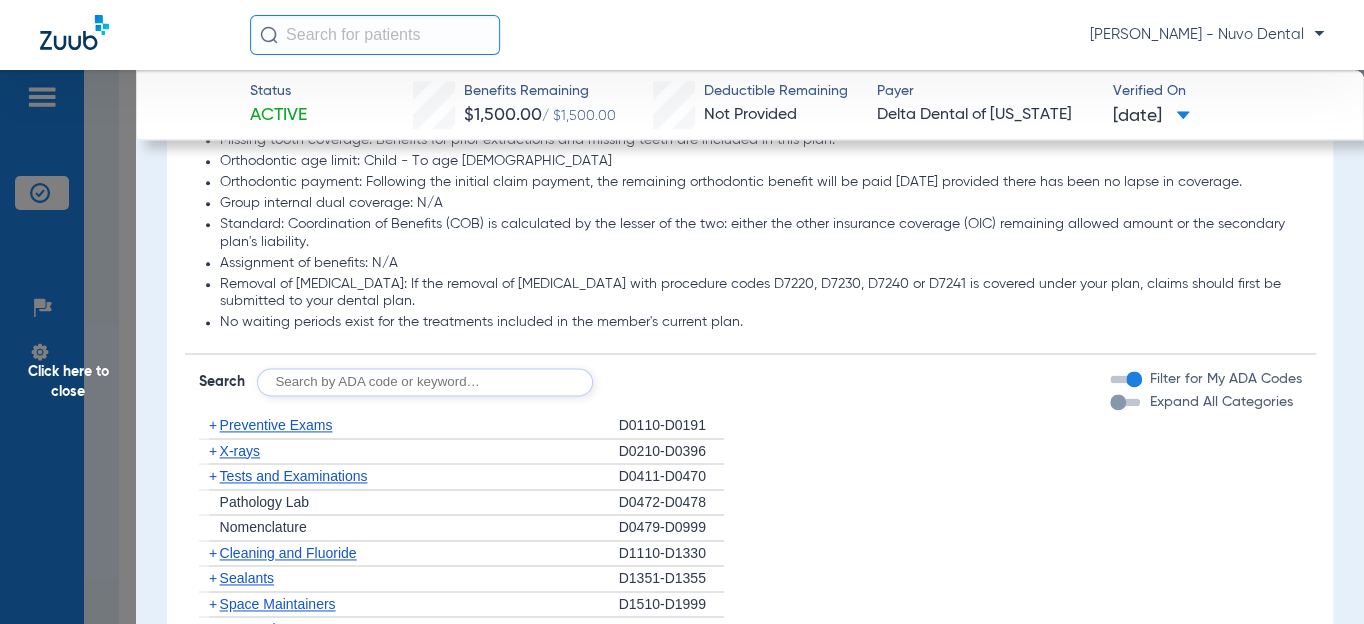 click 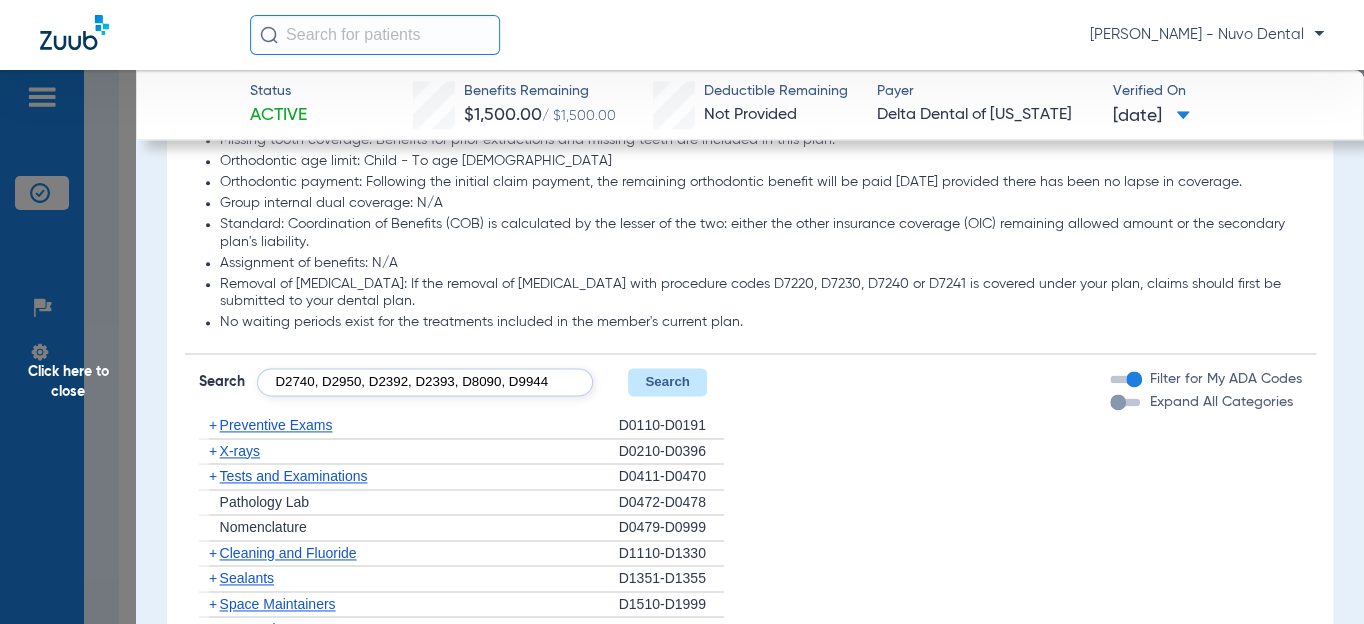 scroll, scrollTop: 0, scrollLeft: 54, axis: horizontal 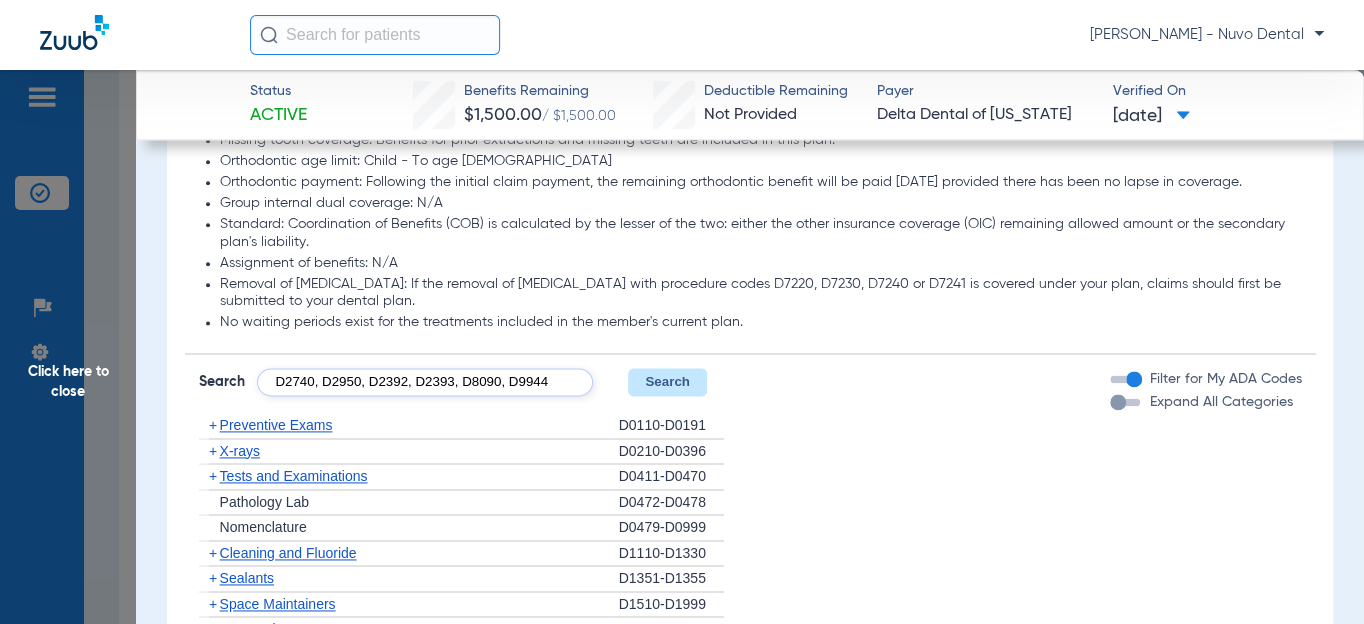 type on "D2740, D2950, D2392, D2393, D8090, D9944" 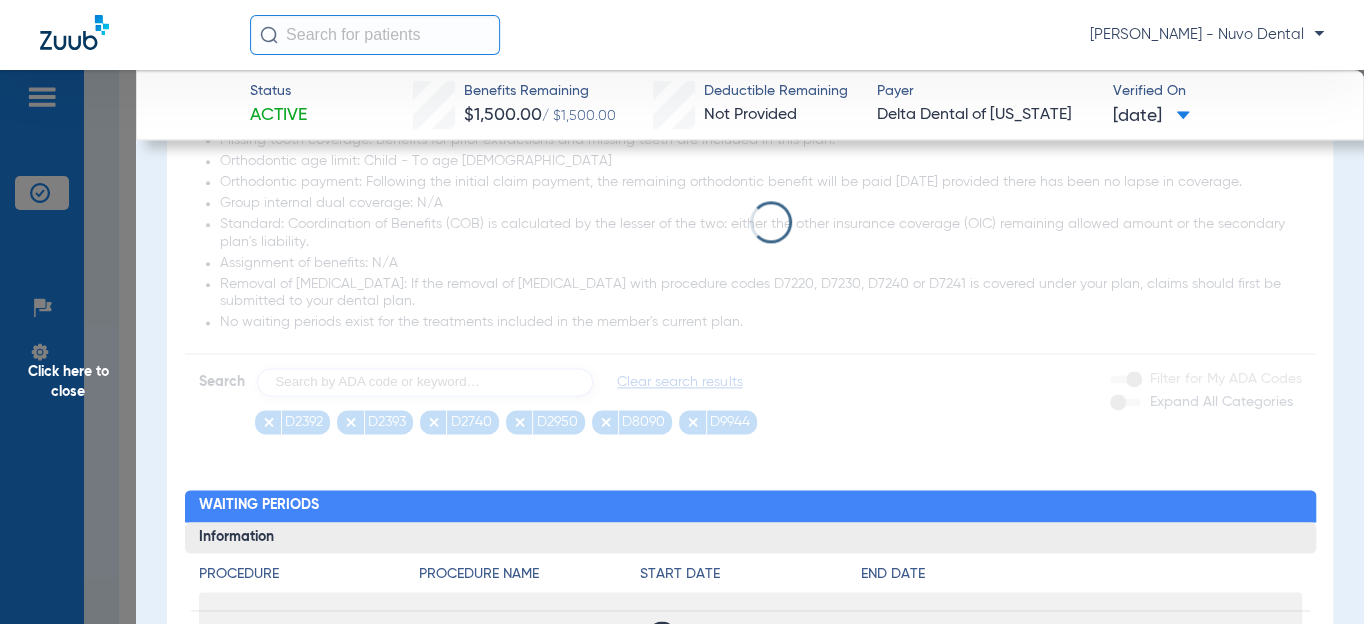 scroll, scrollTop: 0, scrollLeft: 0, axis: both 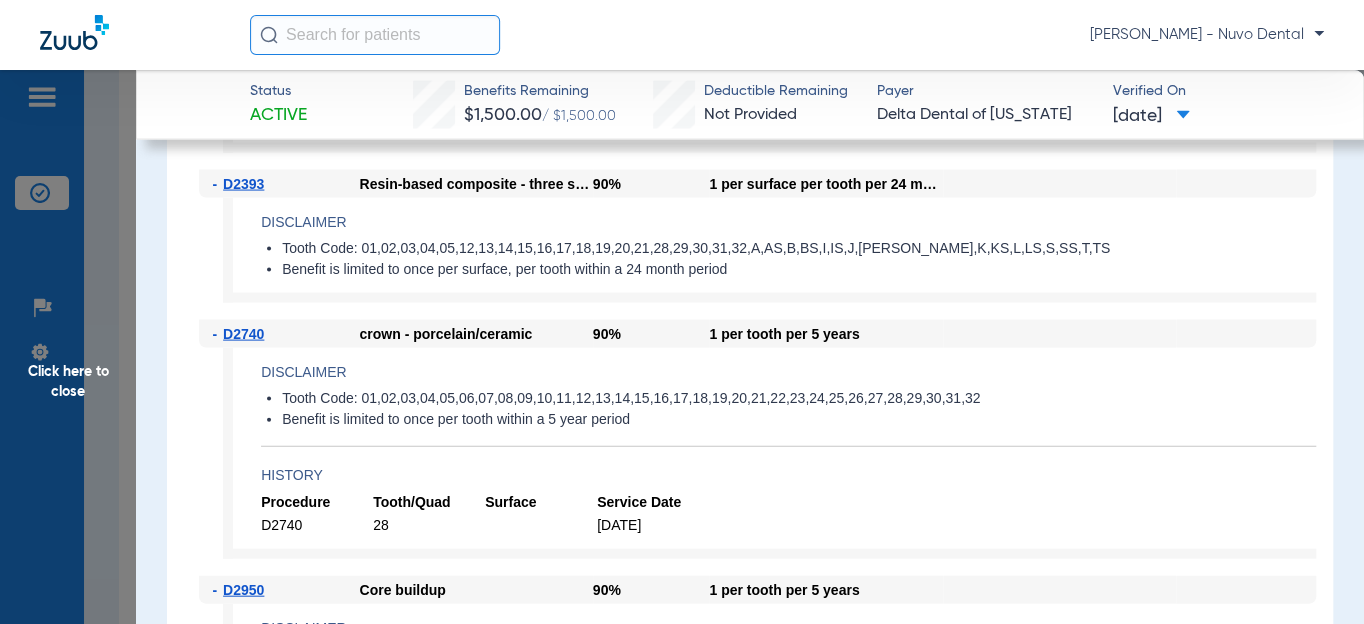 click on "History" 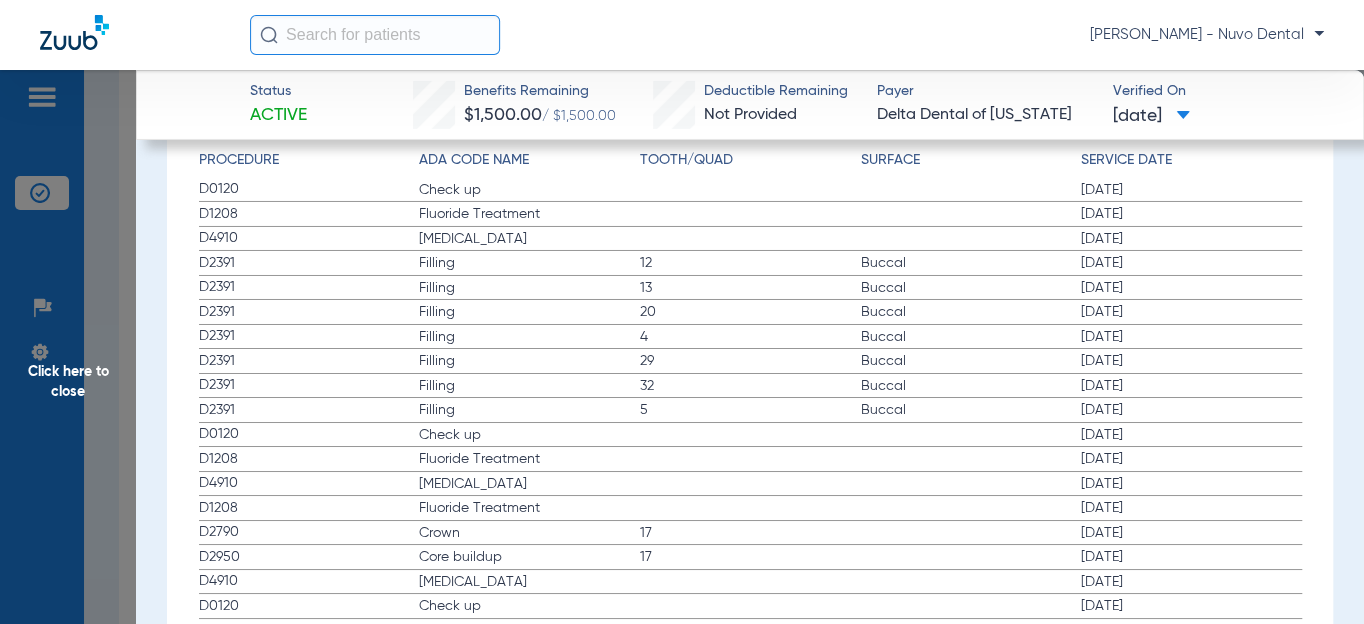 scroll, scrollTop: 3454, scrollLeft: 0, axis: vertical 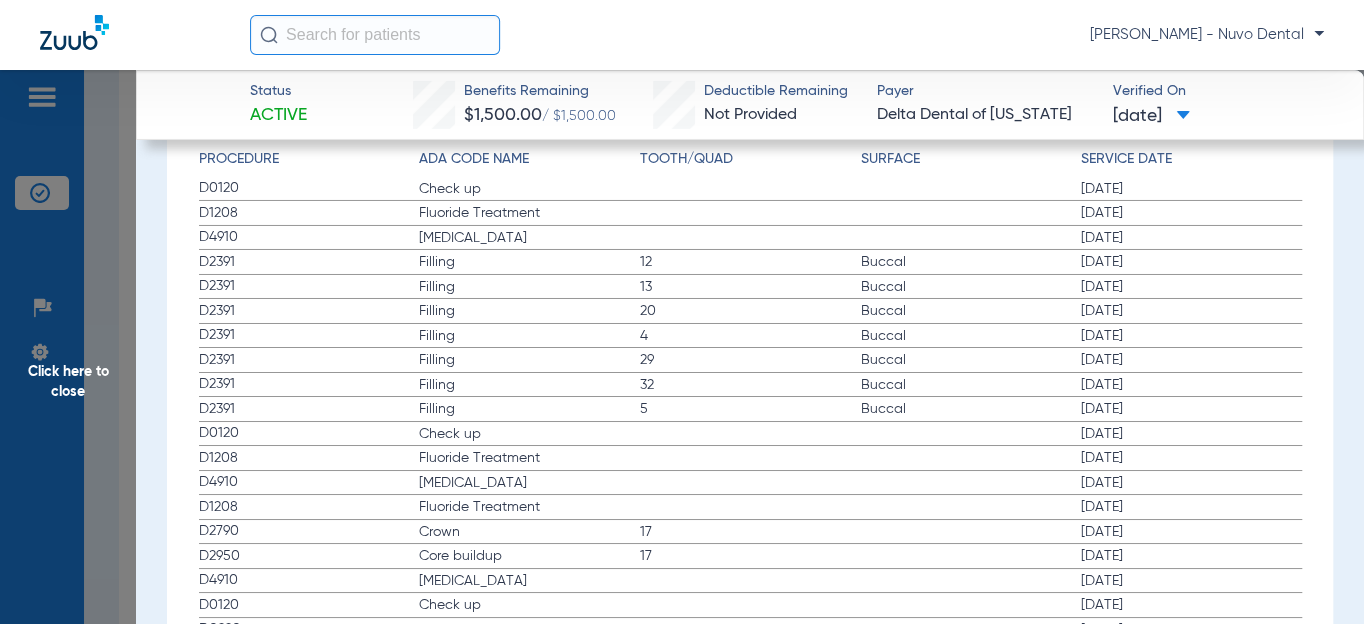 click on "Buccal" 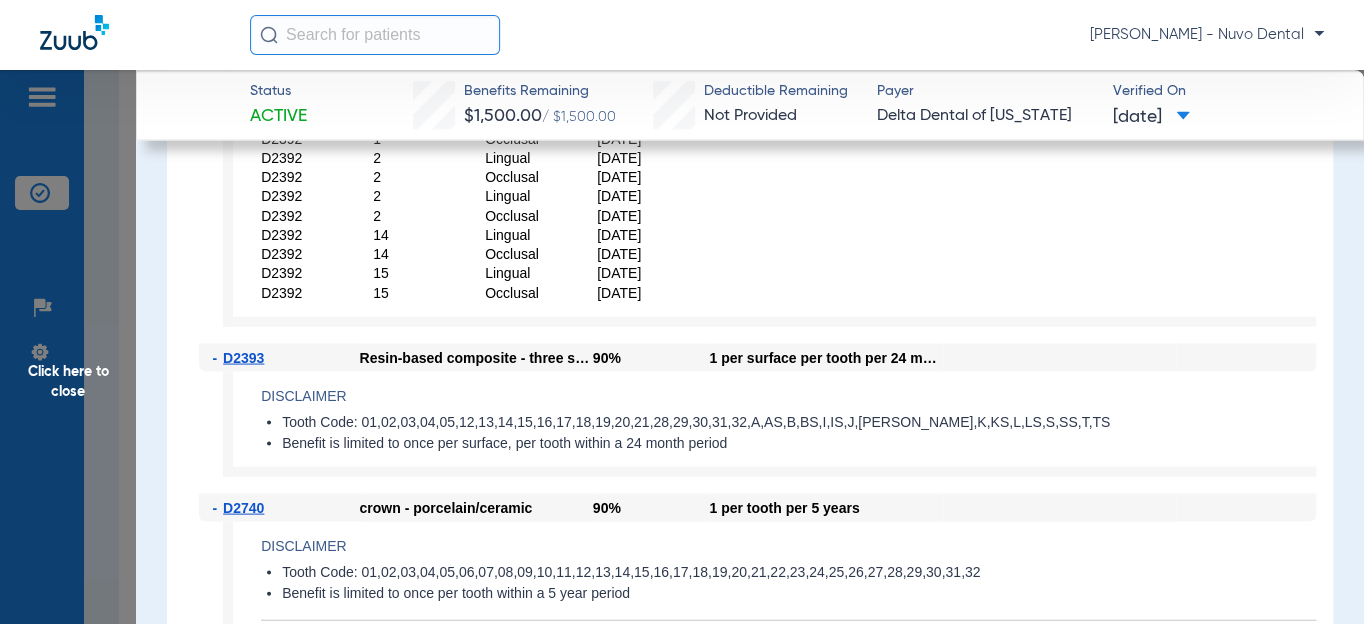 scroll, scrollTop: 1909, scrollLeft: 0, axis: vertical 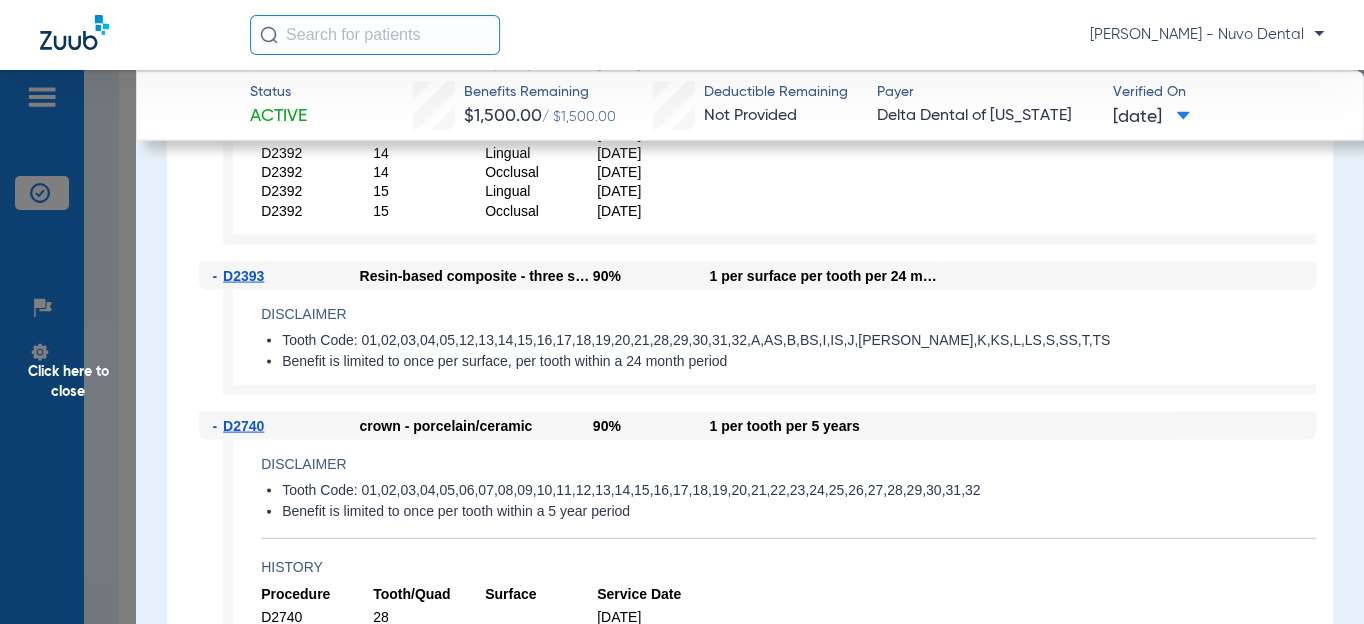 click on "Disclaimer Tooth Code: 01,02,03,04,05,12,13,14,15,16,17,18,19,20,21,28,29,30,31,32,A,AS,B,BS,I,IS,J,JS,K,KS,L,LS,S,SS,T,TS Benefit is limited to once per surface, per tooth within a 24 month period" 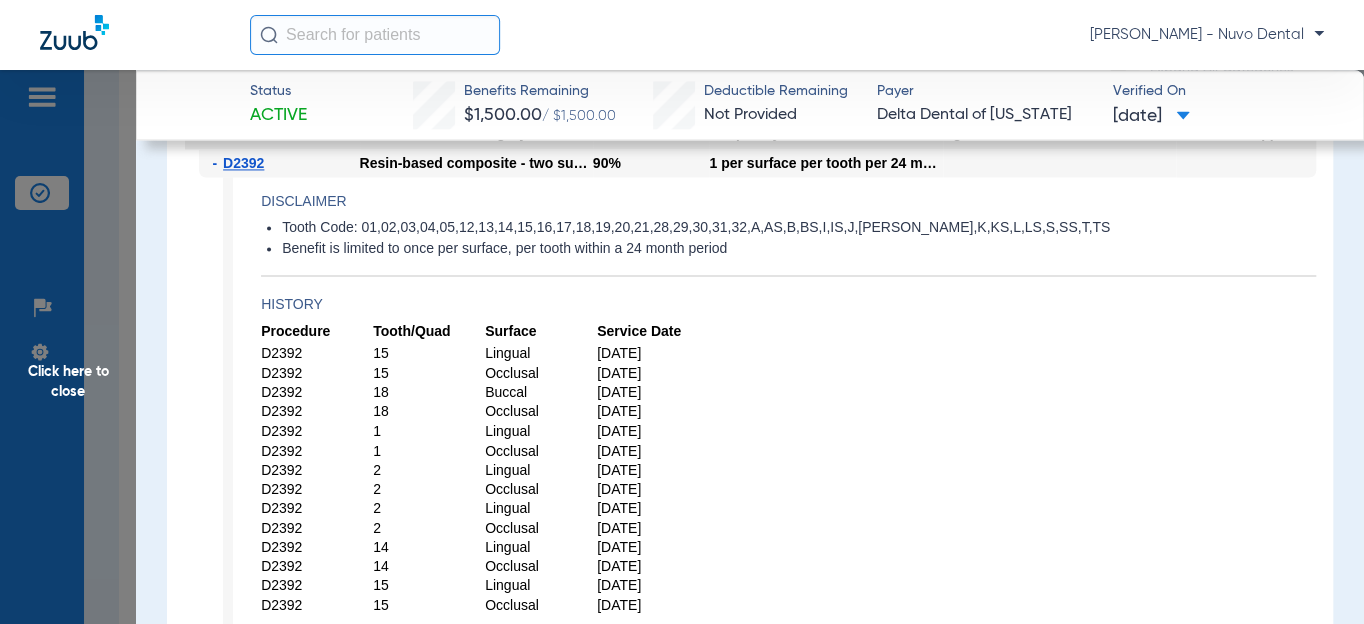 scroll, scrollTop: 1545, scrollLeft: 0, axis: vertical 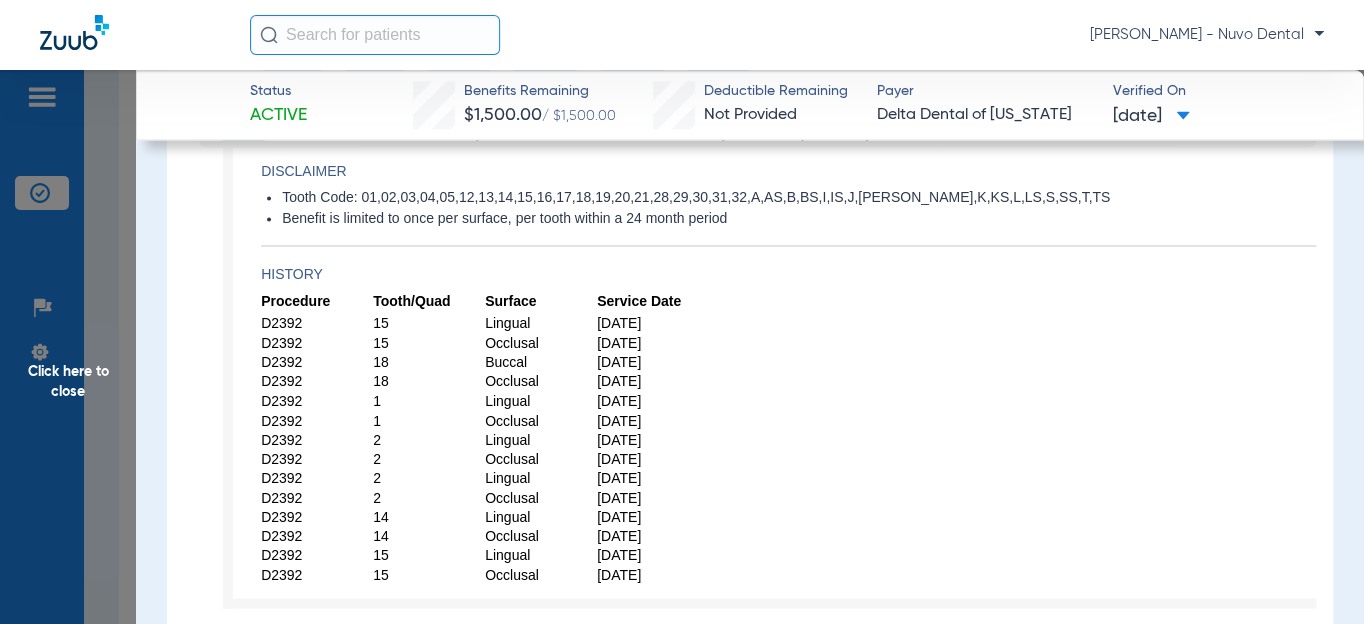 click on "D2392" 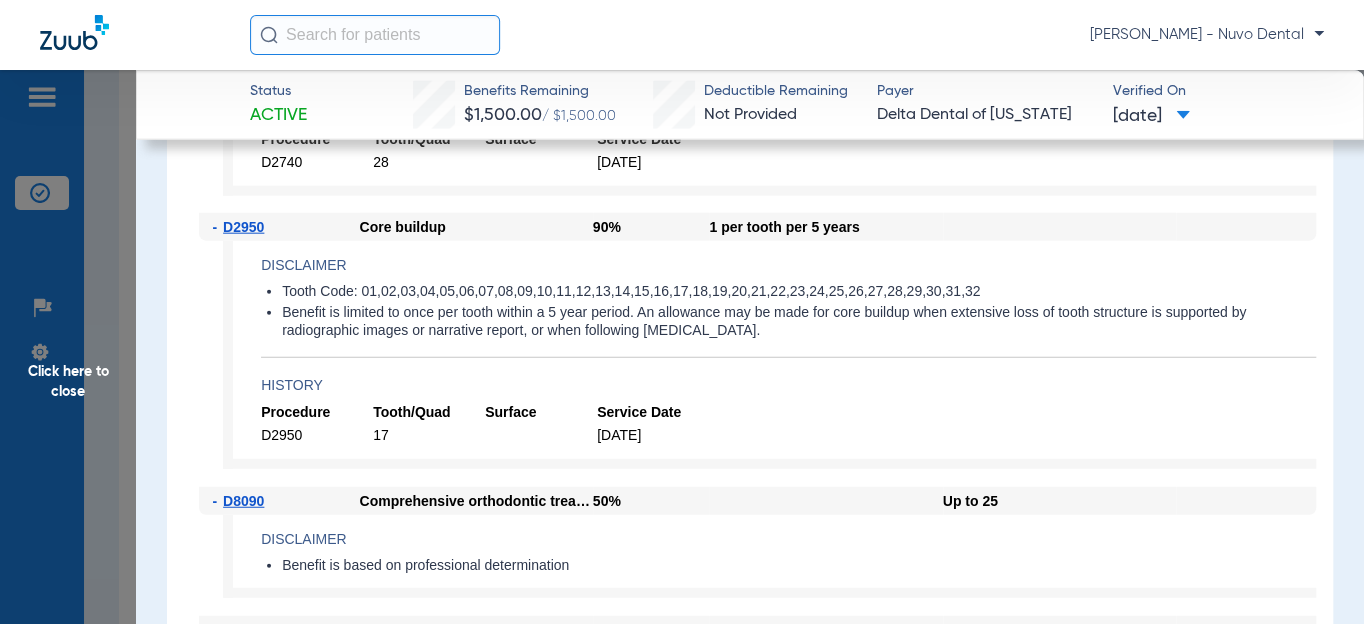 scroll, scrollTop: 2090, scrollLeft: 0, axis: vertical 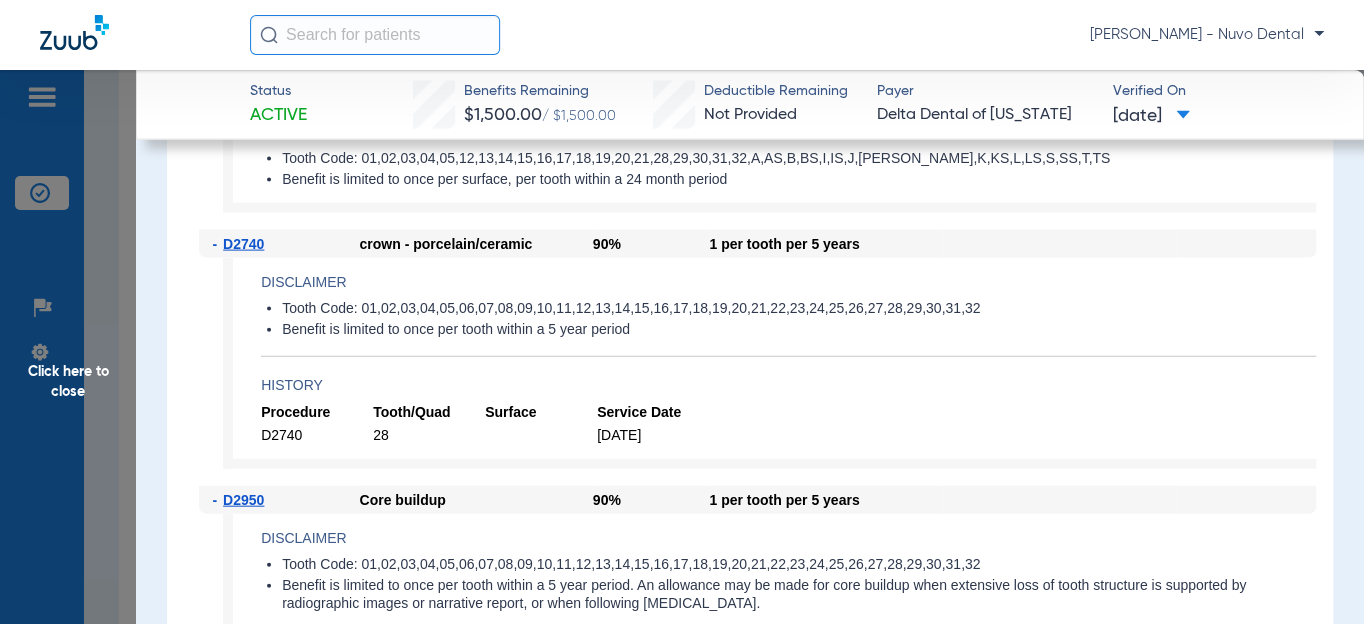 click on "Benefit is limited to once per tooth within a 5 year period" 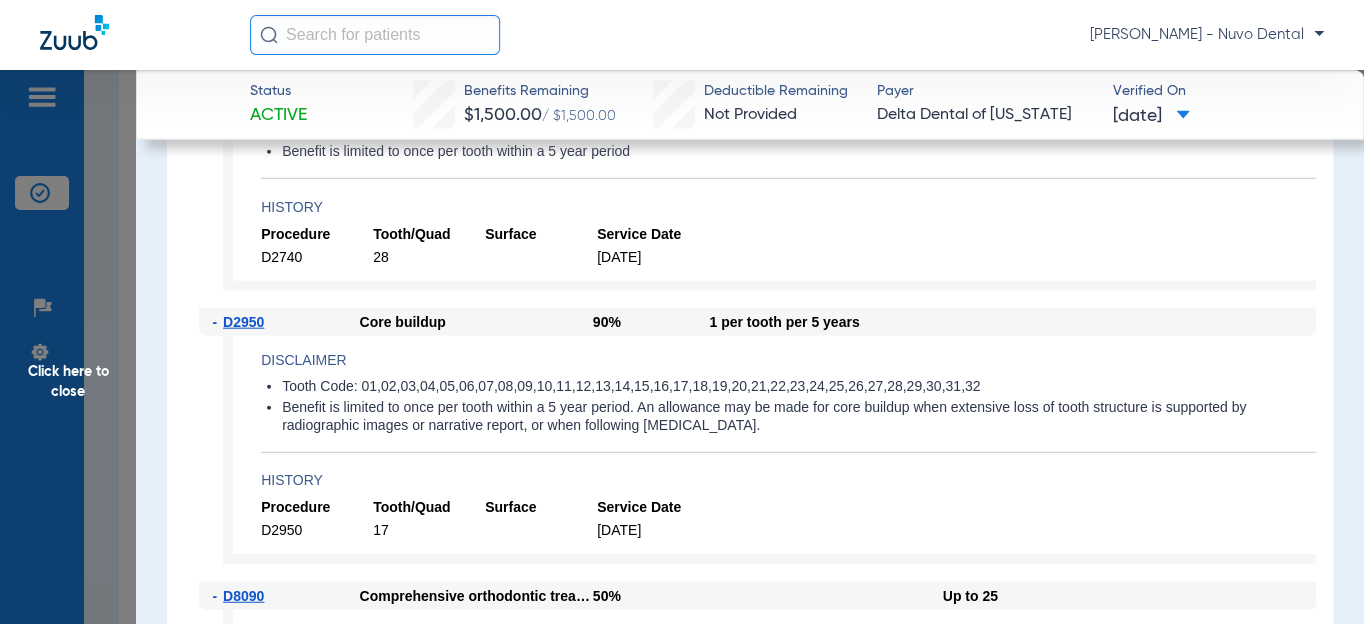 scroll, scrollTop: 2272, scrollLeft: 0, axis: vertical 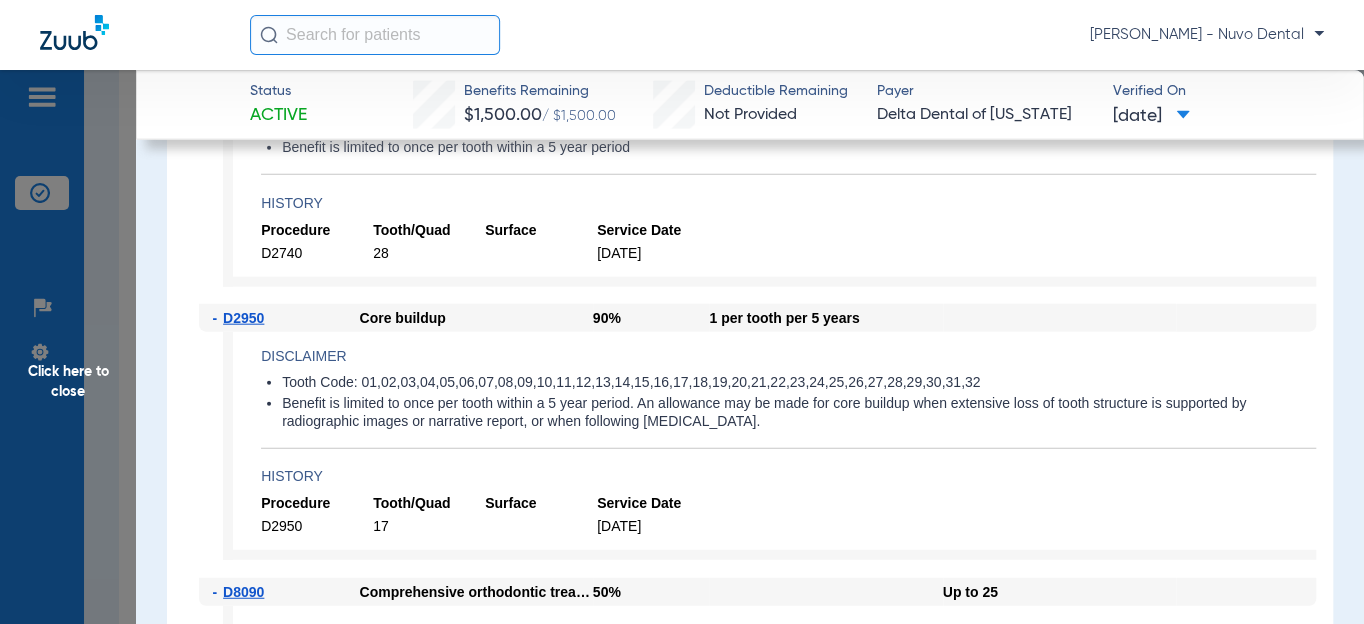 click on "Disclaimer Tooth Code: 01,02,03,04,05,06,07,08,09,10,11,12,13,14,15,16,17,18,19,20,21,22,23,24,25,26,27,28,29,30,31,32 Benefit is limited to once per tooth within a 5 year period History Procedure Tooth/Quad Surface Service Date D2740 28 [DATE]" 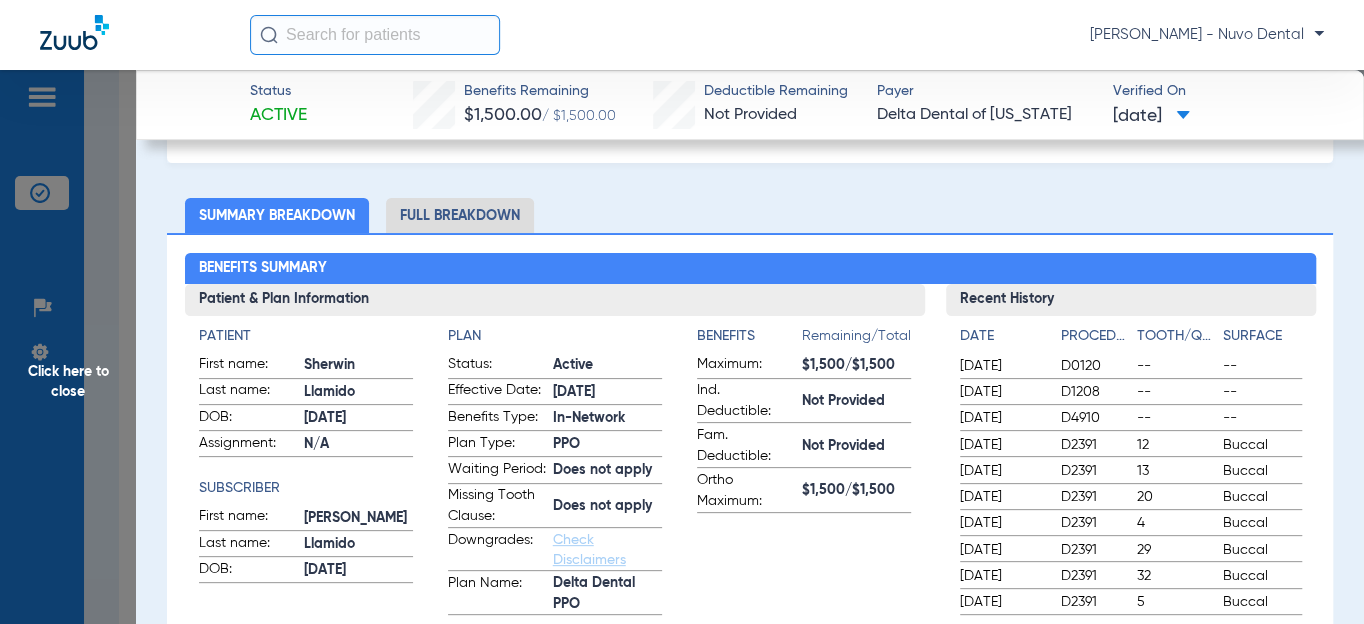 scroll, scrollTop: 0, scrollLeft: 0, axis: both 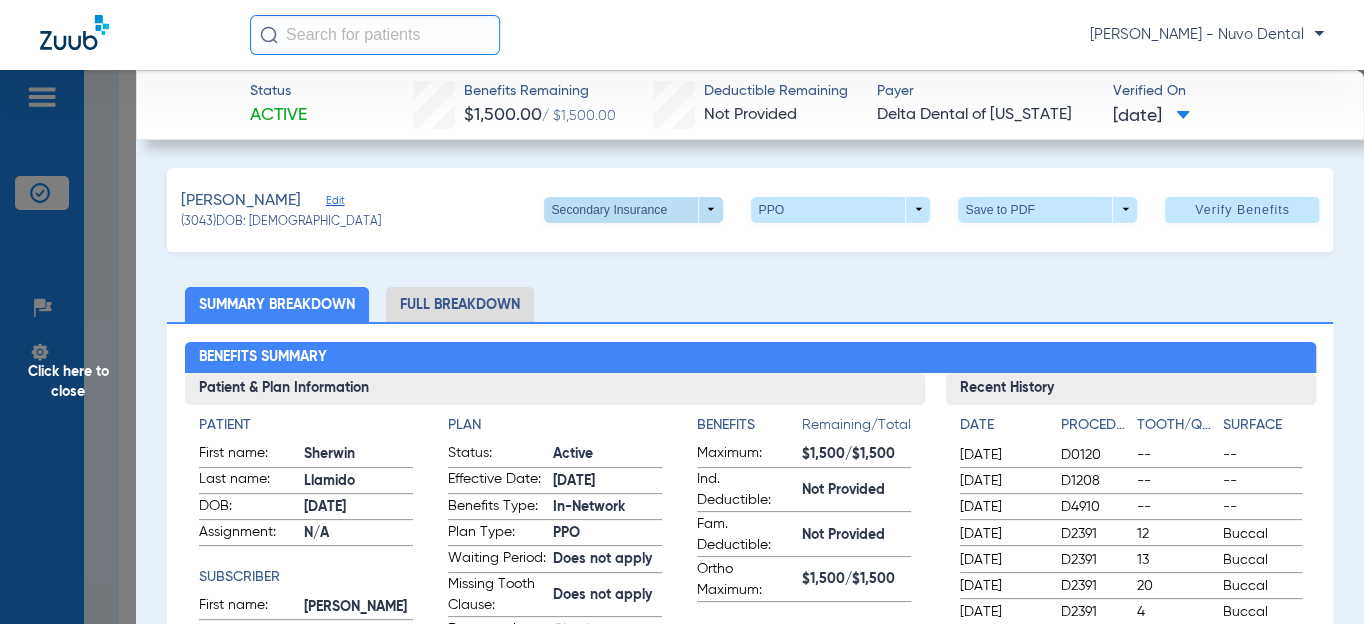drag, startPoint x: 667, startPoint y: 195, endPoint x: 666, endPoint y: 206, distance: 11.045361 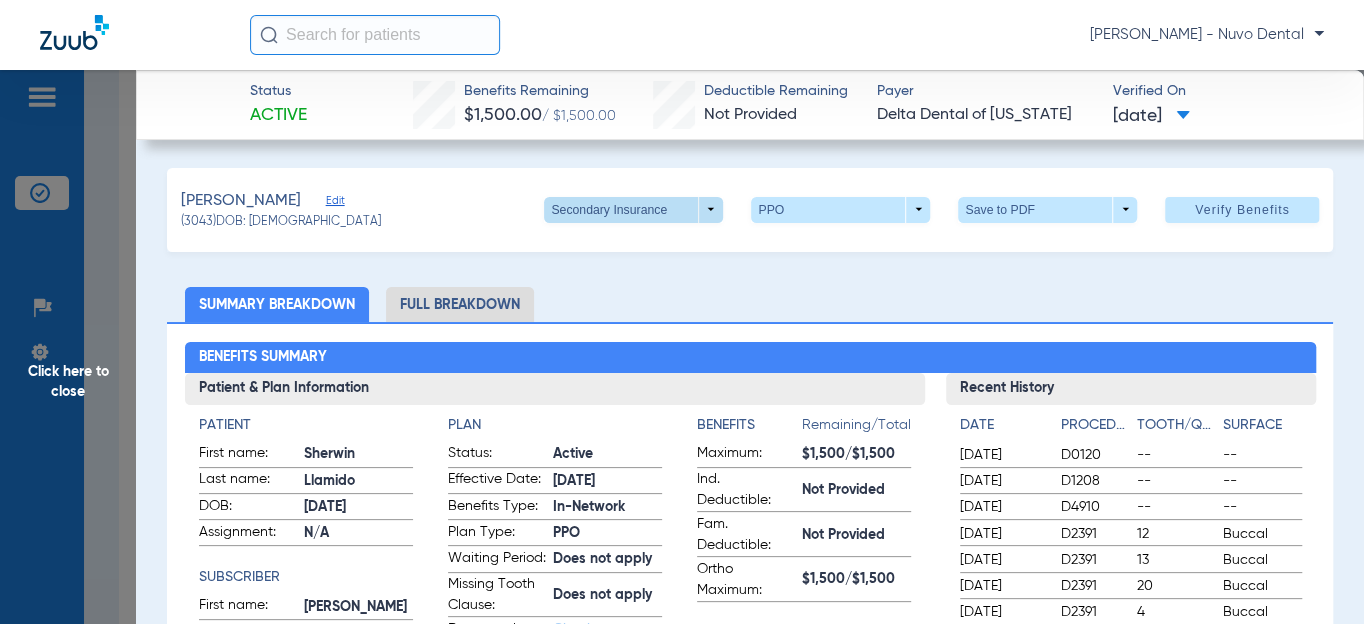 click on "[PERSON_NAME]   Edit   (3043)   DOB: [DEMOGRAPHIC_DATA]   Secondary Insurance  arrow_drop_down  PPO  arrow_drop_down  Save to PDF  arrow_drop_down  Verify Benefits" 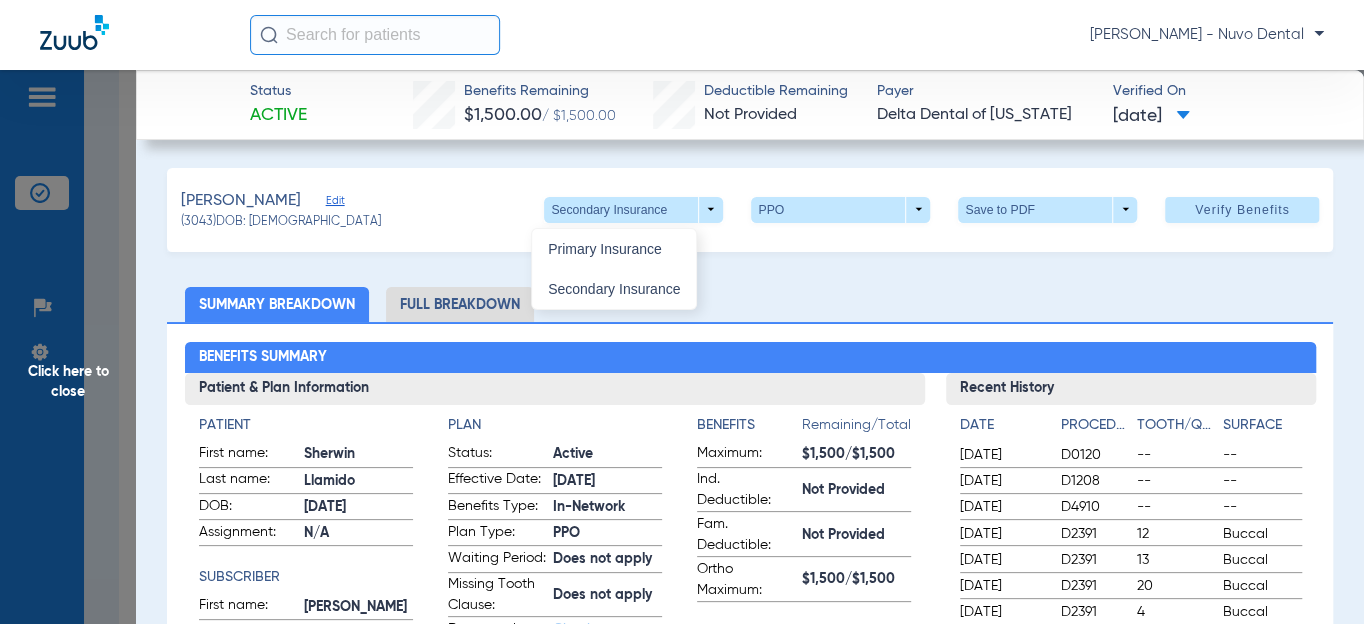 click at bounding box center (682, 312) 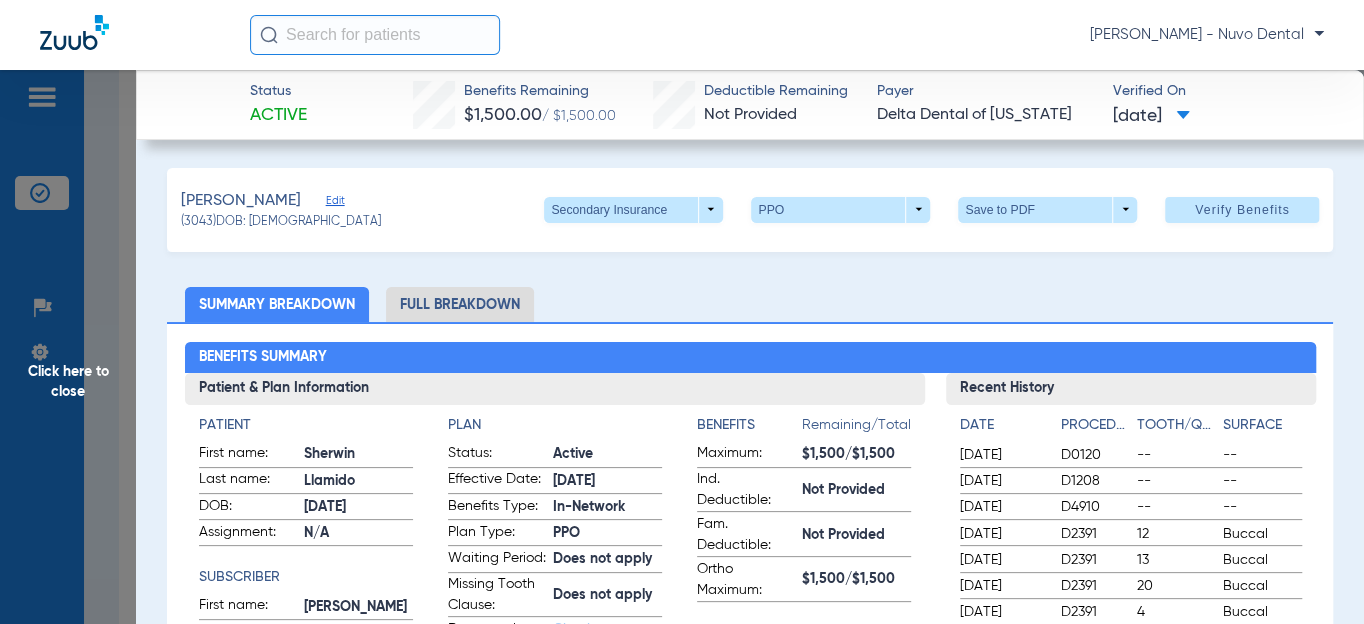 drag, startPoint x: 451, startPoint y: 458, endPoint x: 475, endPoint y: 446, distance: 26.832815 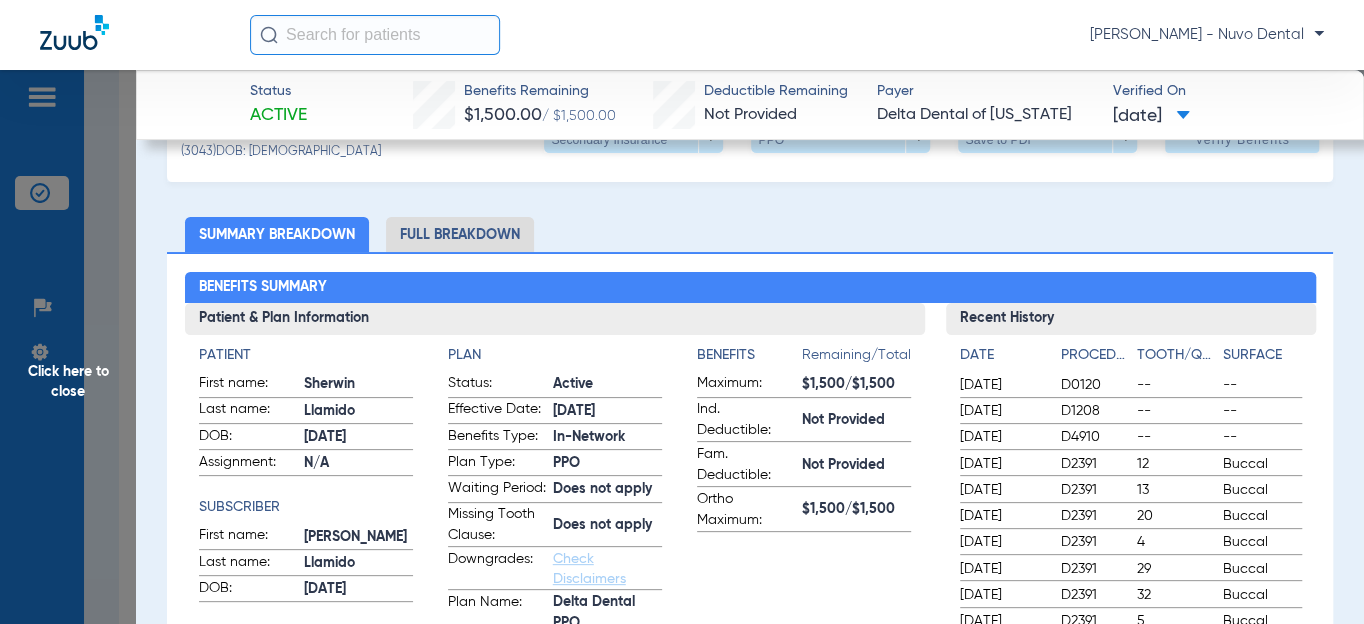 scroll, scrollTop: 0, scrollLeft: 0, axis: both 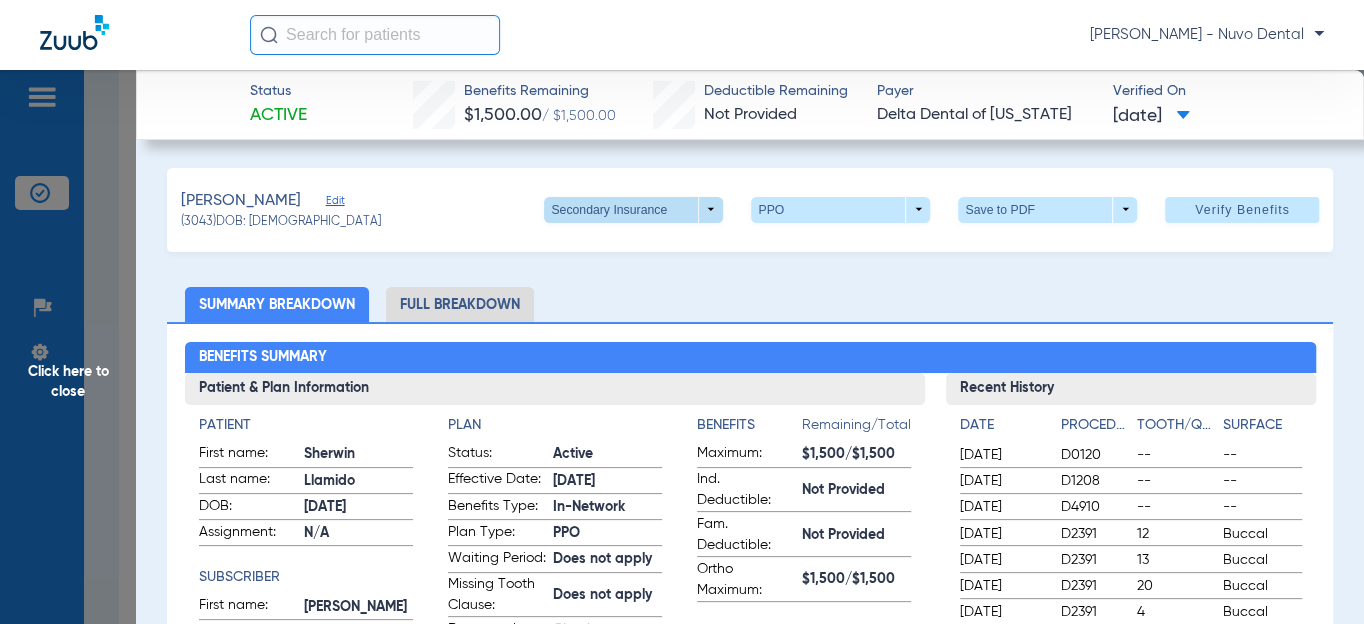 click 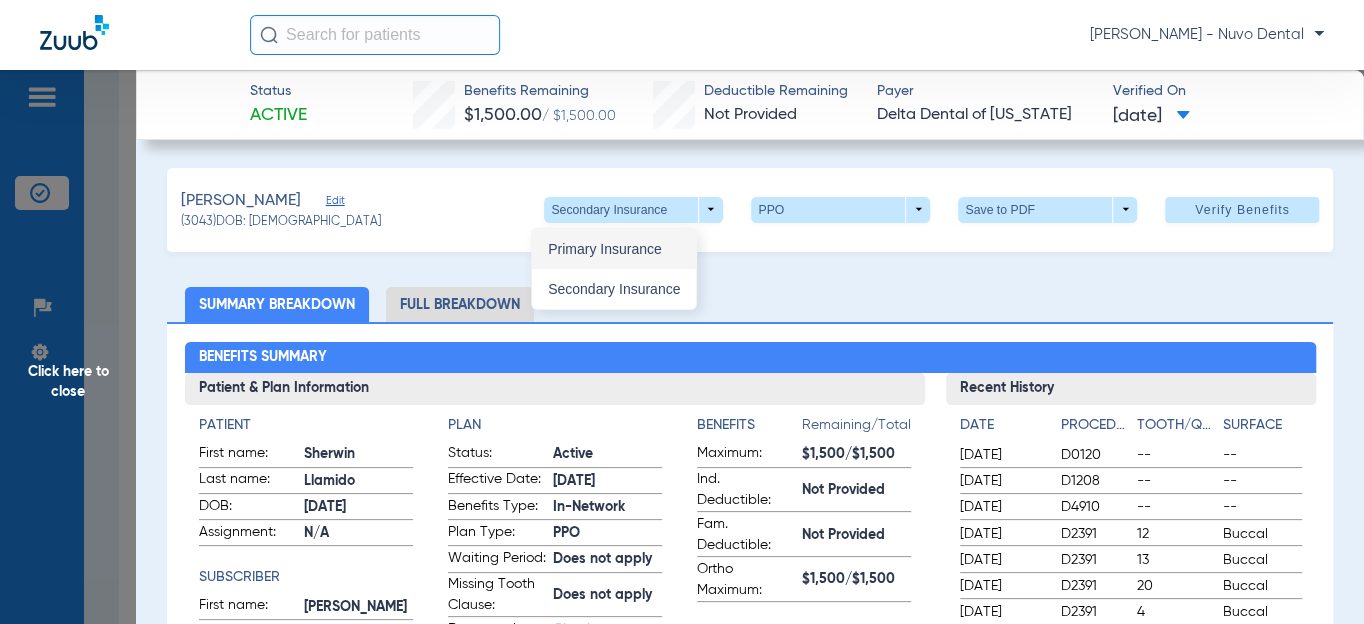 click on "Primary Insurance" at bounding box center [614, 249] 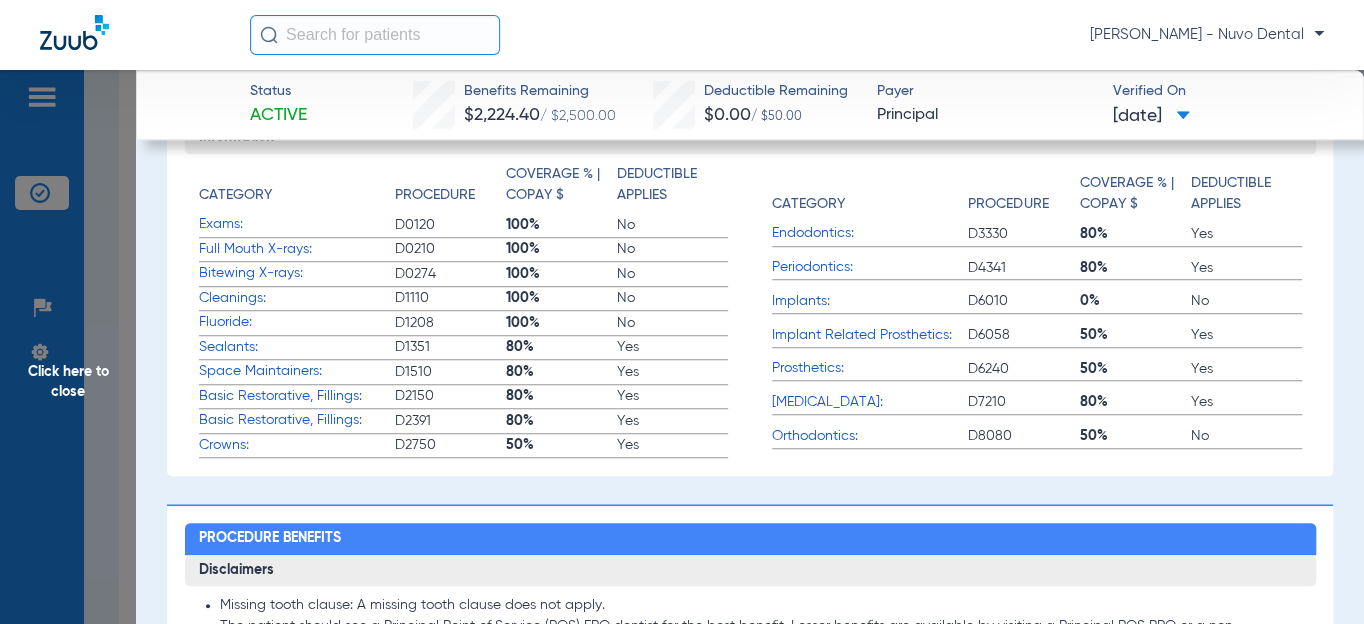 scroll, scrollTop: 1090, scrollLeft: 0, axis: vertical 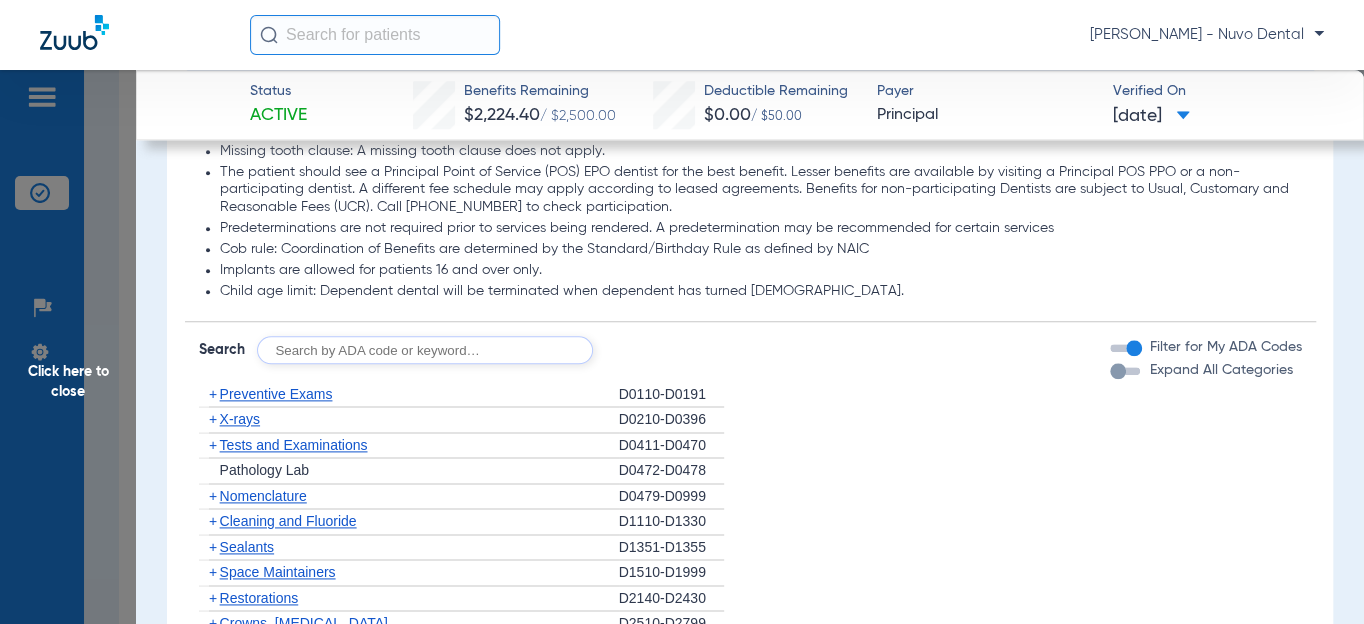 click 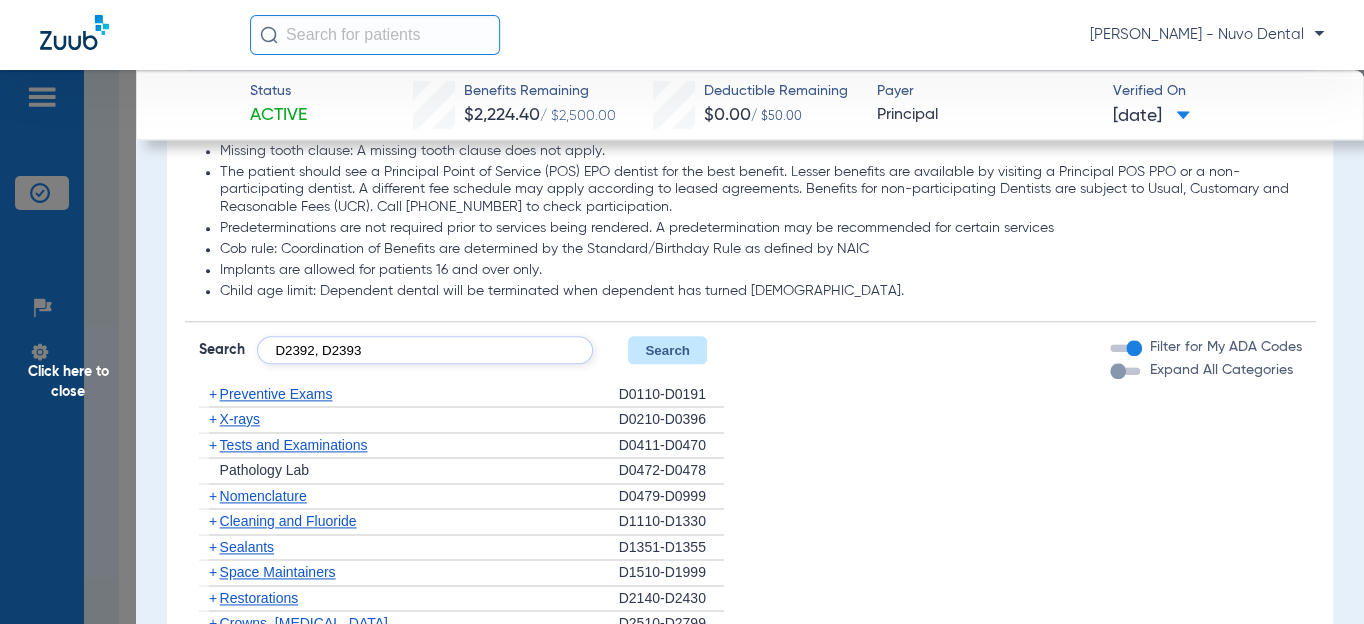 type on "D2392, D2393" 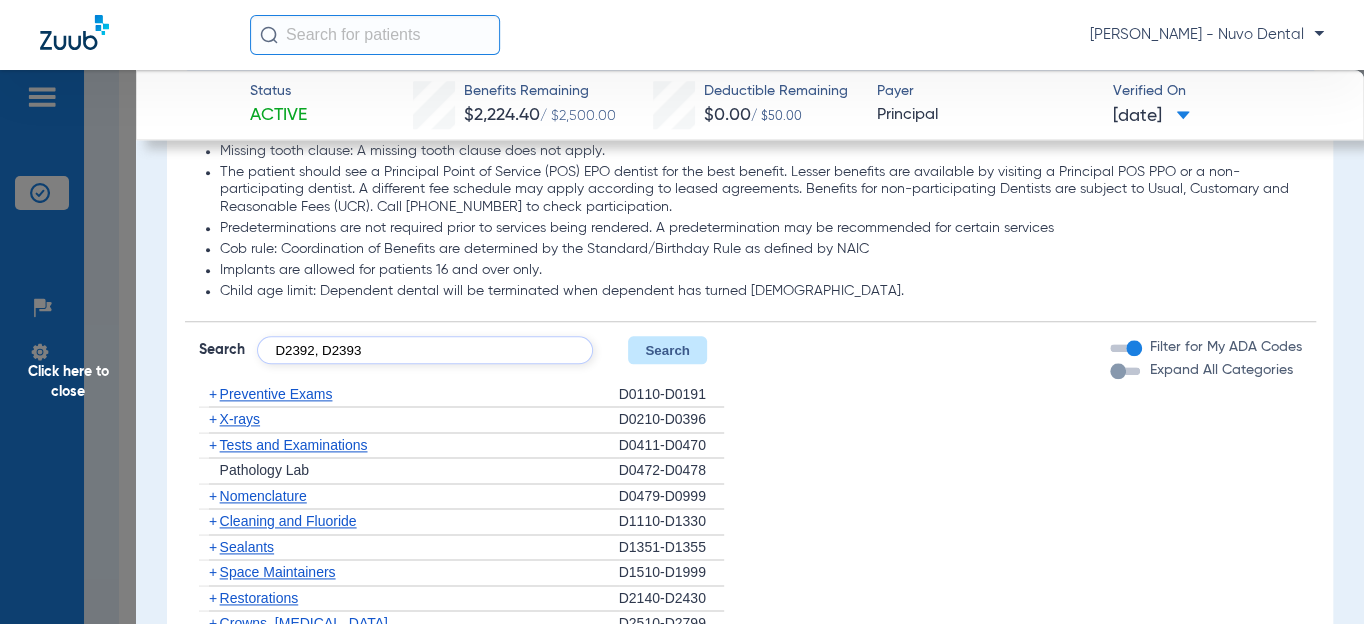 click on "Search" 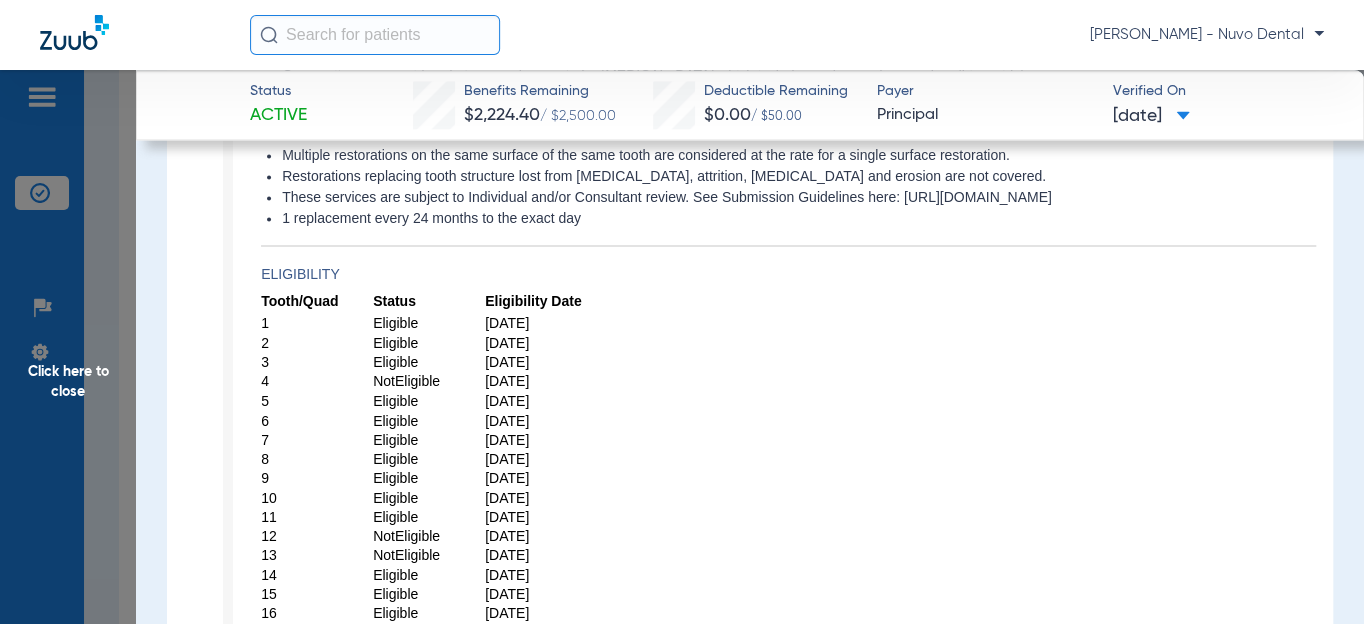 scroll, scrollTop: 1636, scrollLeft: 0, axis: vertical 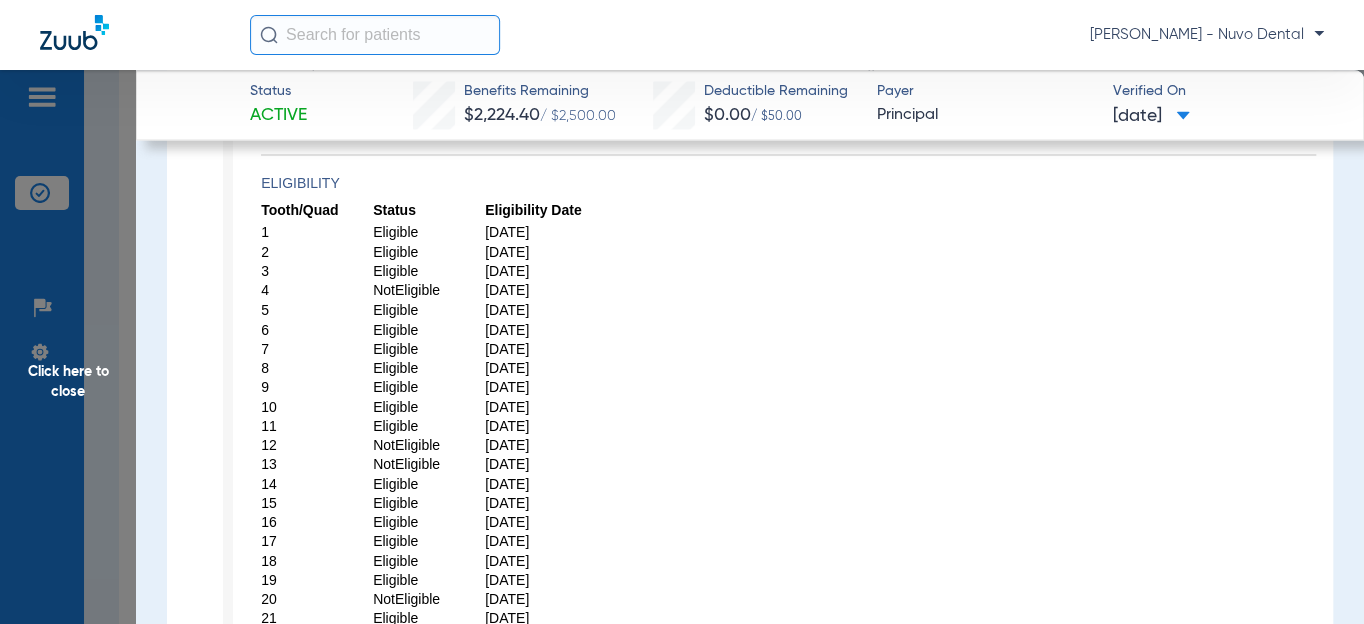 click on "Disclaimer Composites are considered at an amalgam rate for [MEDICAL_DATA] which includes molars and pre-molars (bicuspids). Mesial-lingual, distal-lingual, mesial-buccal, and distal buccal restorations for [MEDICAL_DATA] will be considered at the rate of a single surface restoration. Multiple restorations on adjacent surfaces of the same tooth are considered connected and will be based on the rate for a single restoration reflecting the number of different surfaces. Multiple restorations on the same surface of the same tooth are considered at the rate for a single surface restoration. Restorations replacing tooth structure lost from [MEDICAL_DATA], attrition, [MEDICAL_DATA] and erosion are not covered. These services are subject to Individual and/or Consultant review. See Submission Guidelines here: [URL][DOMAIN_NAME] 1 replacement every 24 months to the exact day Eligibility Tooth/Quad Status Eligibility Date 1 Eligible [DATE] 2 Eligible [DATE] 3 4" 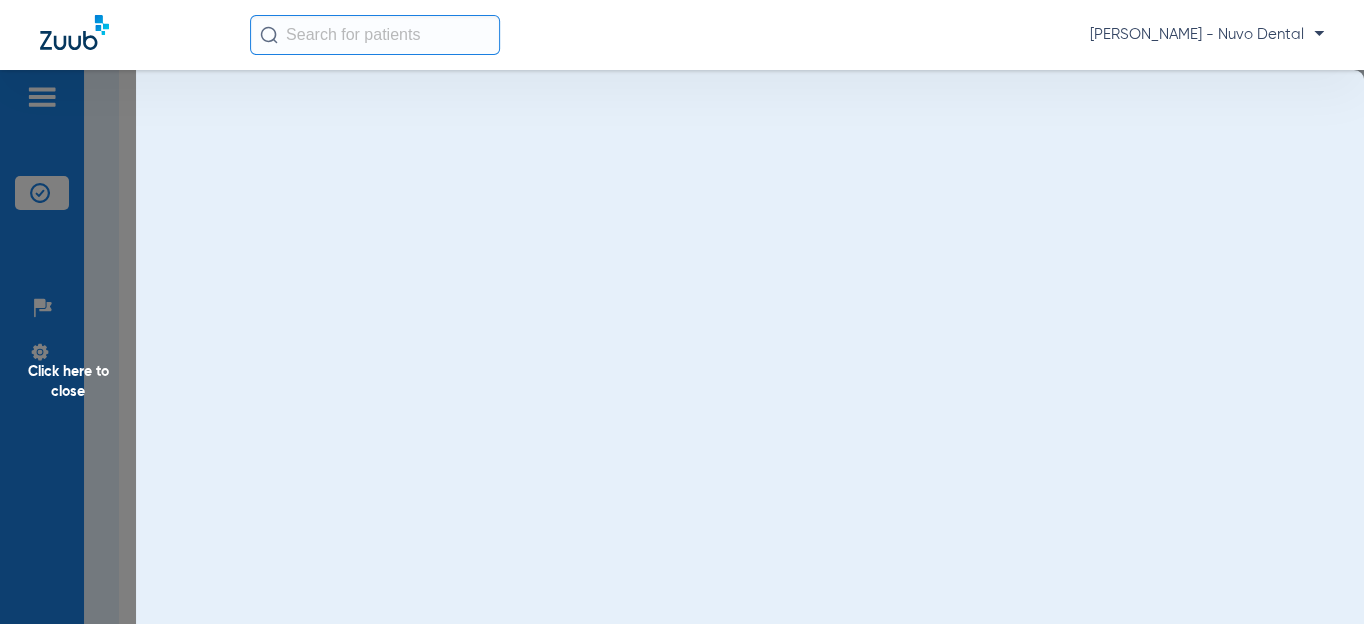 scroll, scrollTop: 0, scrollLeft: 0, axis: both 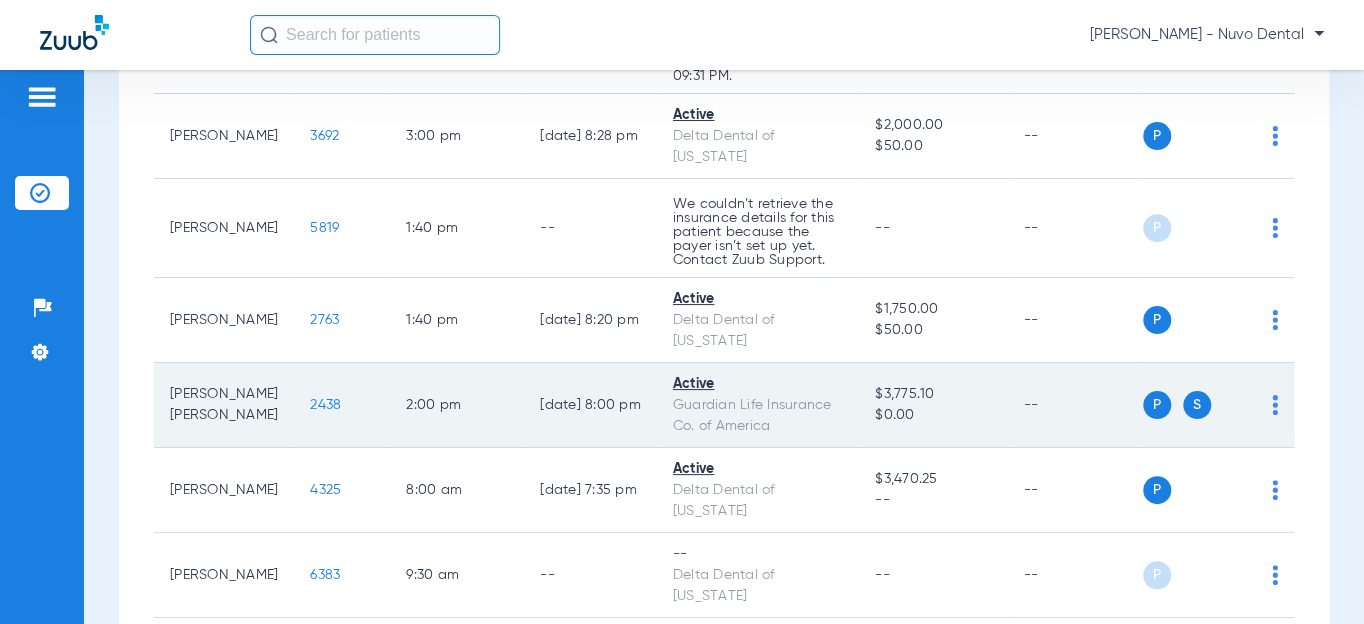 click on "2438" 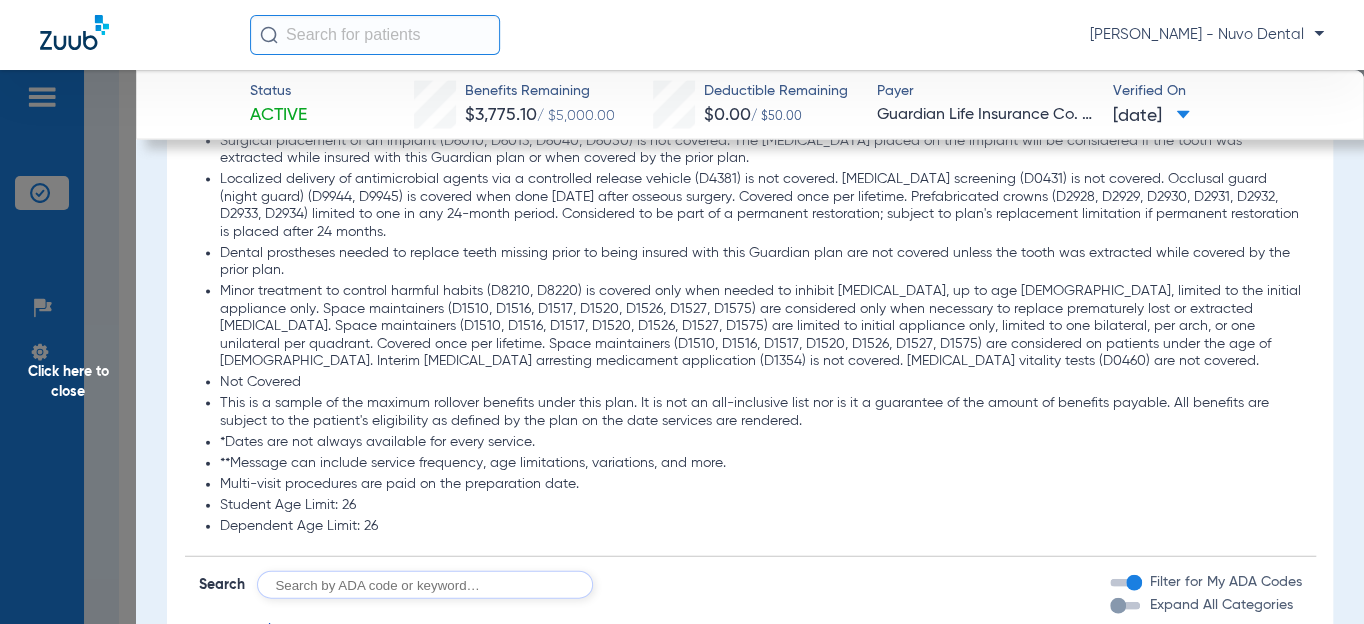 scroll, scrollTop: 2272, scrollLeft: 0, axis: vertical 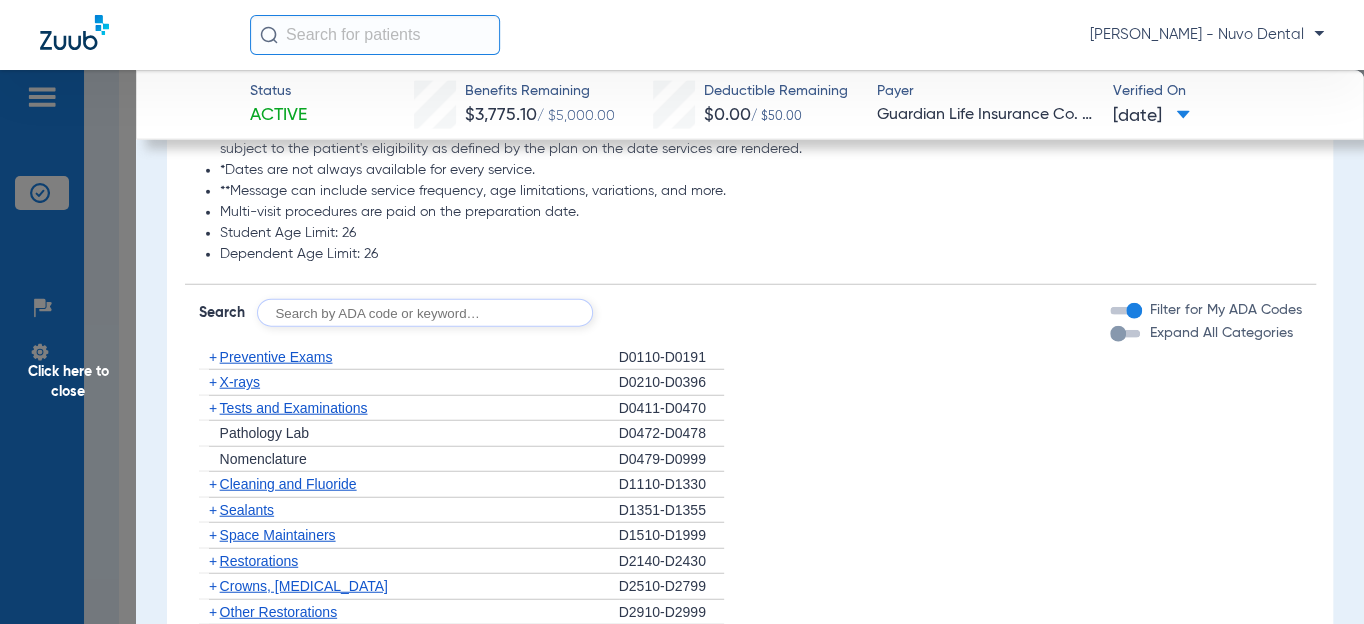 click 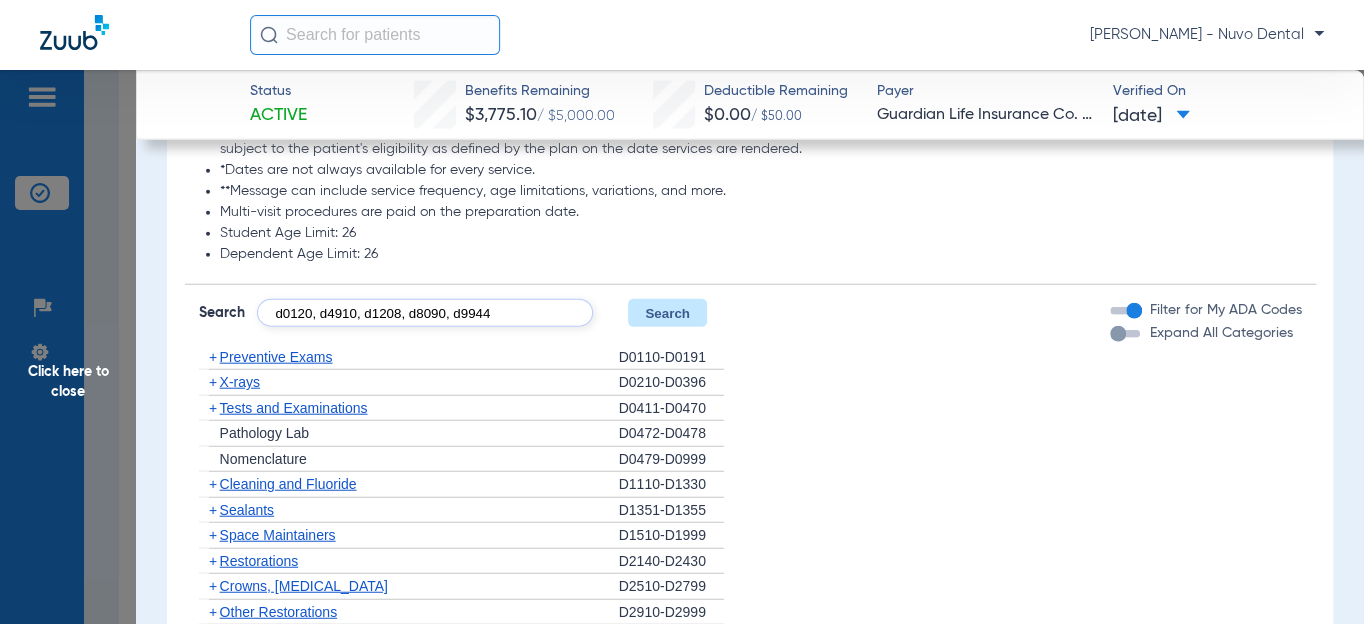 drag, startPoint x: 574, startPoint y: 332, endPoint x: 205, endPoint y: 309, distance: 369.7161 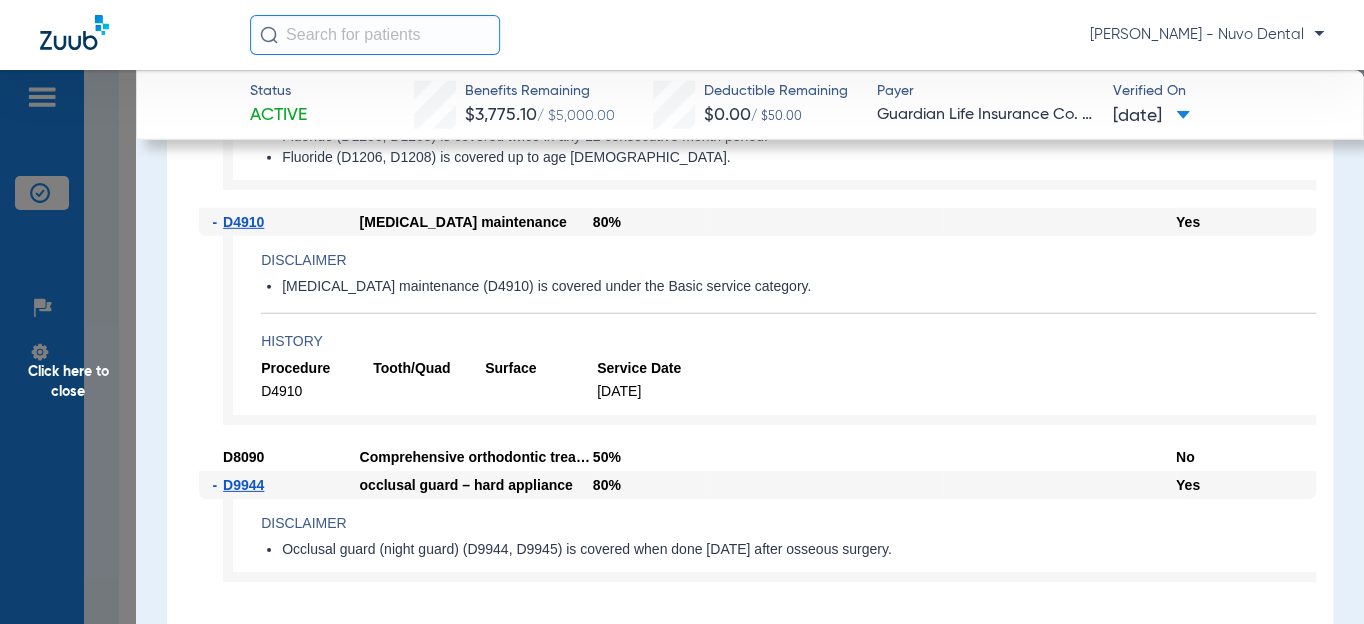 scroll, scrollTop: 2909, scrollLeft: 0, axis: vertical 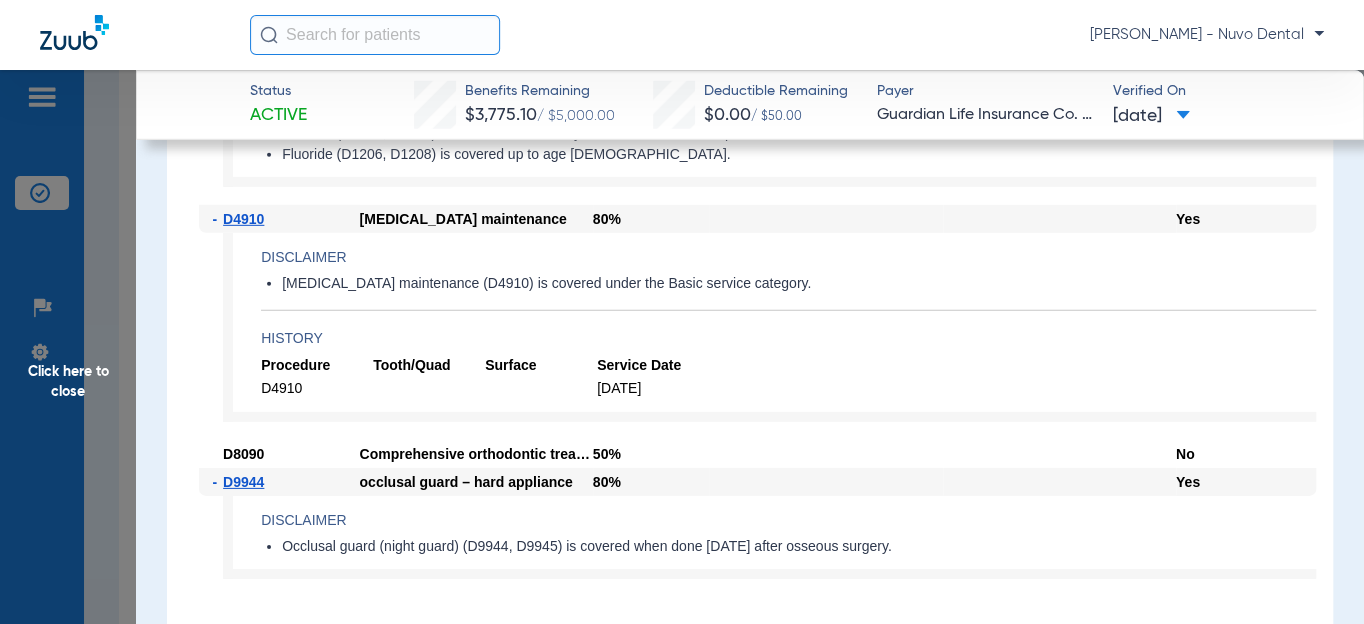 click on "[MEDICAL_DATA] maintenance (D4910) is covered under the Basic service category." 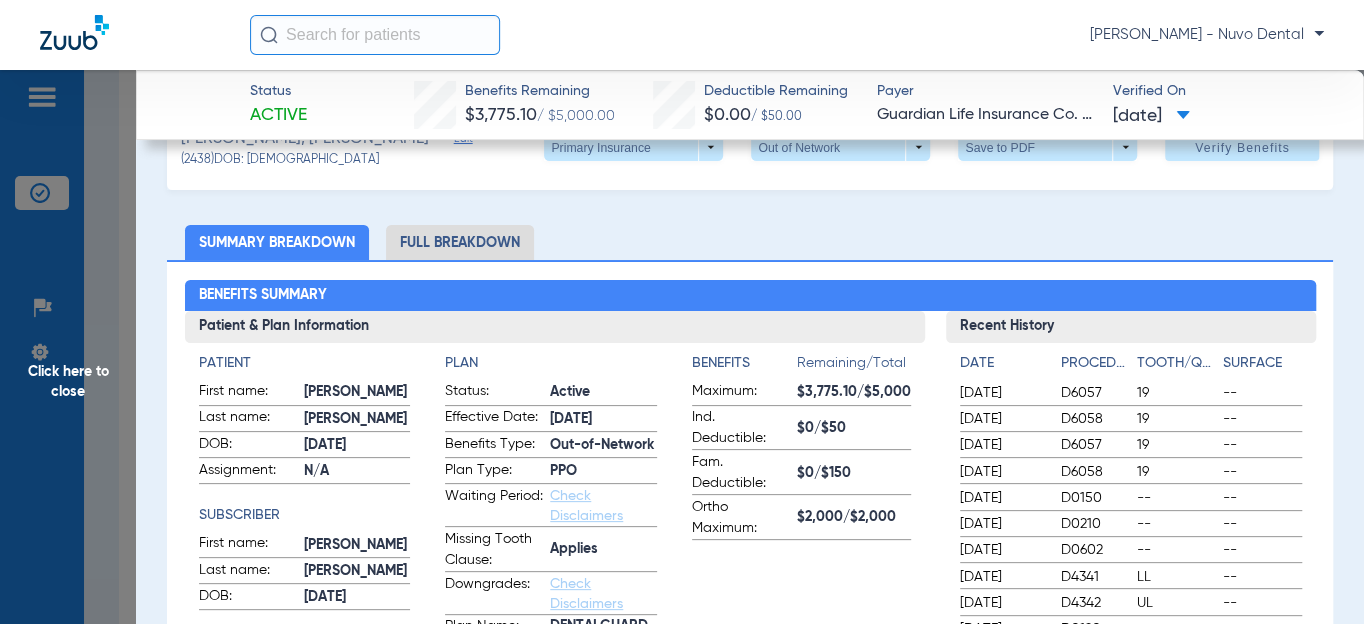 scroll, scrollTop: 0, scrollLeft: 0, axis: both 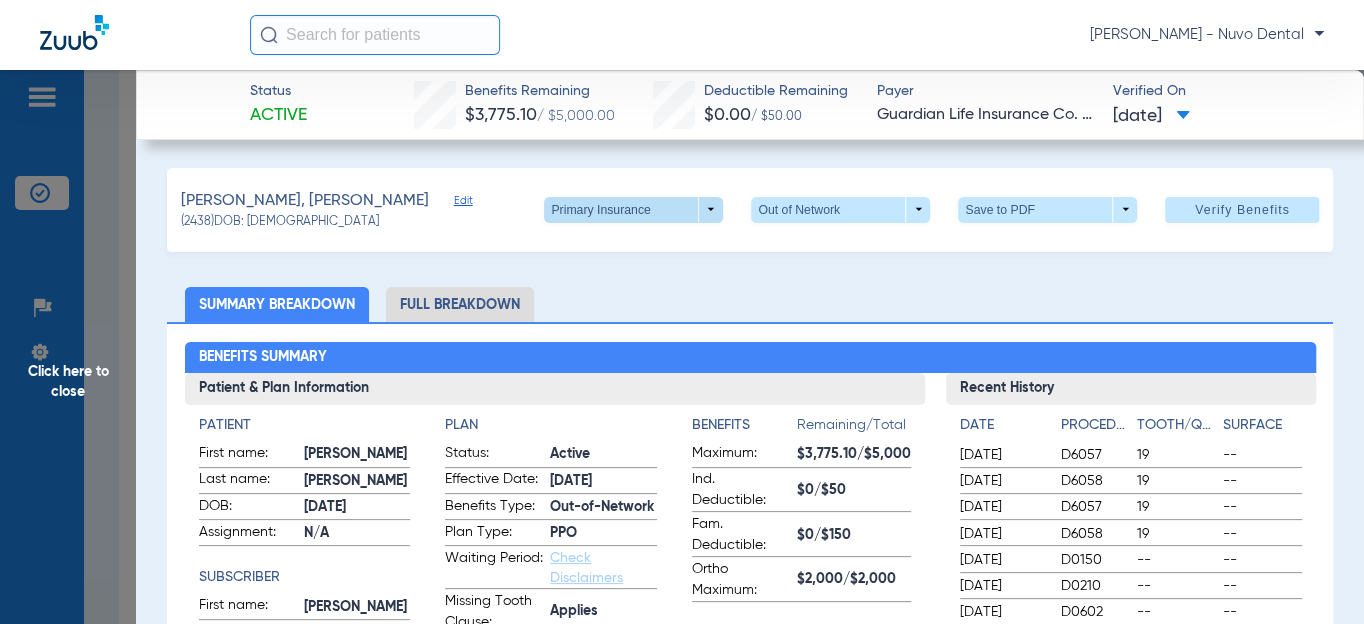 click 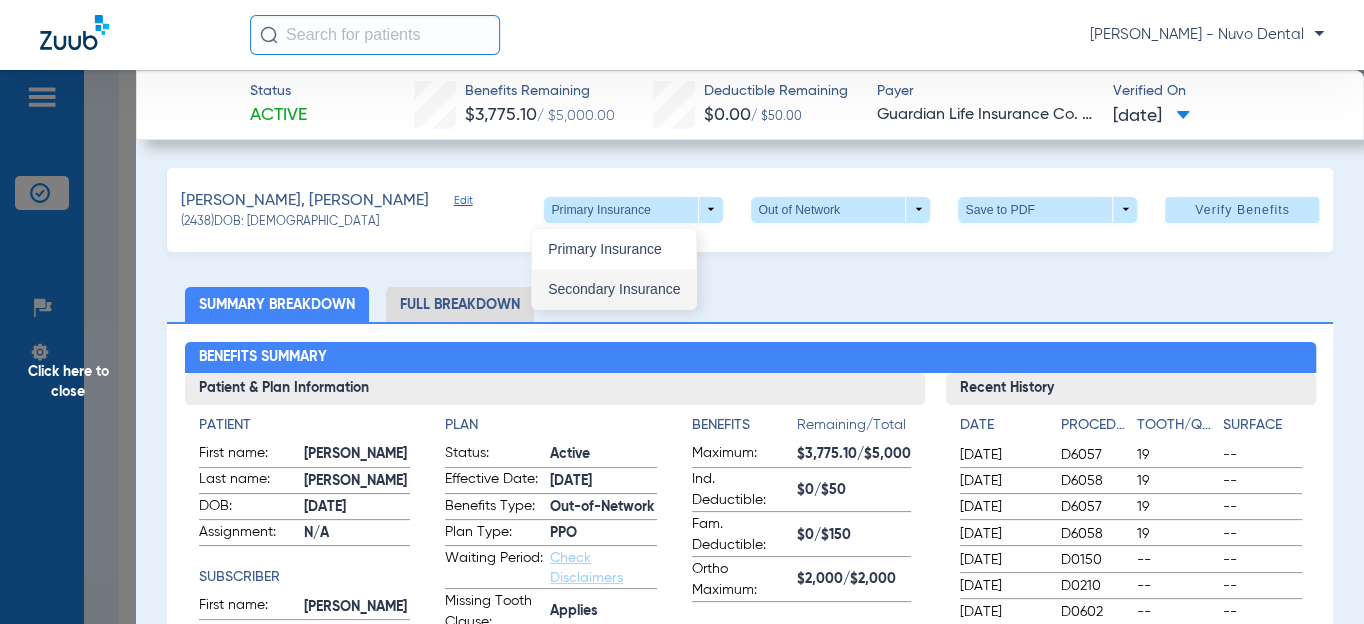 click on "Secondary Insurance" at bounding box center [614, 289] 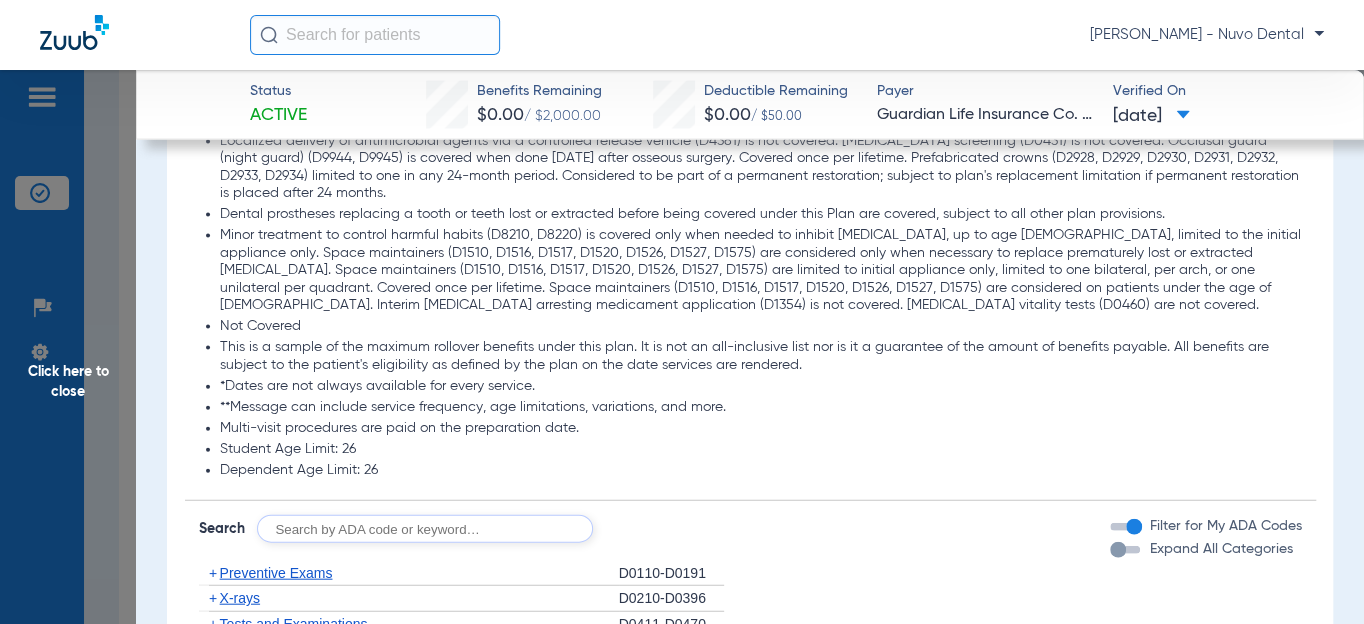 scroll, scrollTop: 2090, scrollLeft: 0, axis: vertical 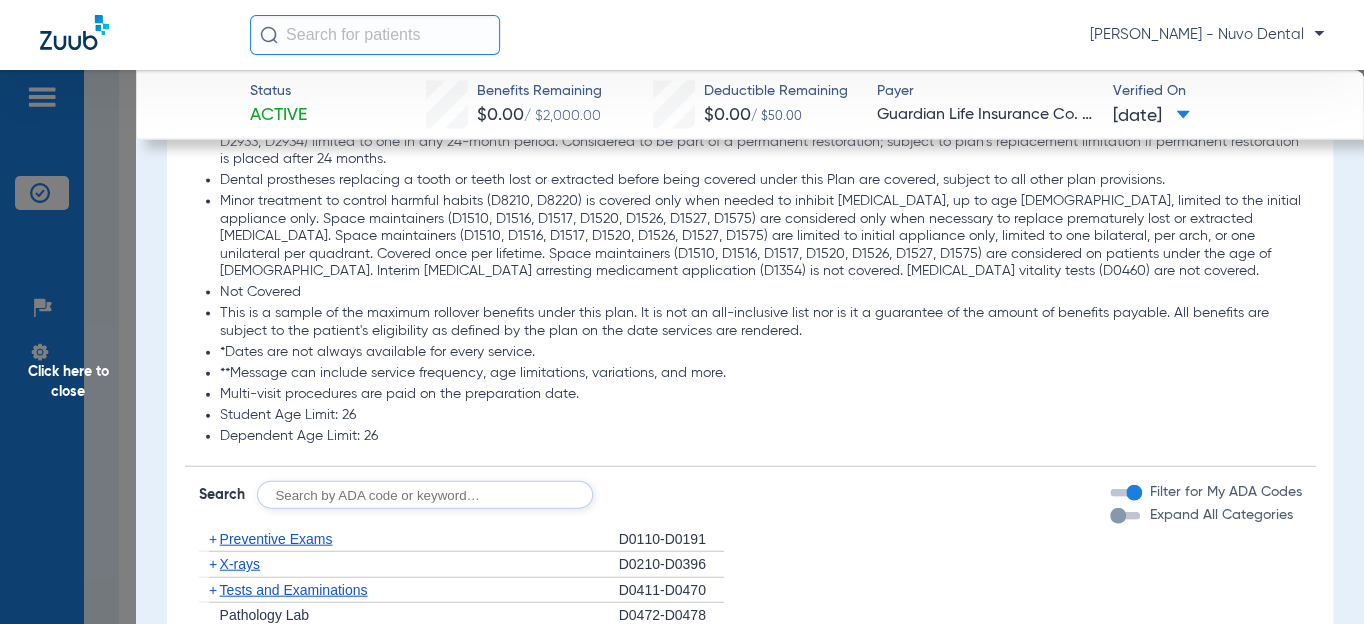 click 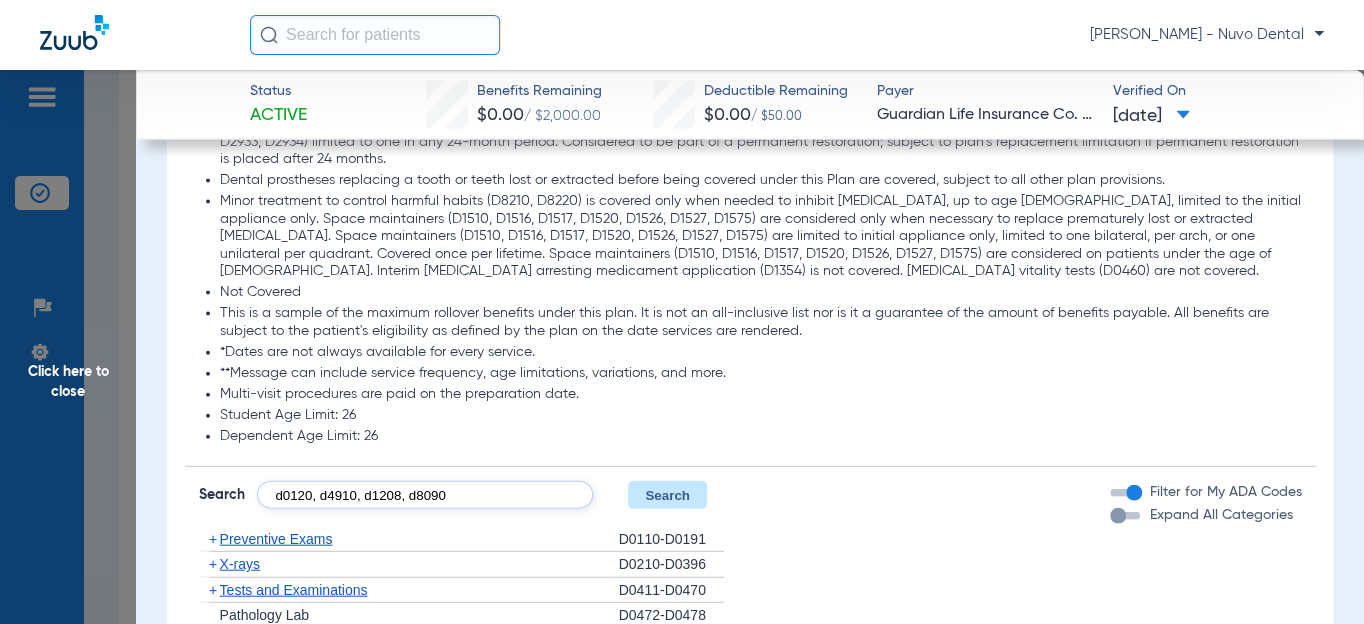 type on "d0120, d4910, d1208, d8090" 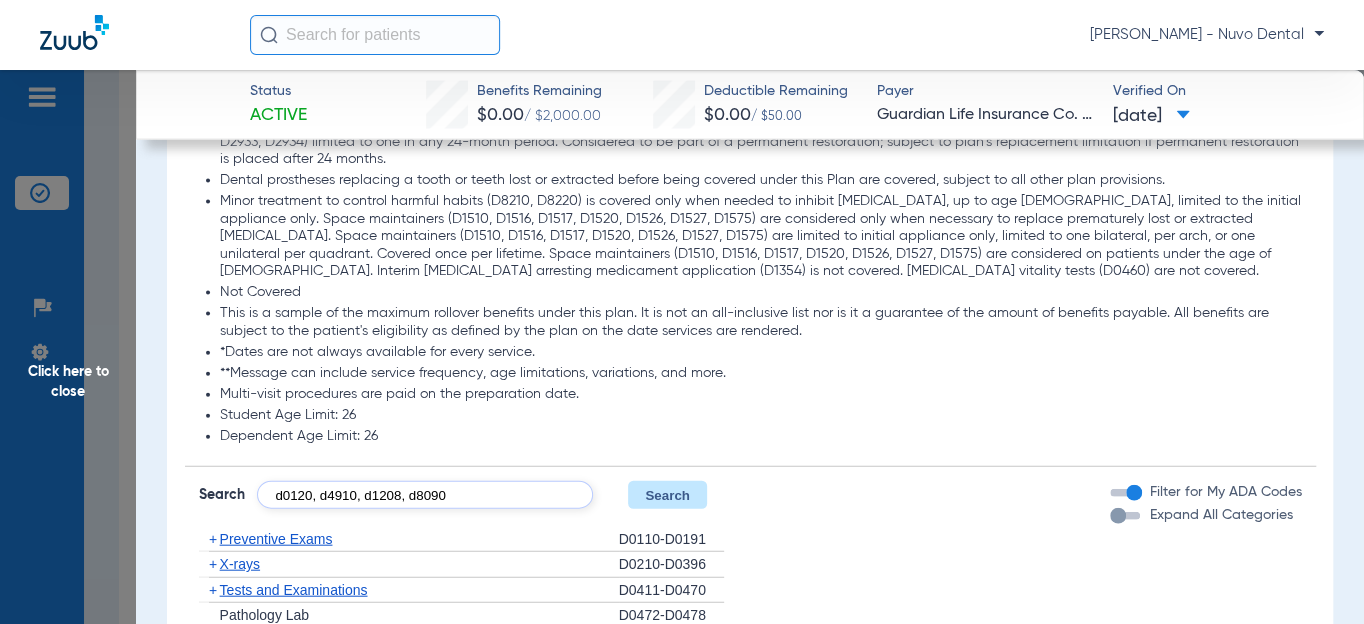 click on "Search" 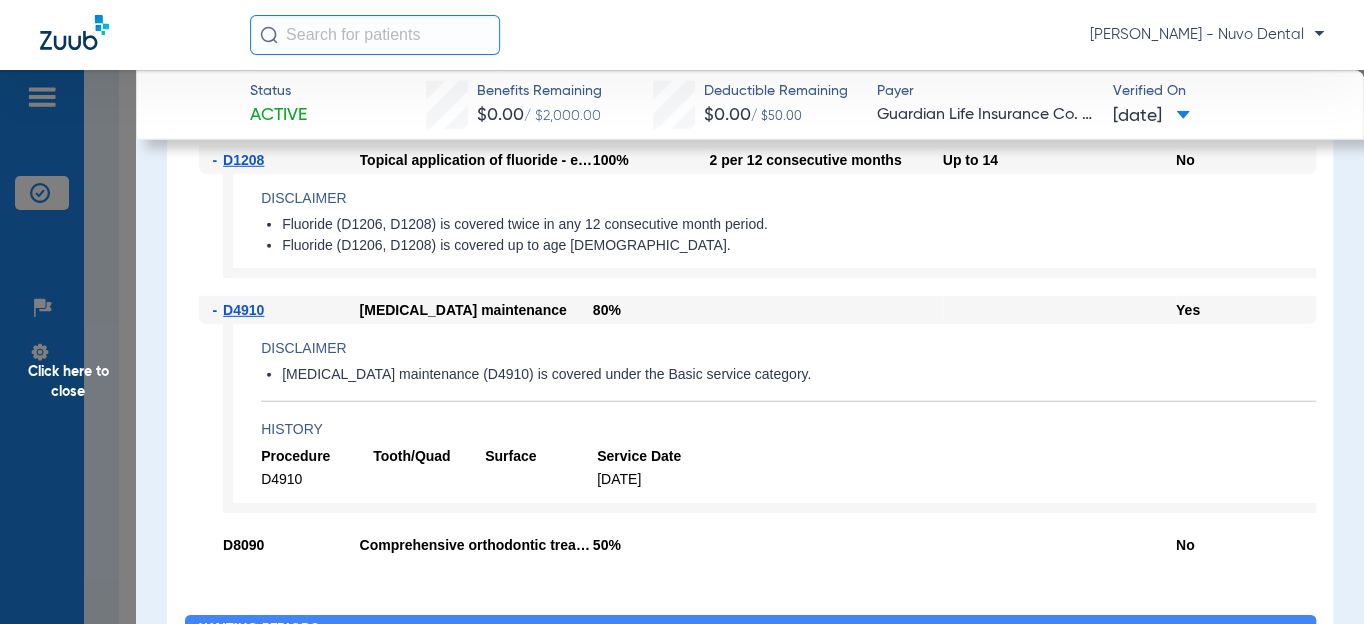 scroll, scrollTop: 3000, scrollLeft: 0, axis: vertical 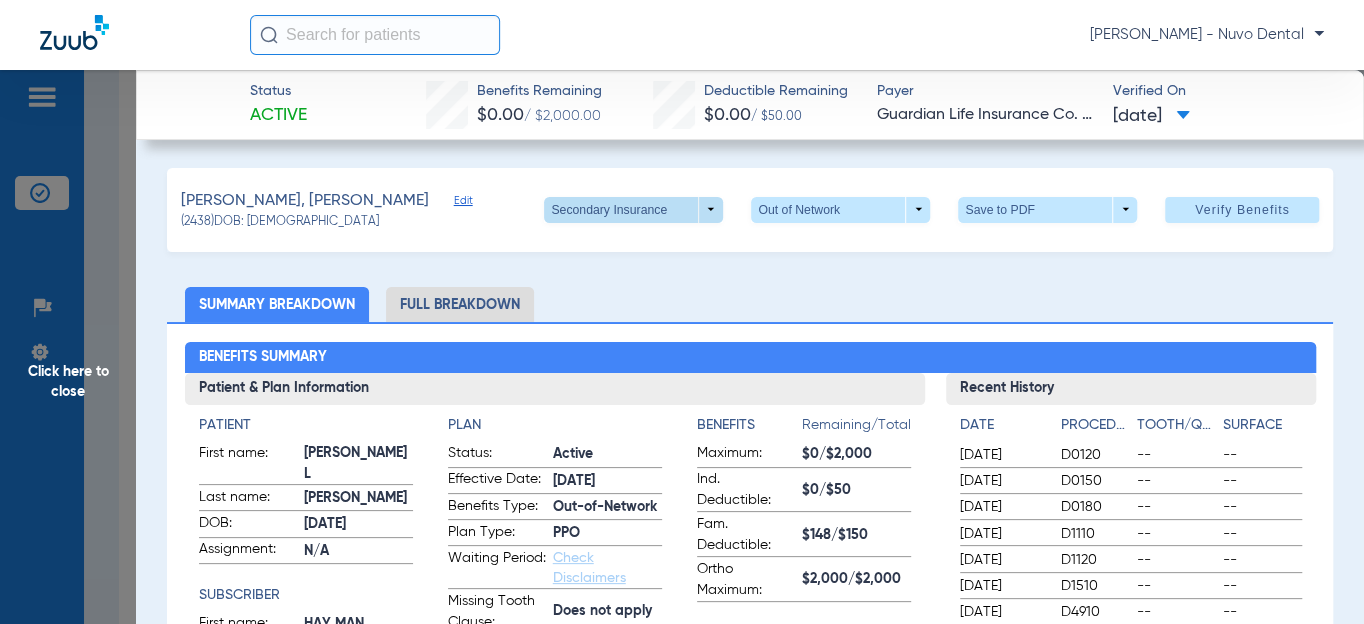 click 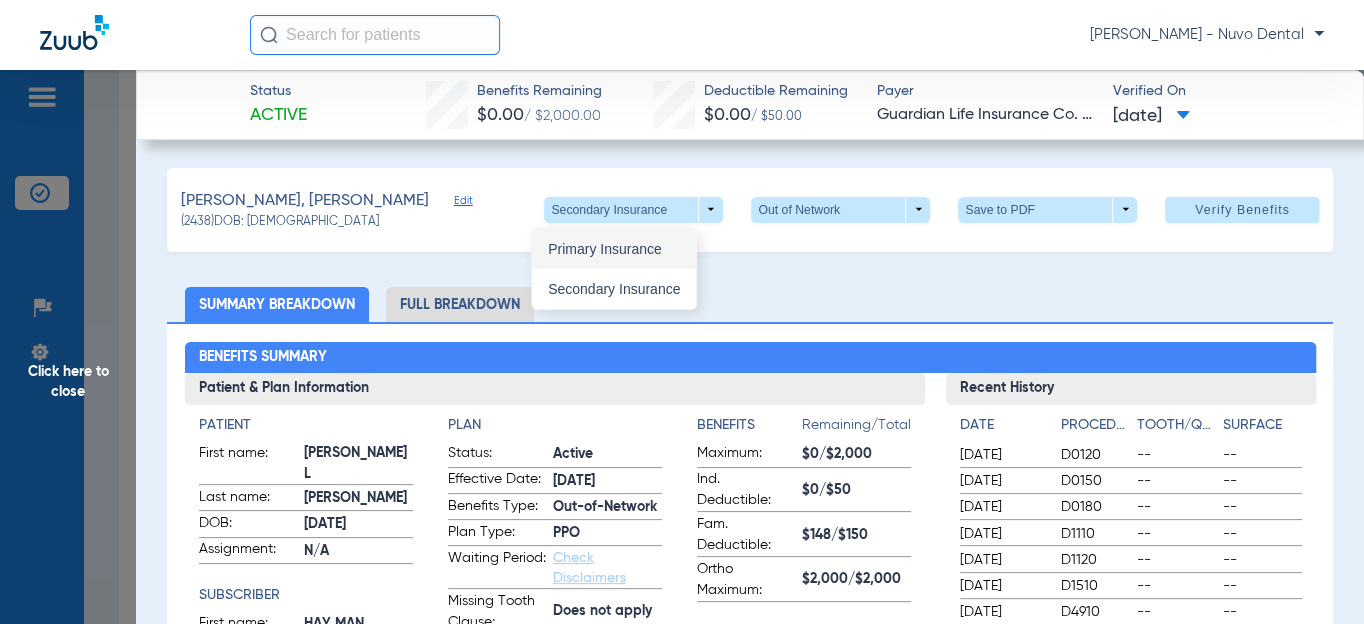 click on "Primary Insurance" at bounding box center [614, 249] 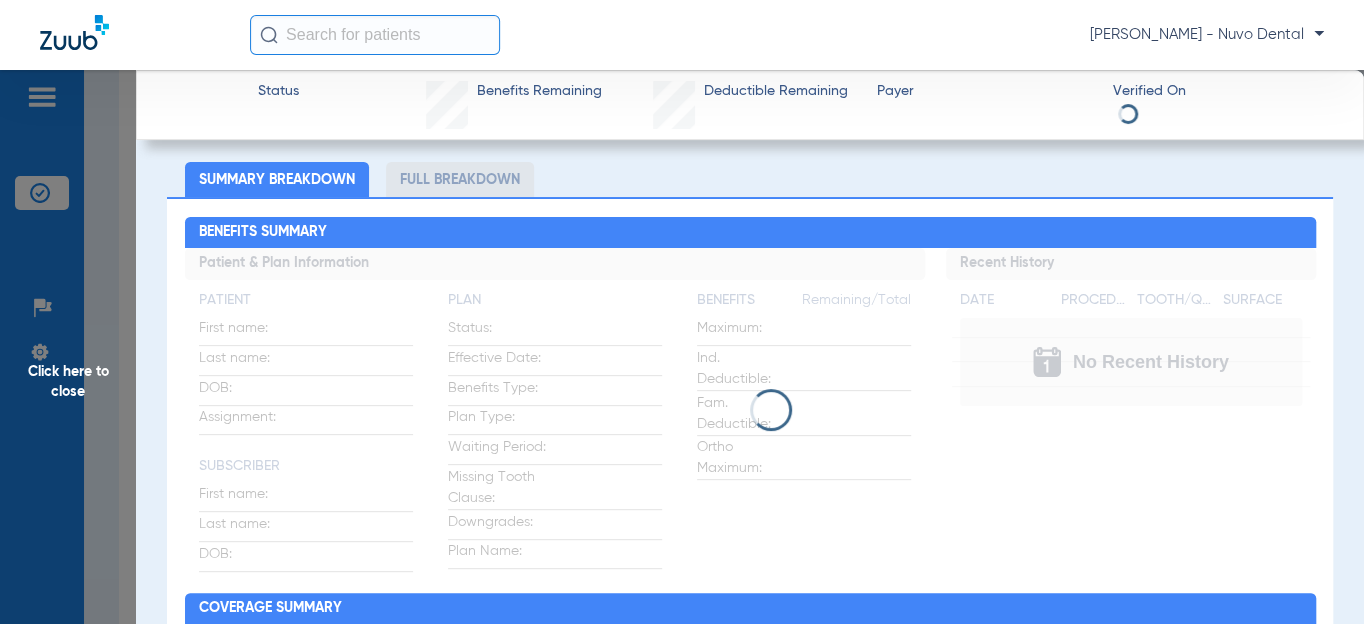 scroll, scrollTop: 272, scrollLeft: 0, axis: vertical 